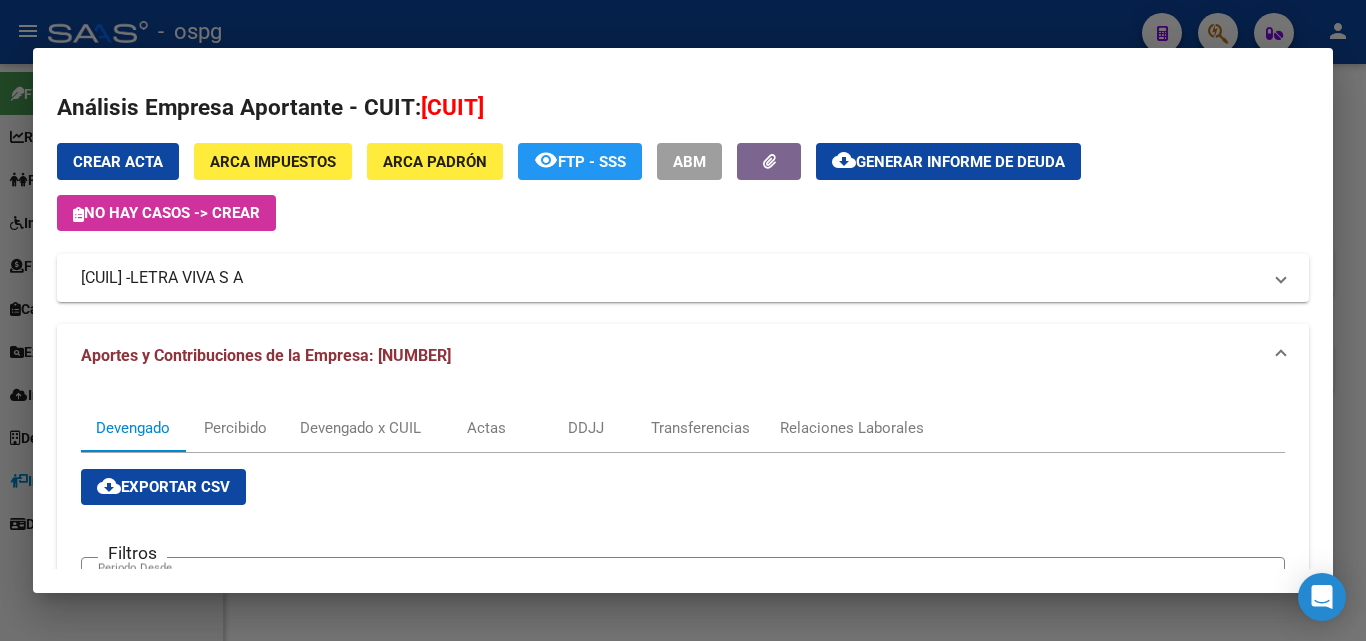 scroll, scrollTop: 0, scrollLeft: 0, axis: both 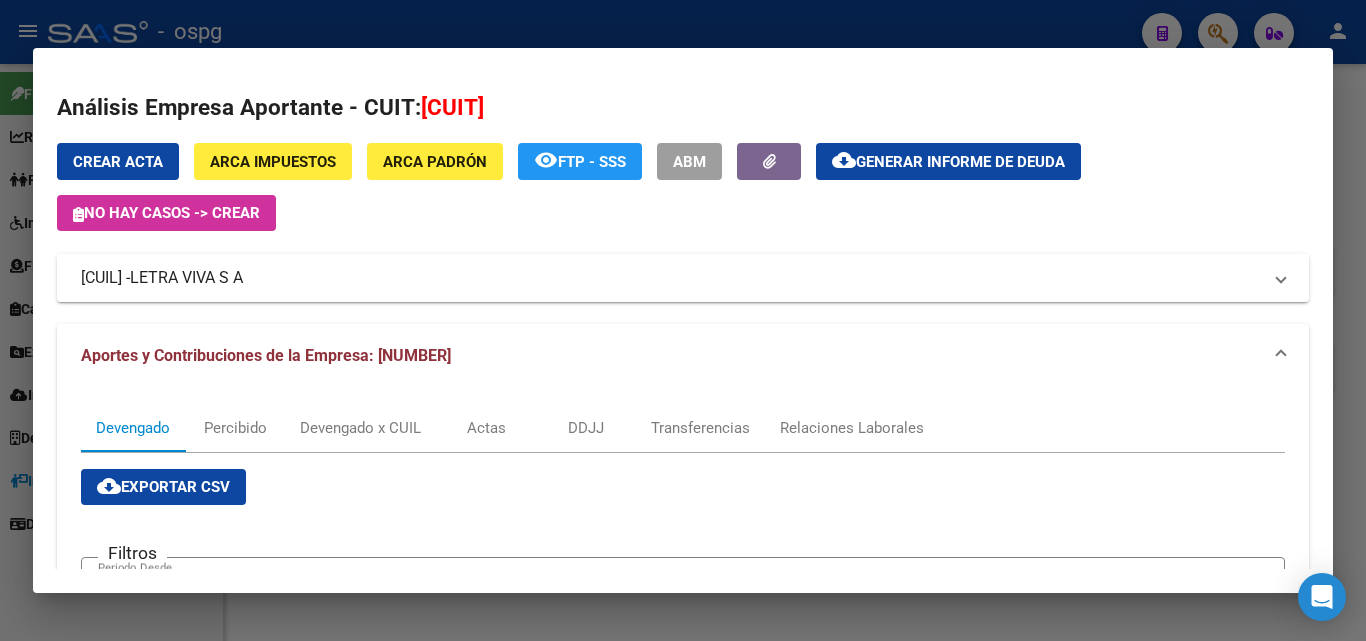 click at bounding box center (683, 320) 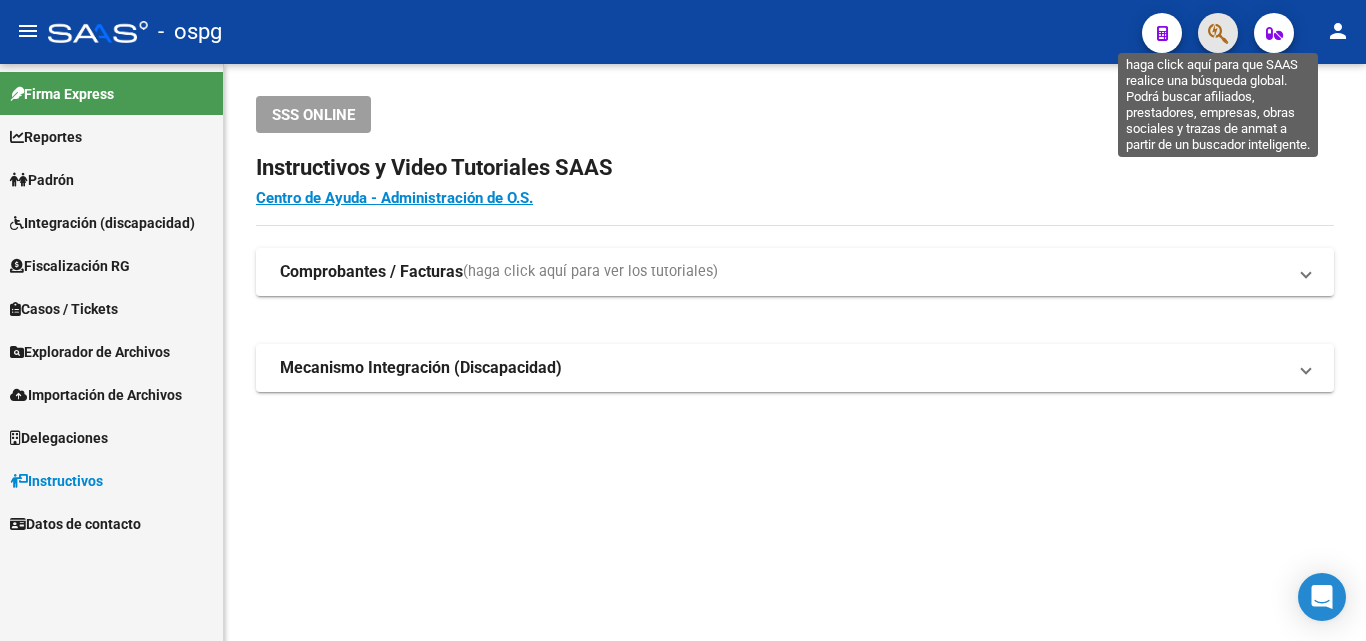 click 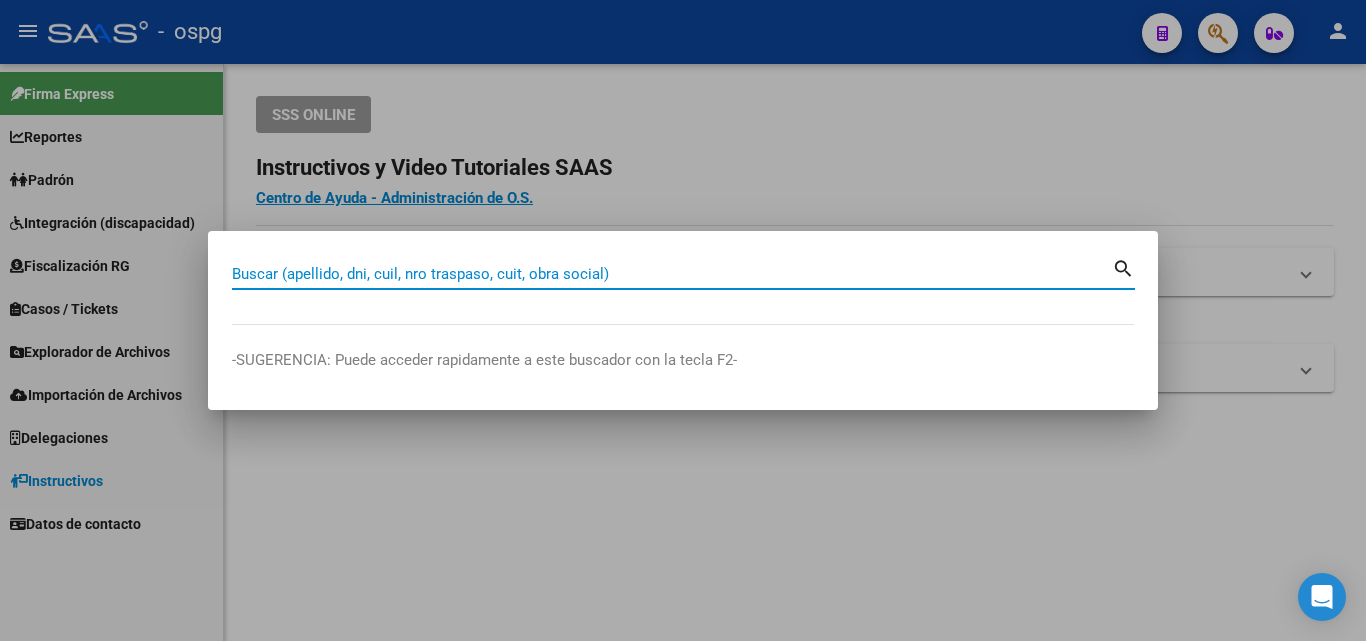click on "Buscar (apellido, dni, cuil, nro traspaso, cuit, obra social)" at bounding box center (672, 274) 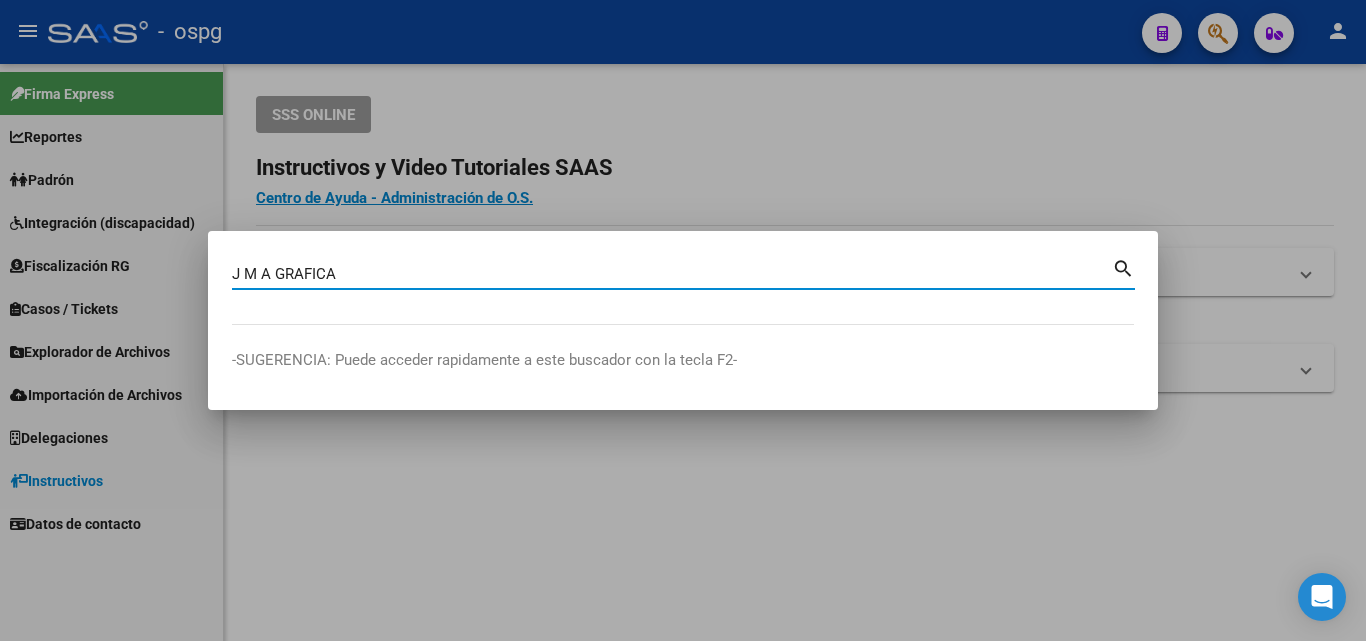 type on "J M A GRAFICA" 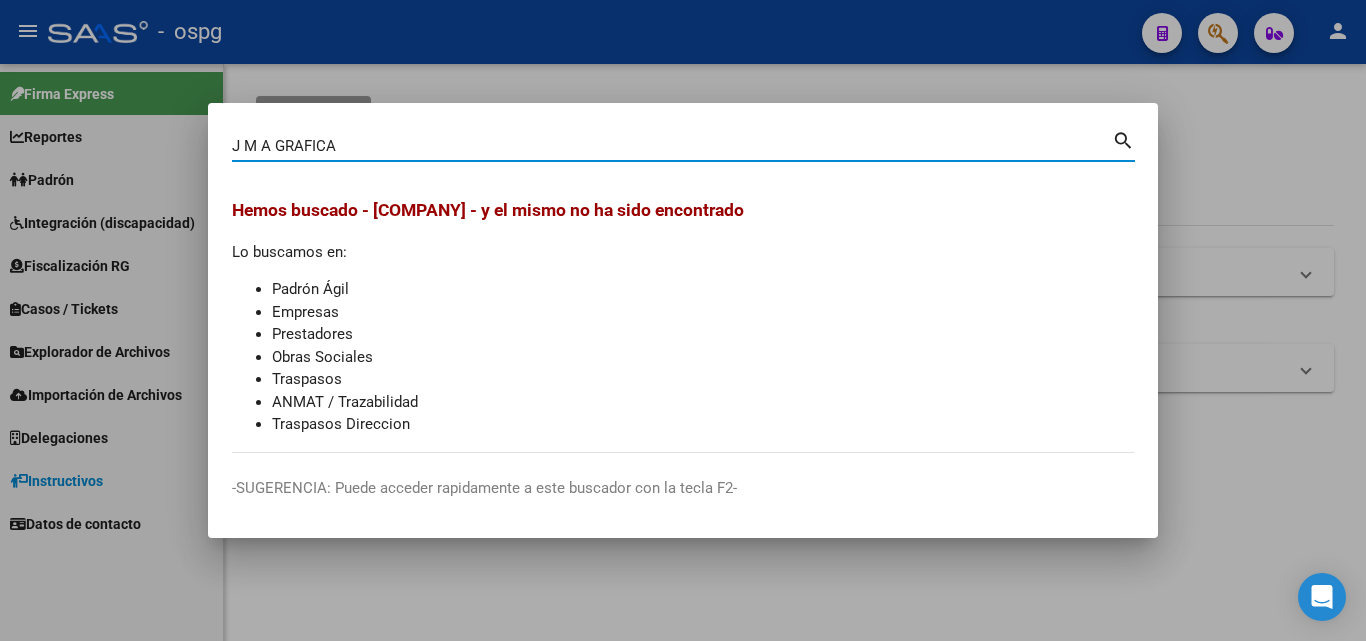 click at bounding box center (683, 320) 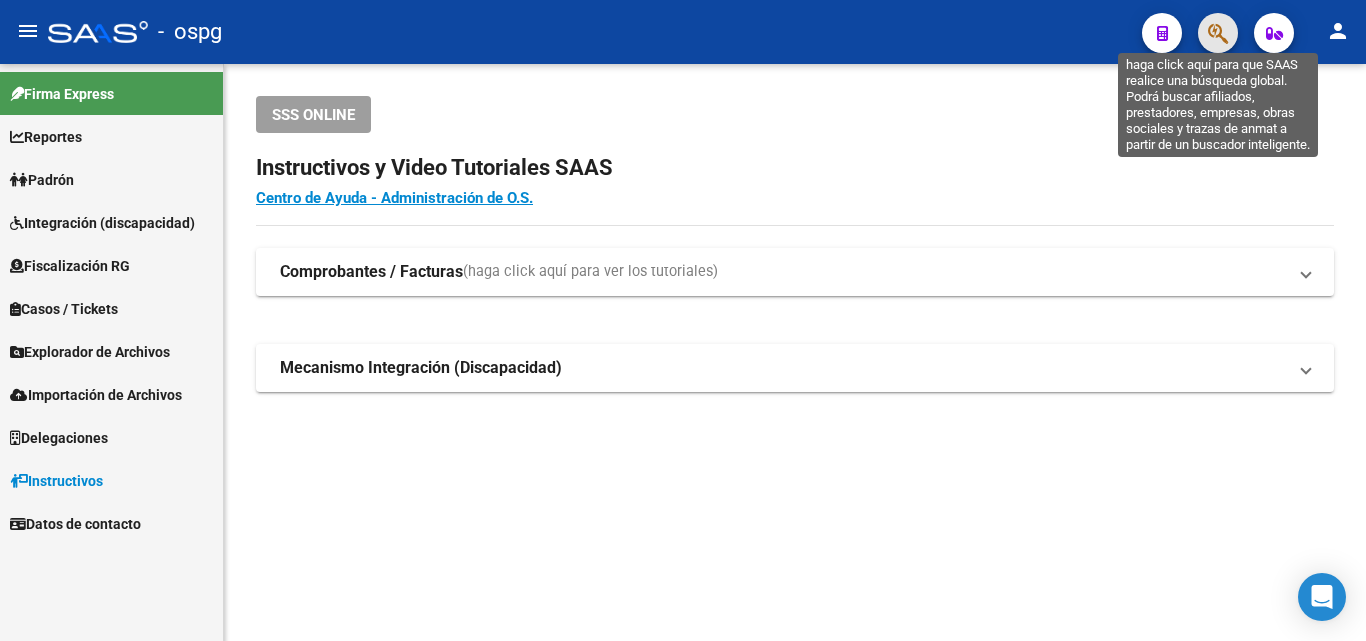 click 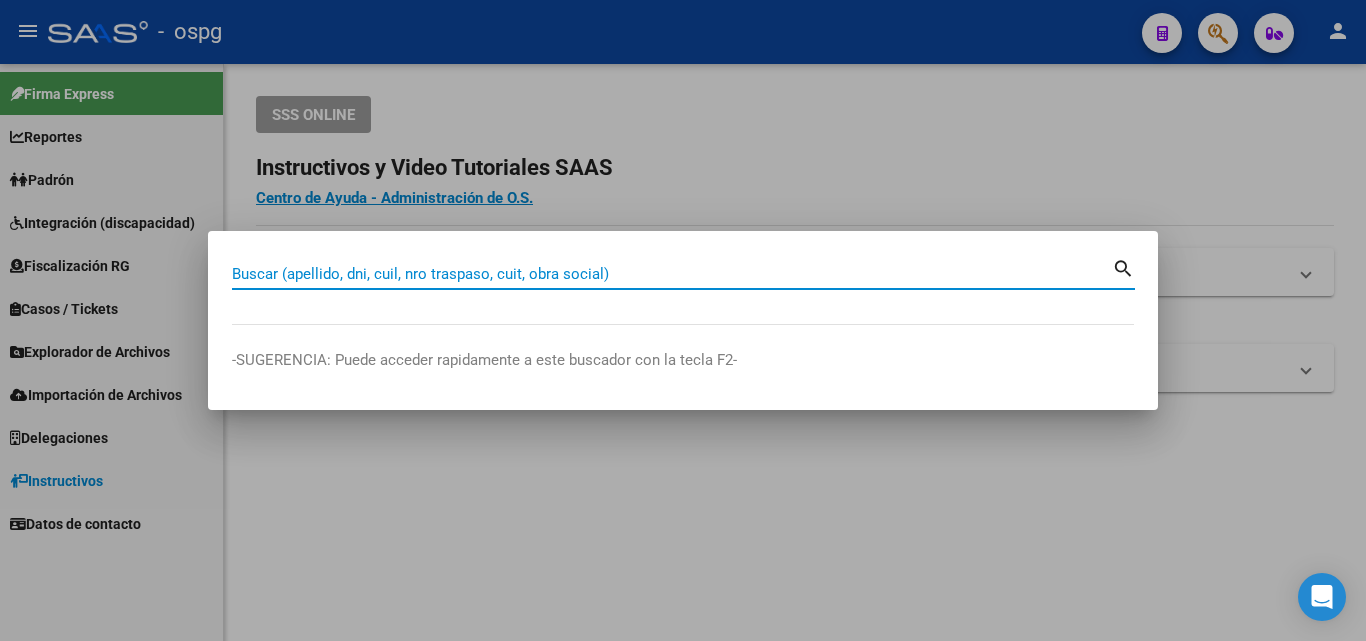 click on "Buscar (apellido, dni, cuil, nro traspaso, cuit, obra social)" at bounding box center (672, 274) 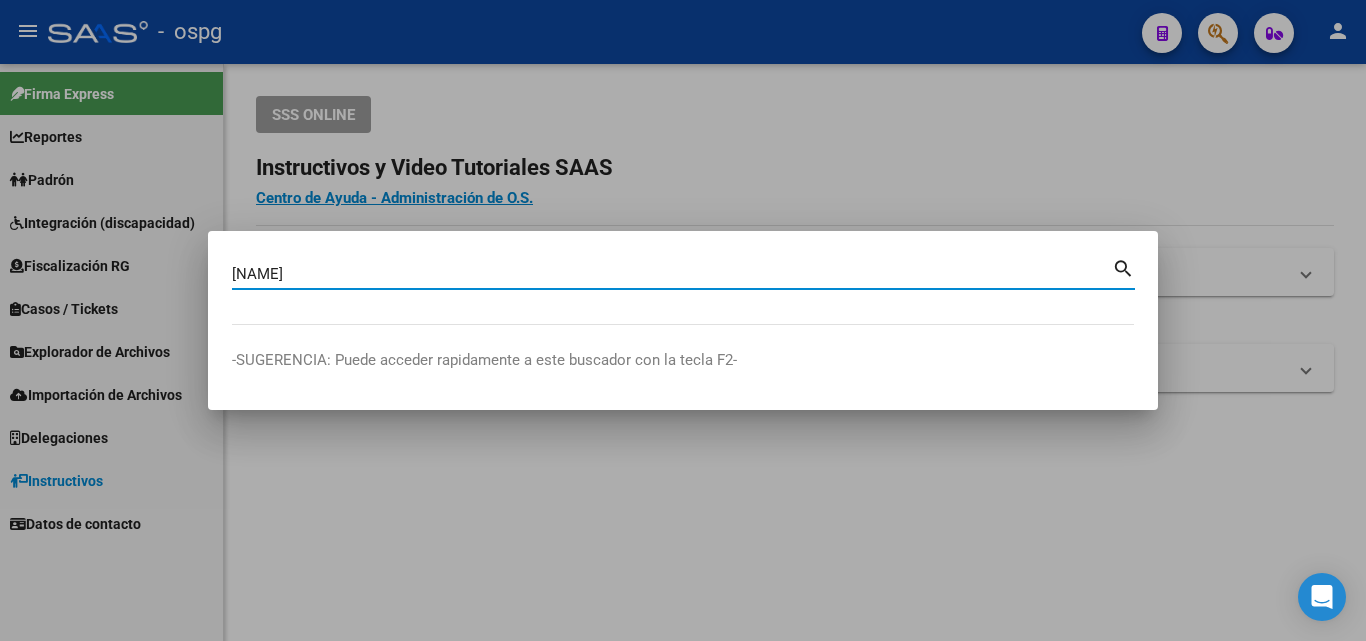 type on "[NAME]" 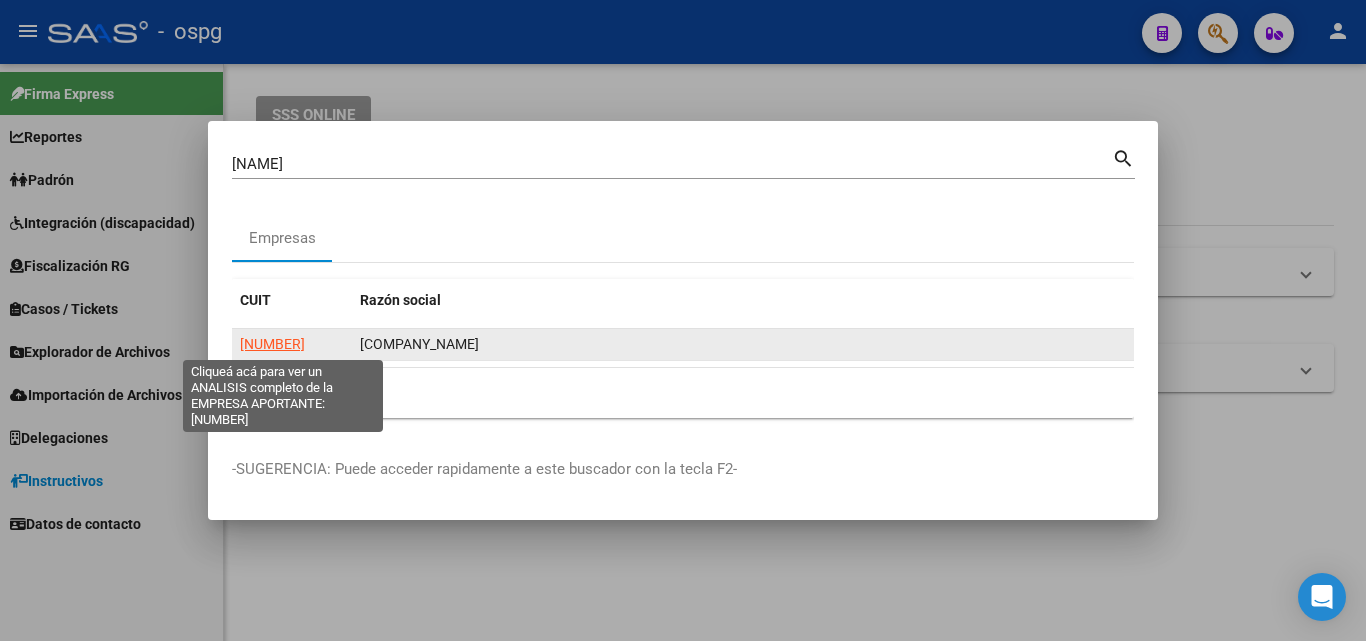 click on "[NUMBER]" 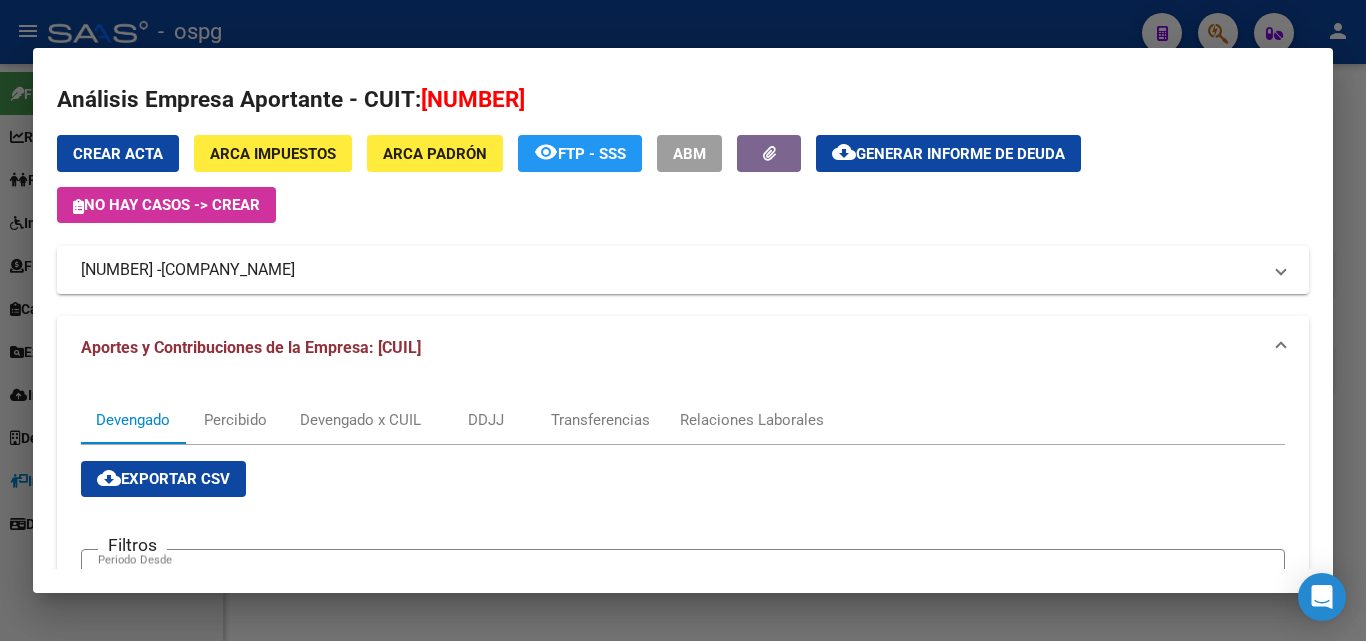 scroll, scrollTop: 0, scrollLeft: 0, axis: both 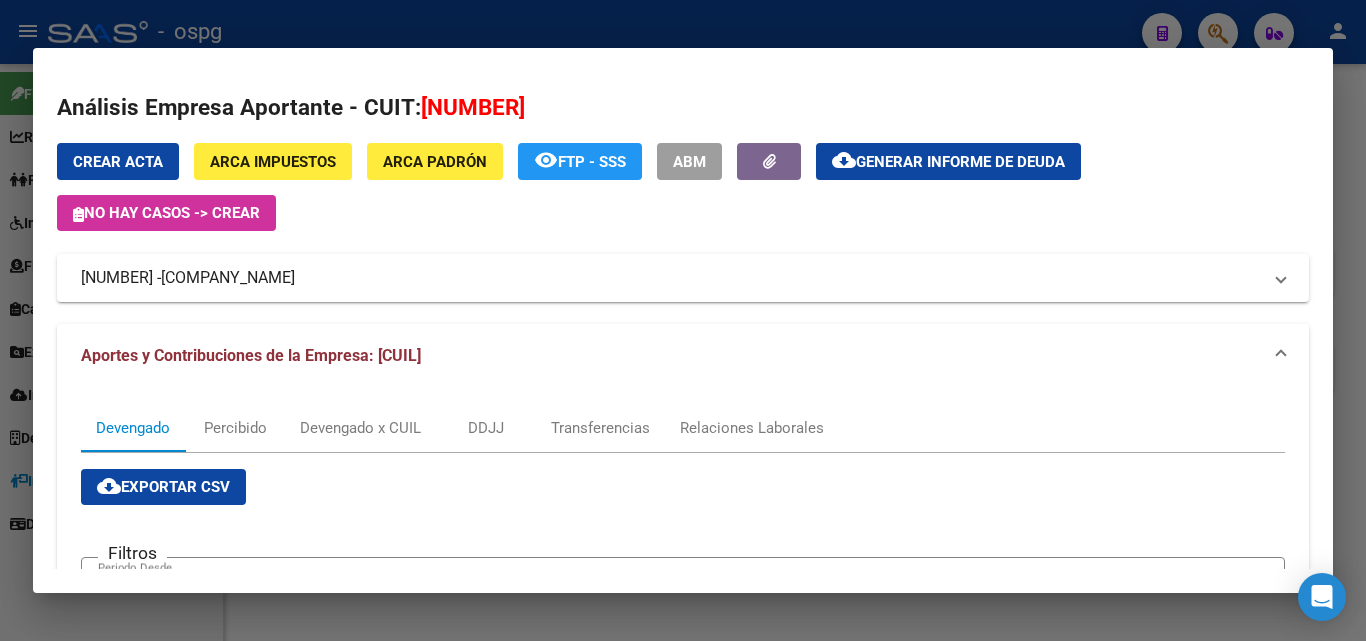 click at bounding box center (683, 320) 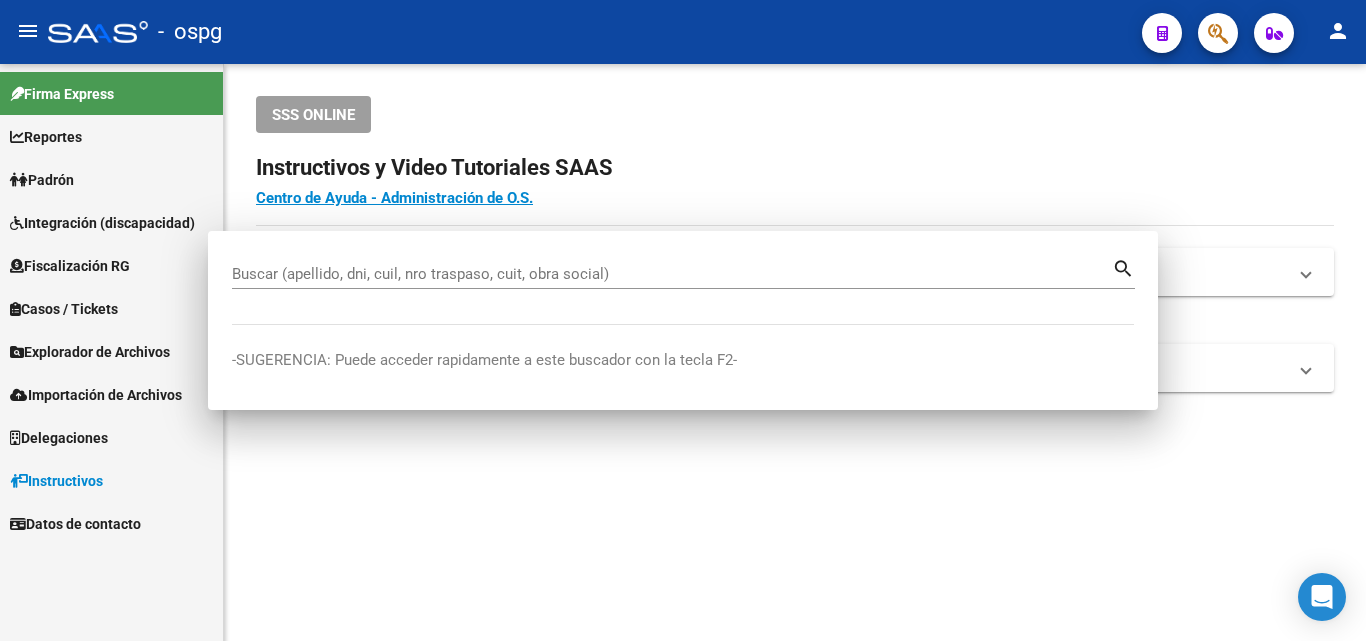 drag, startPoint x: 1365, startPoint y: 226, endPoint x: 1313, endPoint y: 152, distance: 90.44335 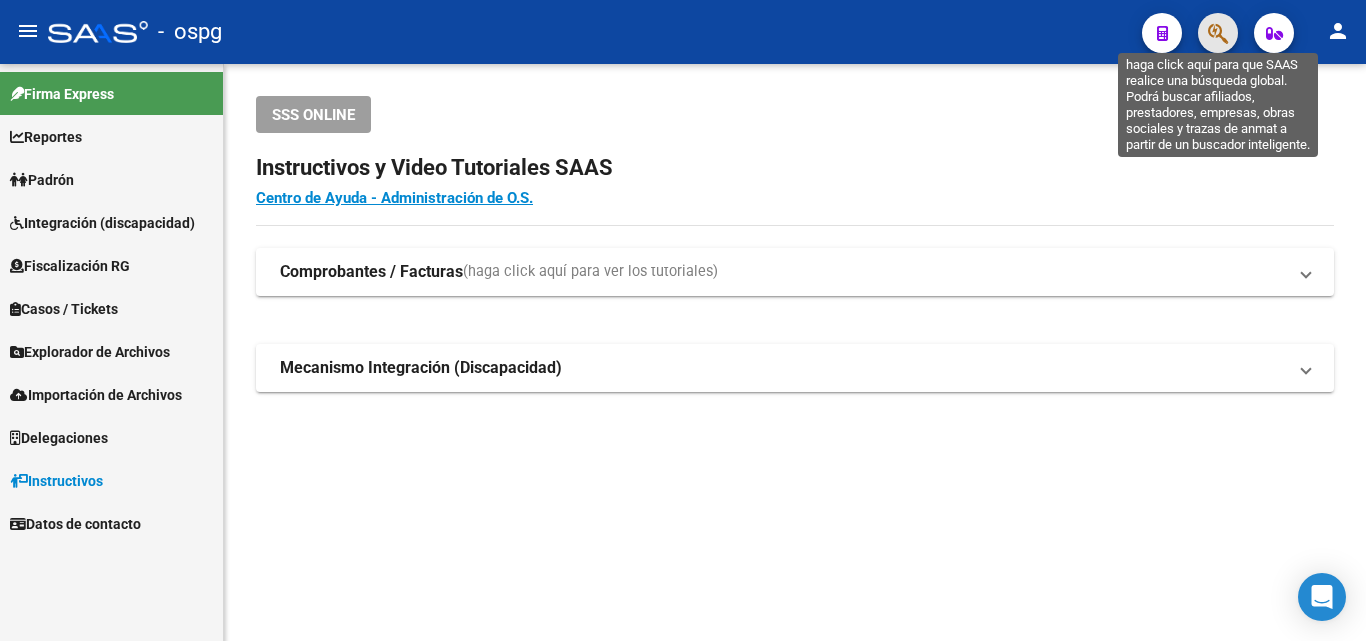 click 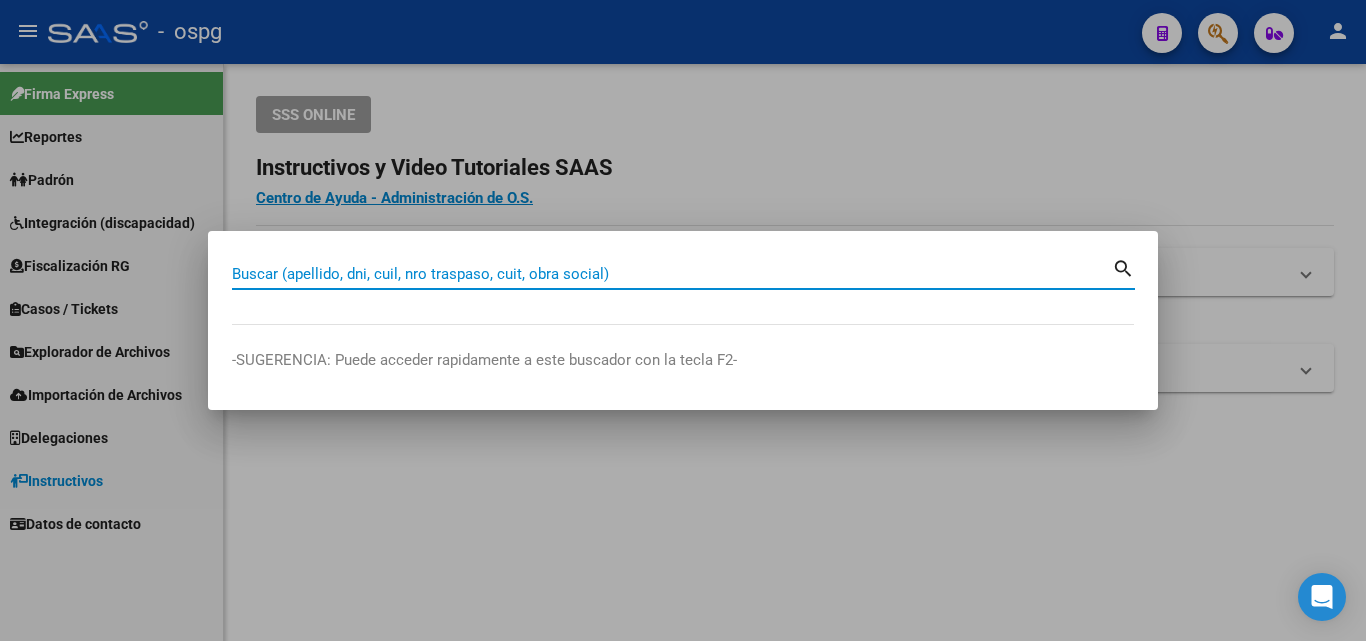 click on "Buscar (apellido, dni, cuil, nro traspaso, cuit, obra social)" at bounding box center (672, 274) 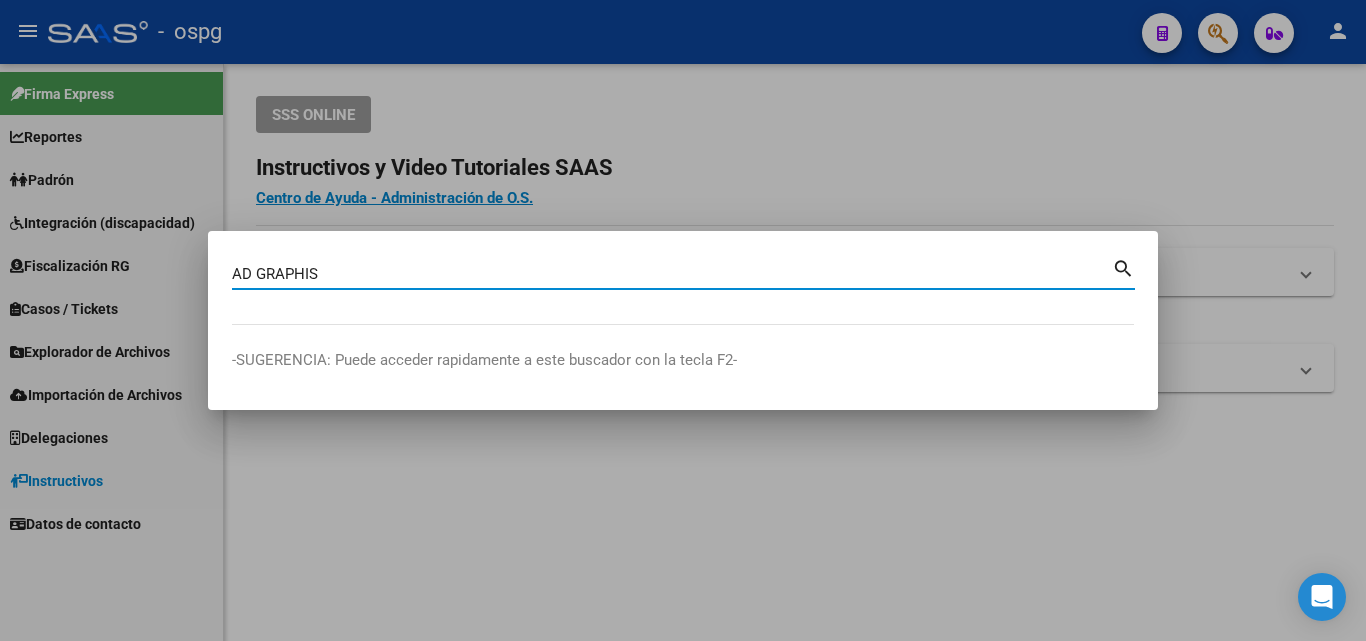 type on "AD GRAPHIS" 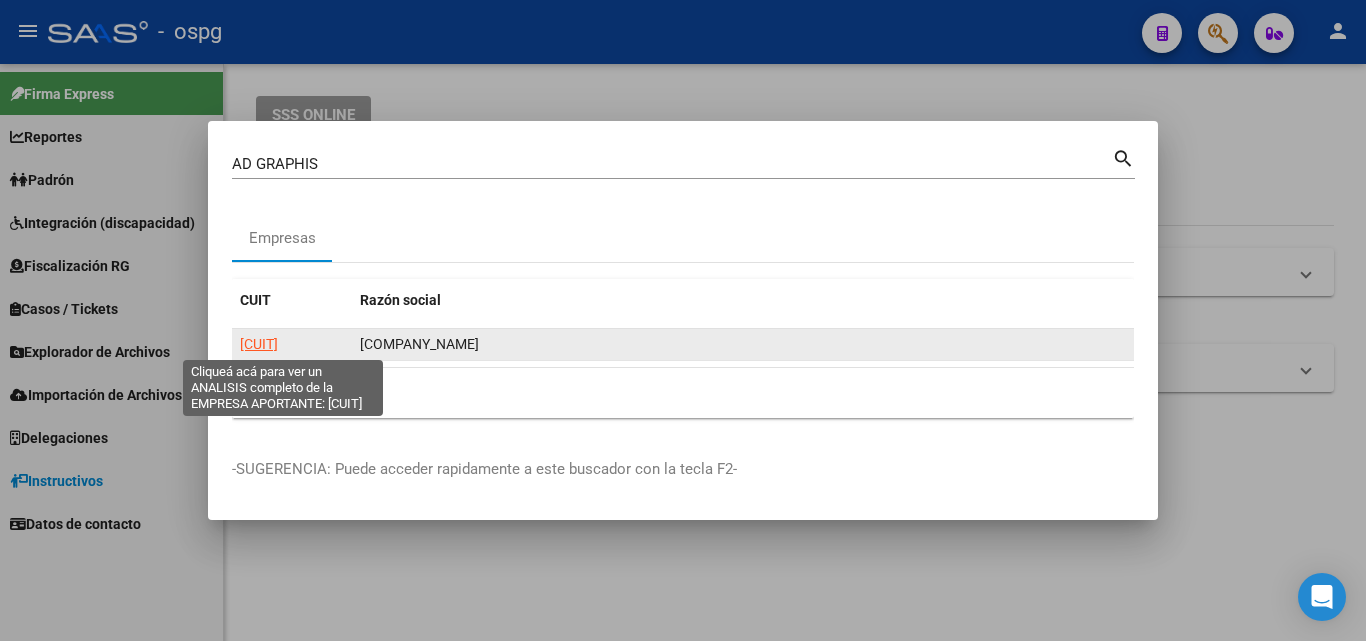 click on "[CUIT]" 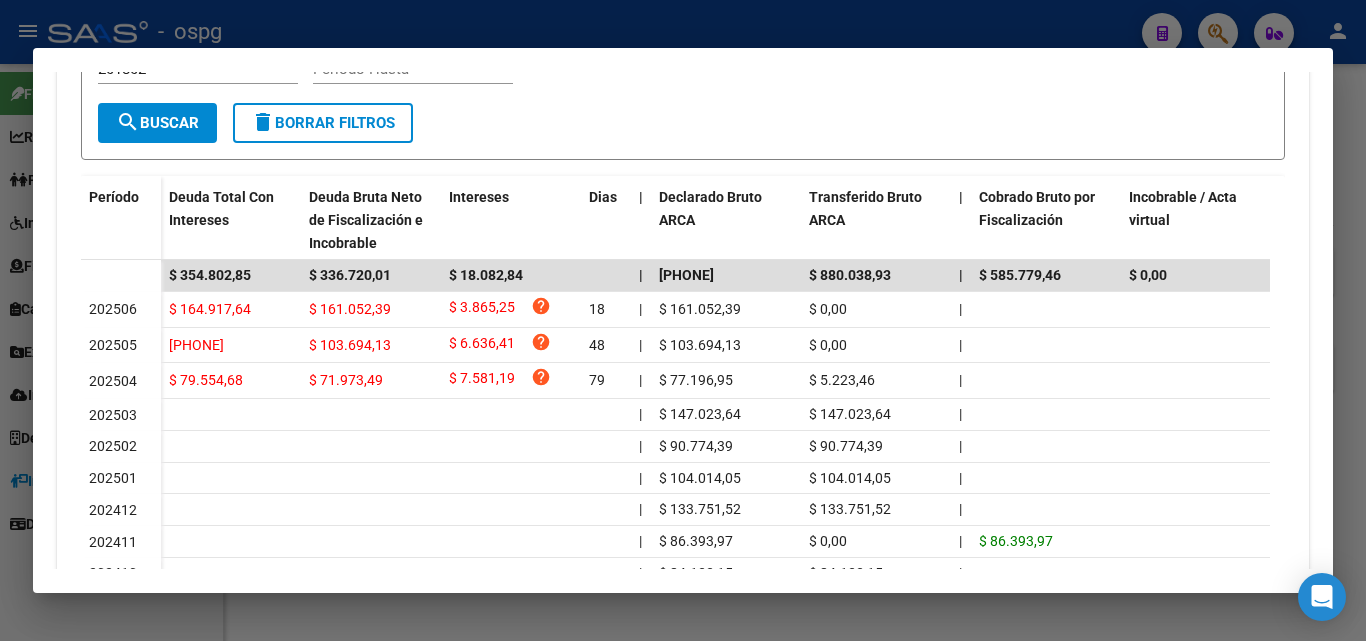 scroll, scrollTop: 521, scrollLeft: 0, axis: vertical 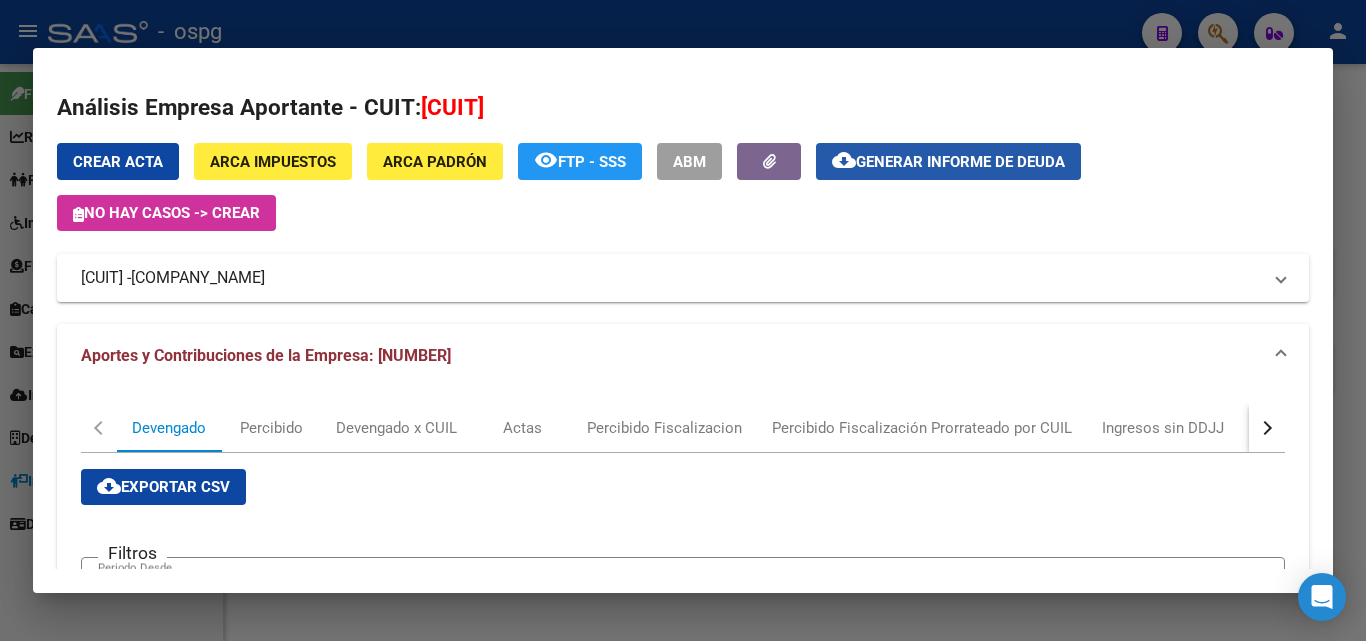 click on "Generar informe de deuda" 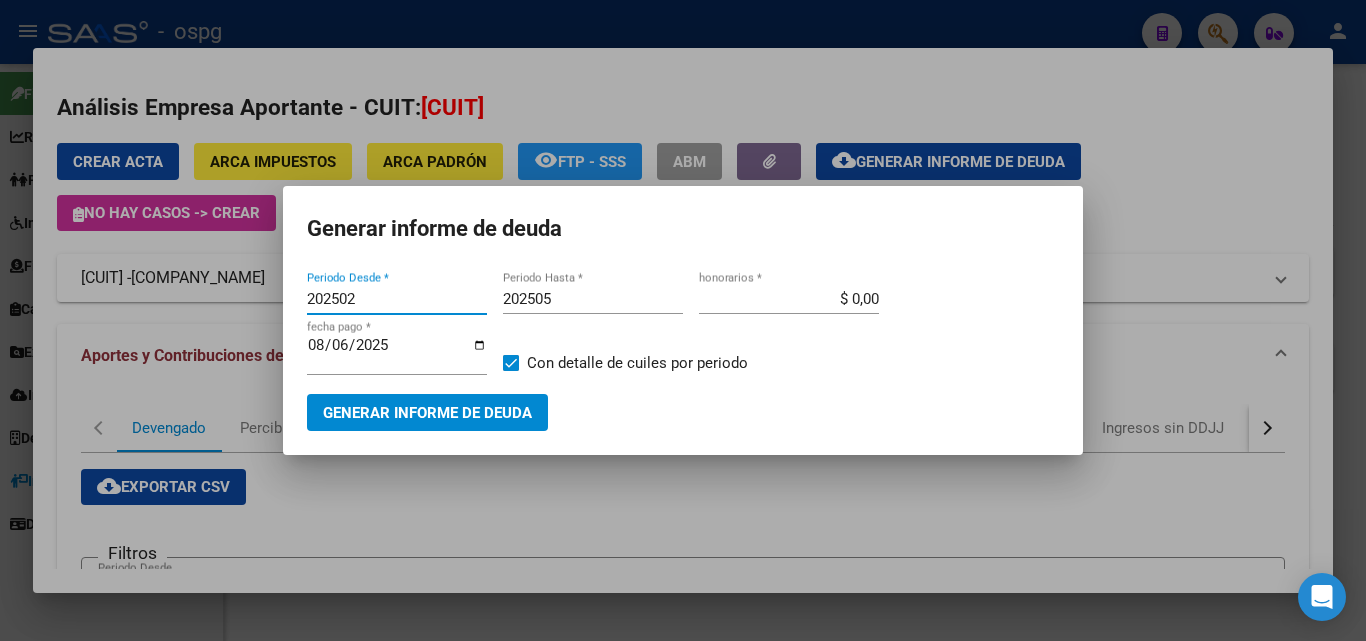 drag, startPoint x: 380, startPoint y: 298, endPoint x: 363, endPoint y: 280, distance: 24.758837 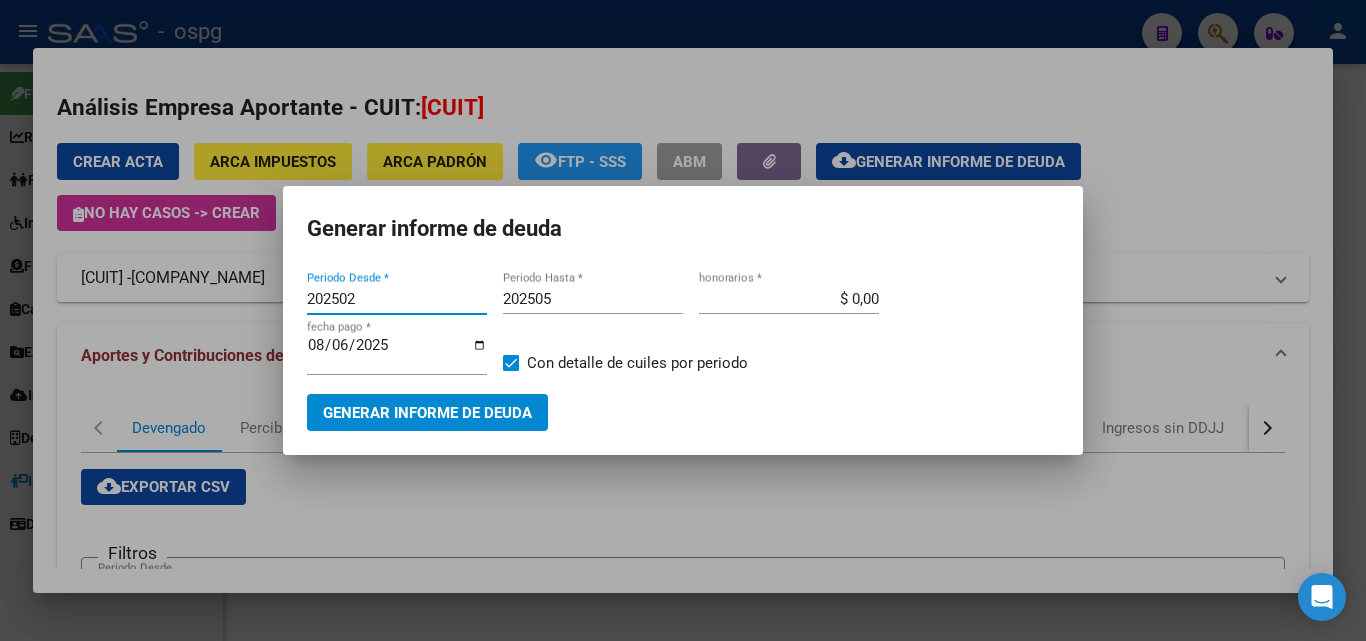 click on "202502" at bounding box center [397, 299] 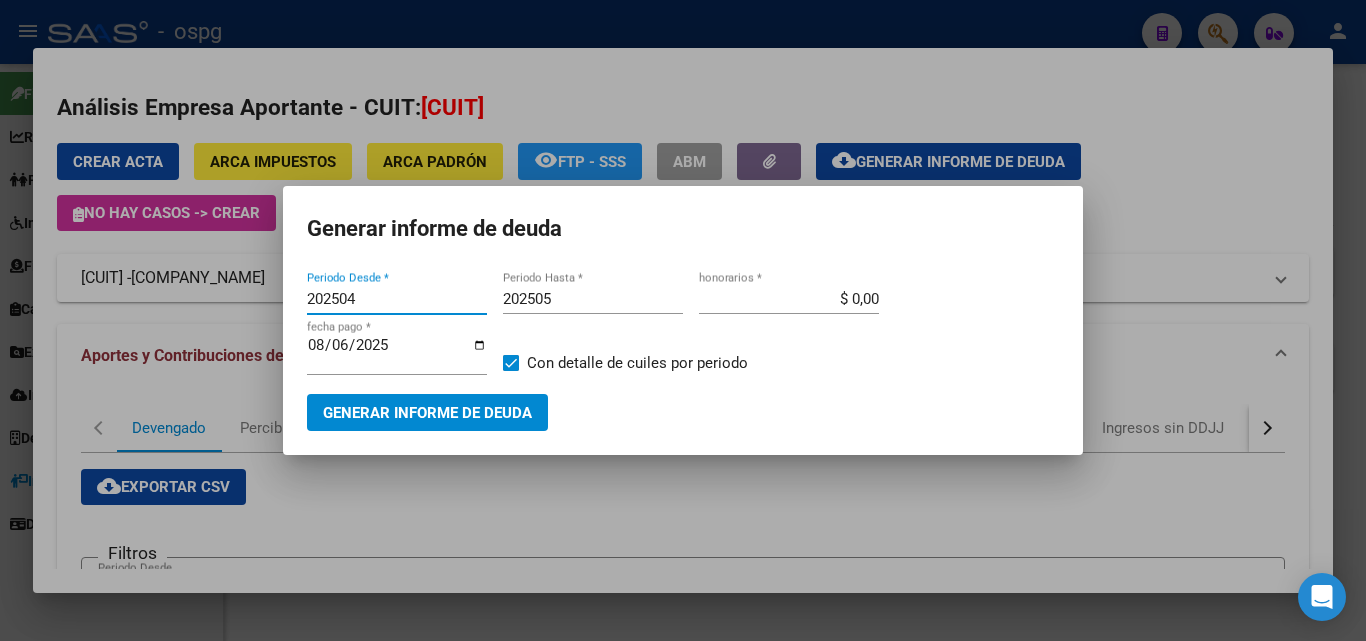type on "202504" 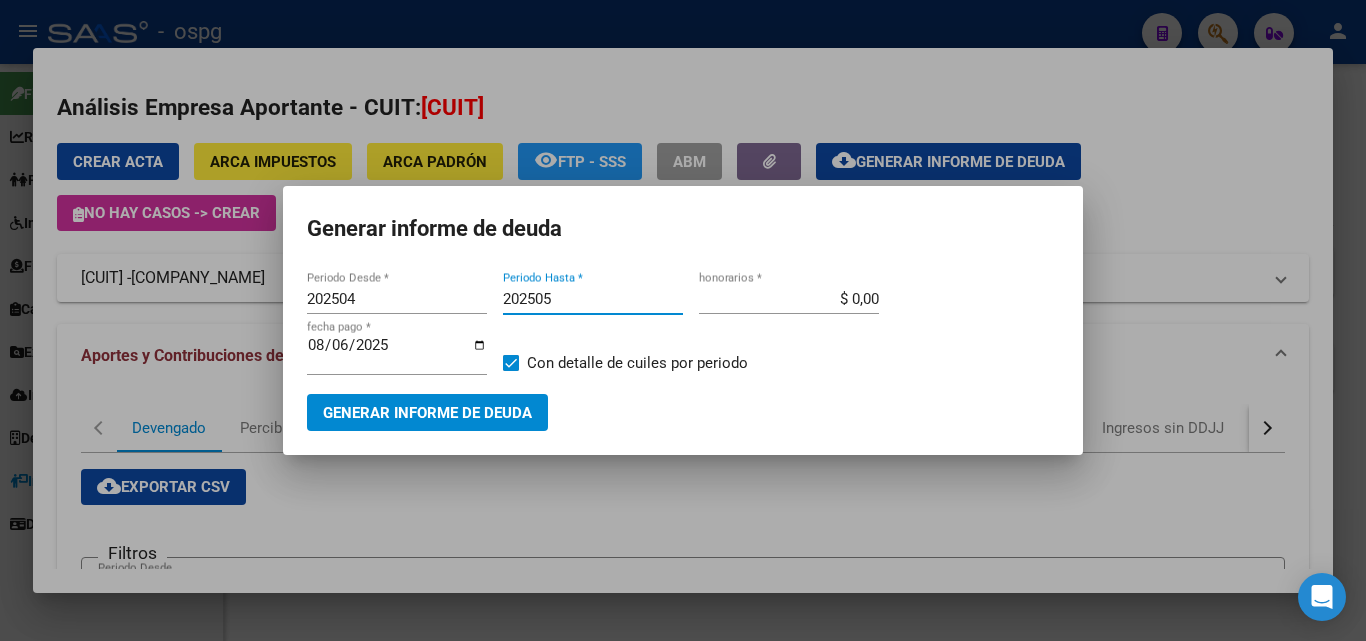 click on "202505" at bounding box center [593, 299] 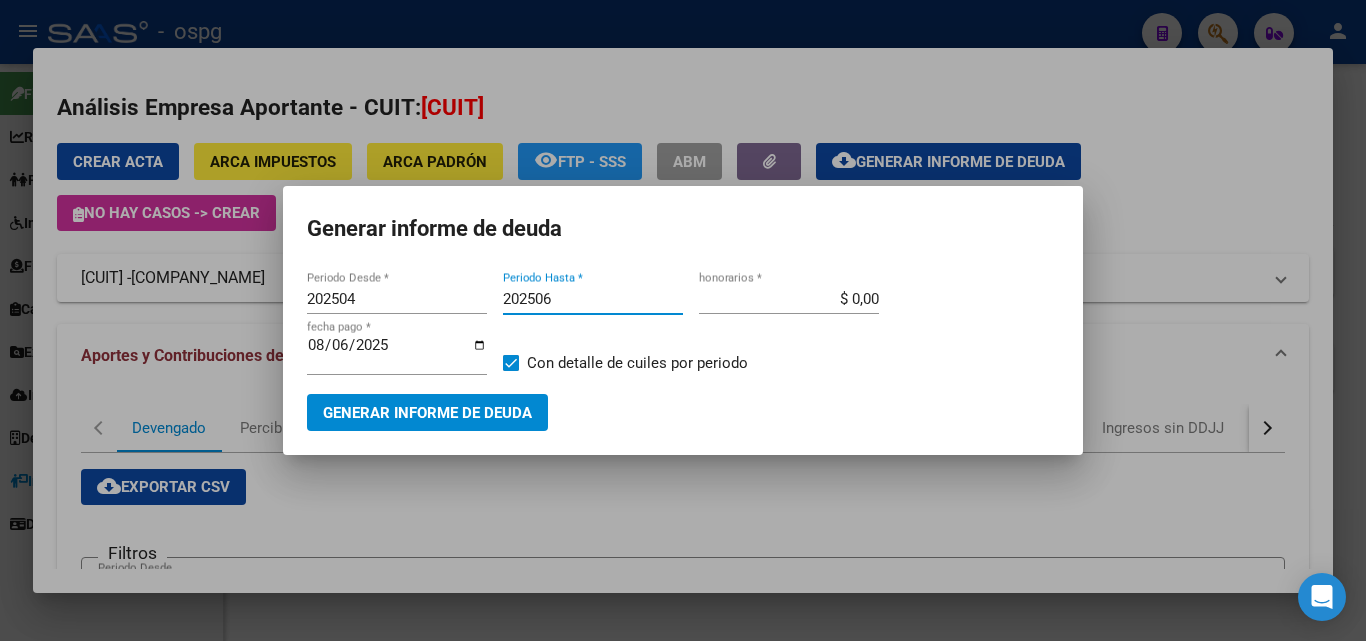 type on "202506" 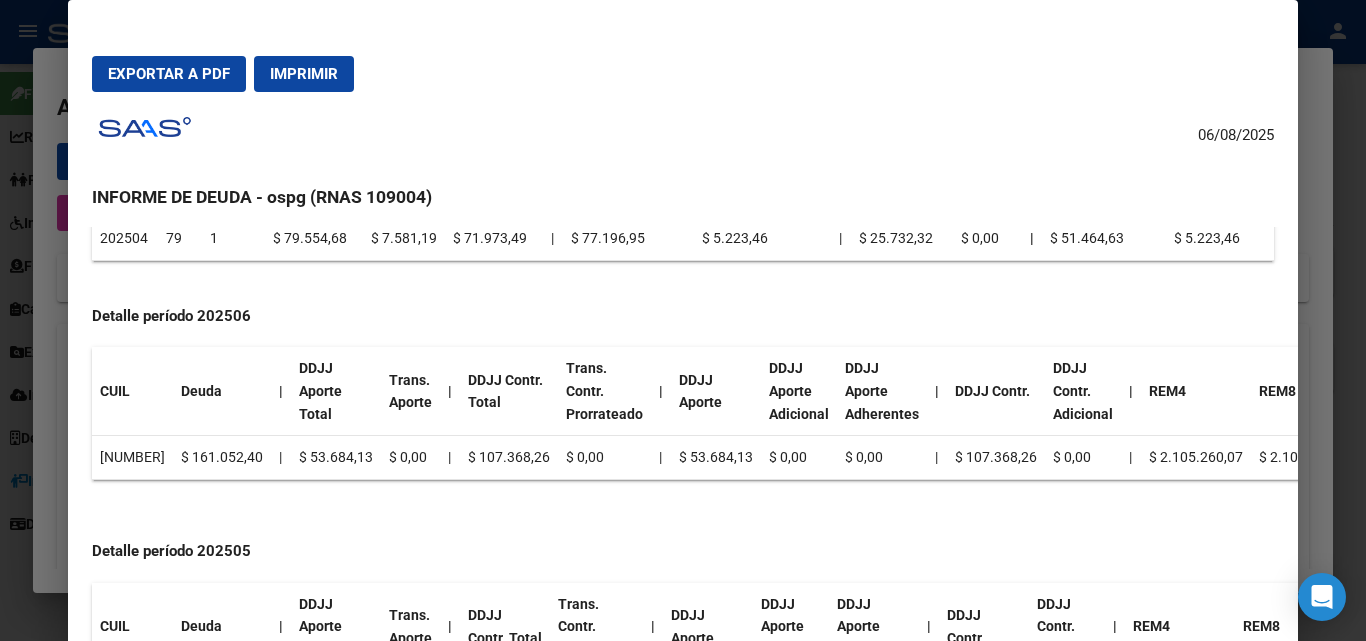 scroll, scrollTop: 500, scrollLeft: 0, axis: vertical 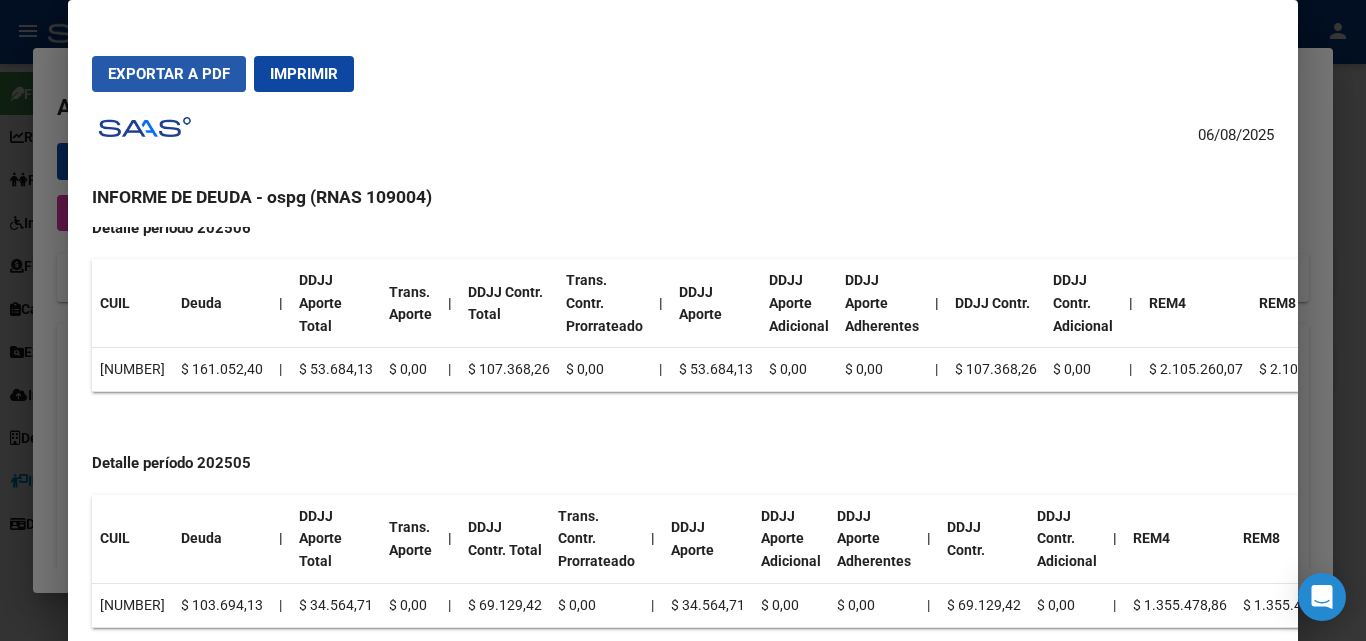 click on "Exportar a PDF" at bounding box center [169, 74] 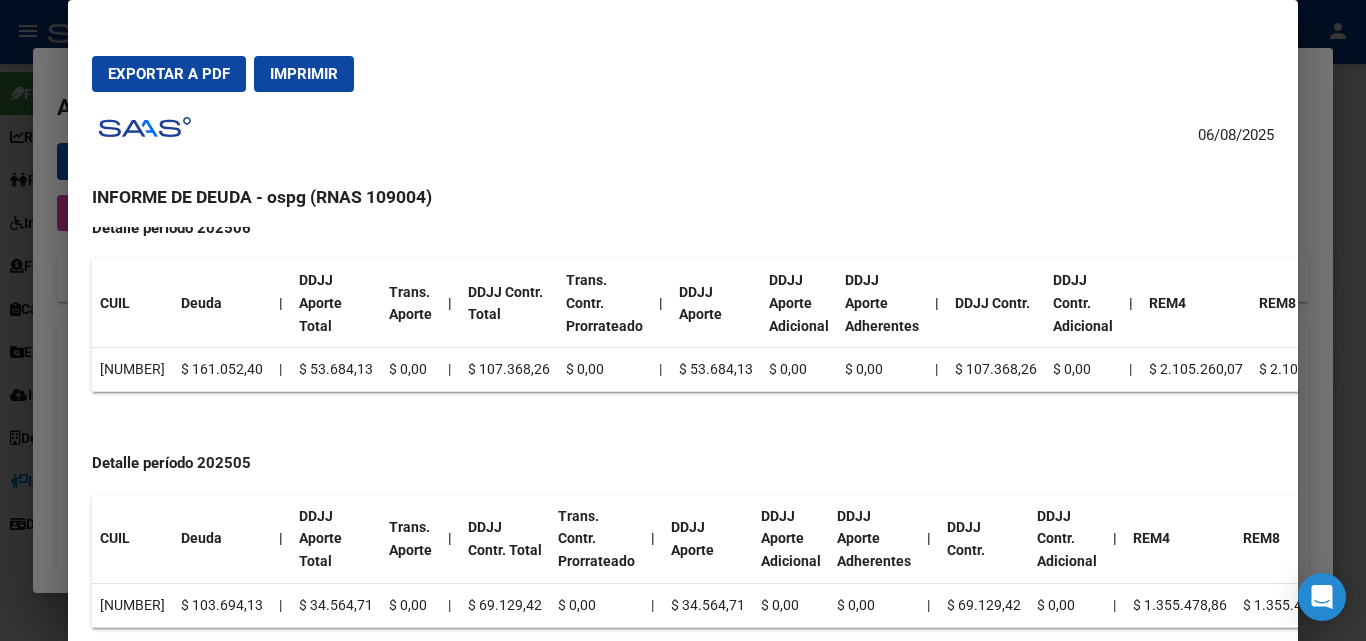 click at bounding box center (683, 320) 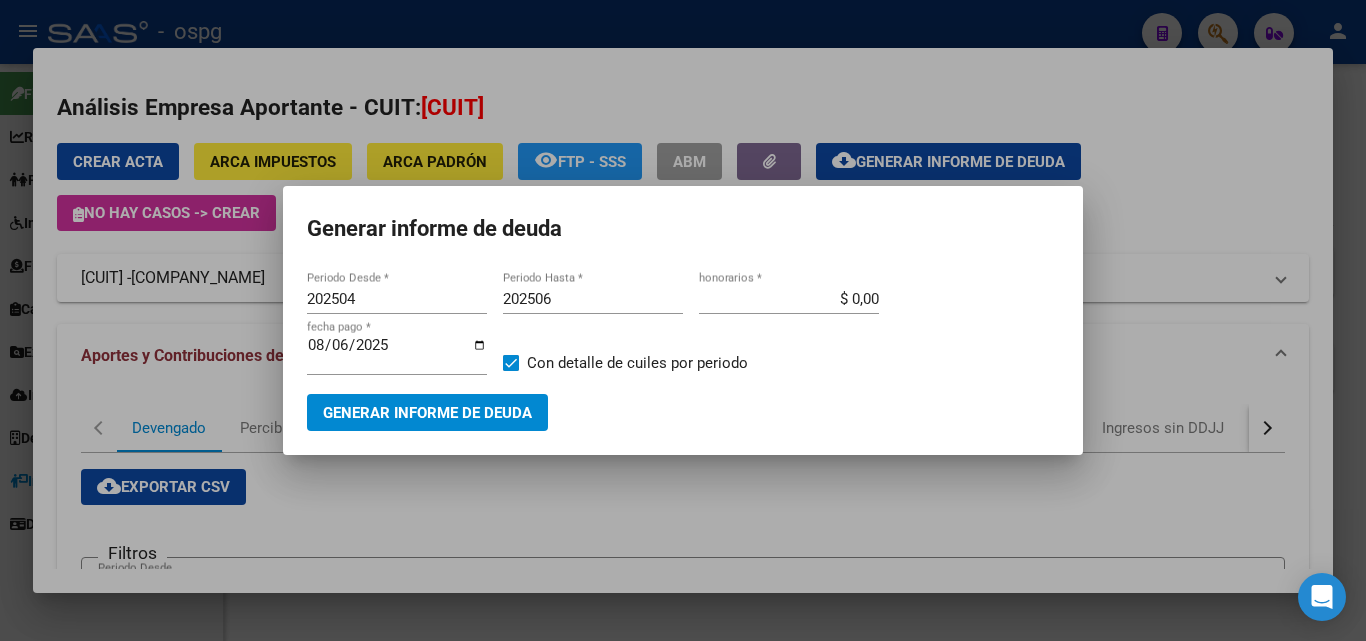click at bounding box center [683, 320] 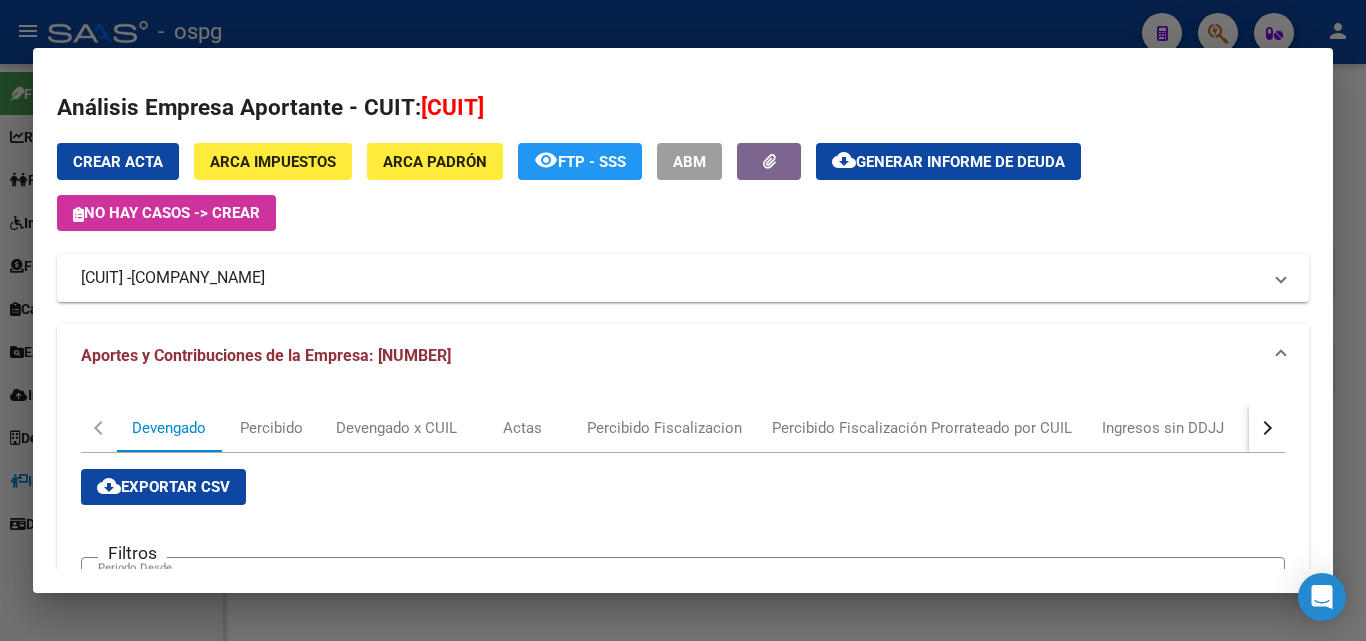 click on "Crear Acta ARCA Impuestos ARCA Padrón remove_red_eye  FTP - SSS  ABM  cloud_download  Generar informe de deuda   No hay casos -> Crear" at bounding box center [683, 187] 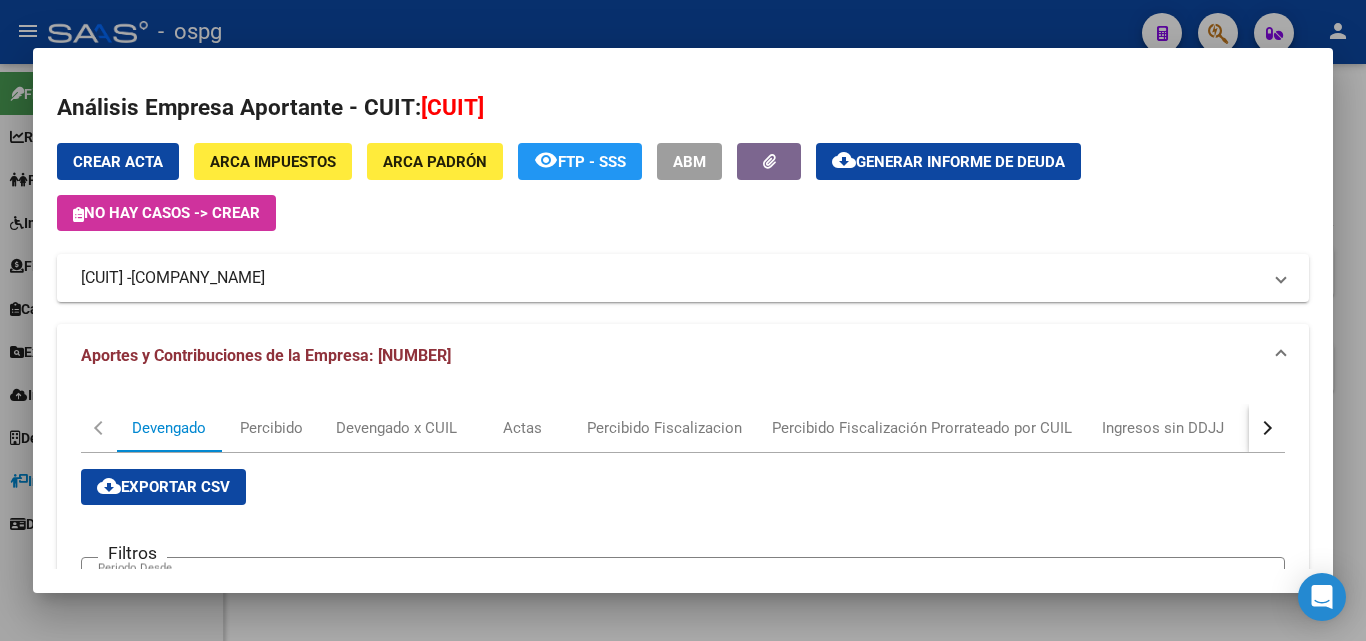 click at bounding box center (683, 320) 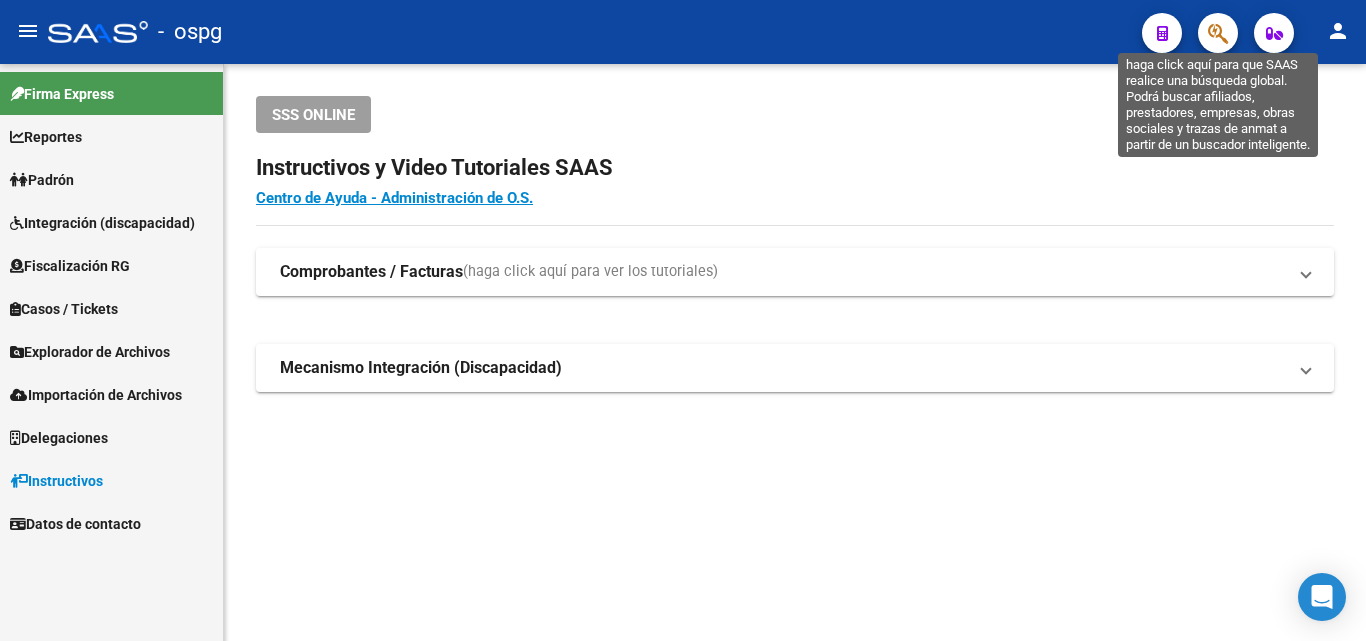 click 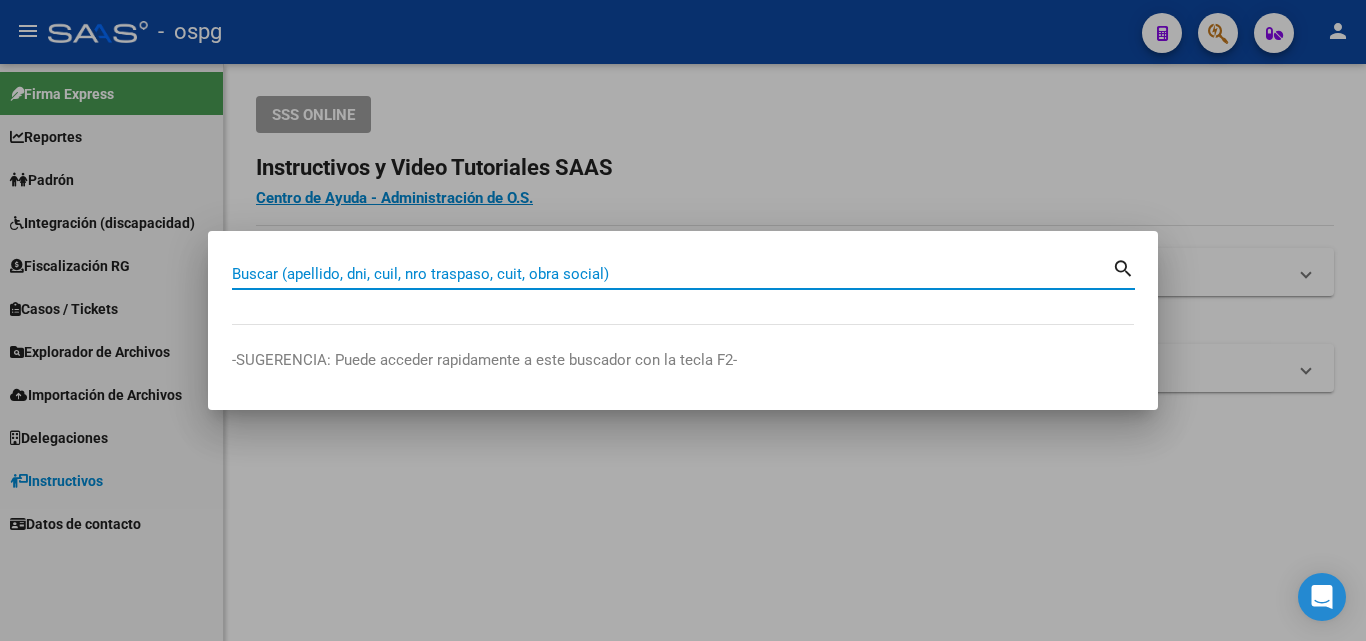 click on "Buscar (apellido, dni, cuil, nro traspaso, cuit, obra social)" at bounding box center [672, 274] 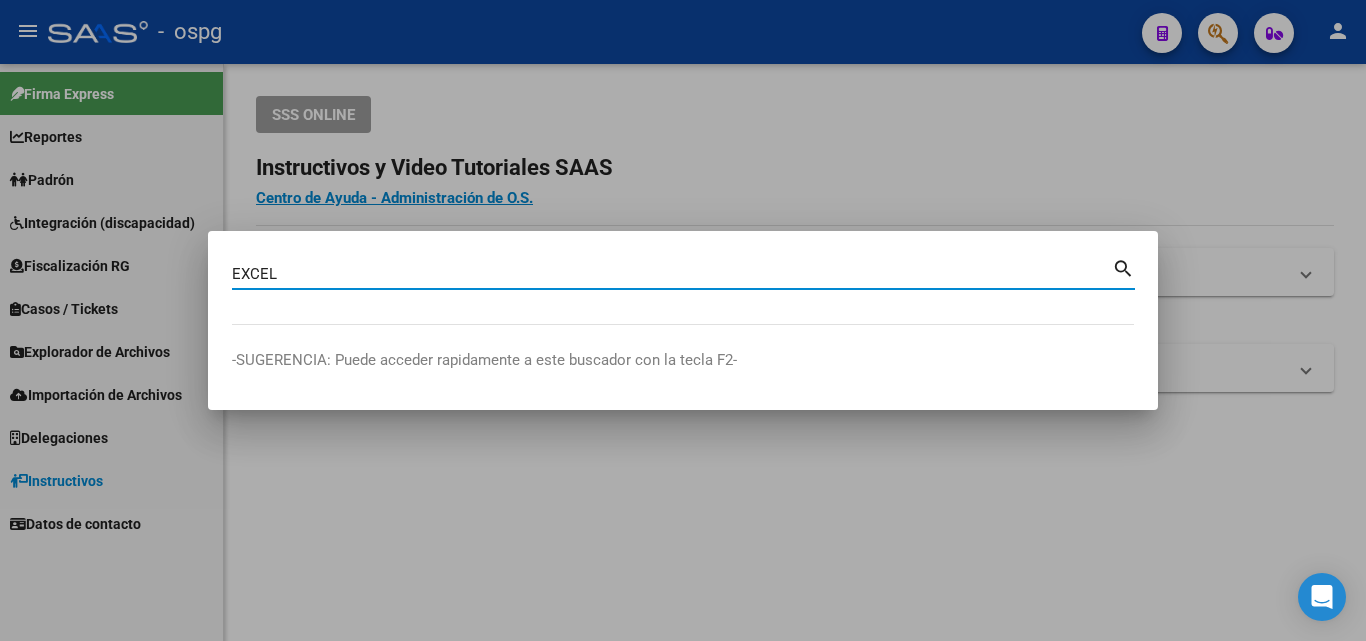 type on "EXCEL" 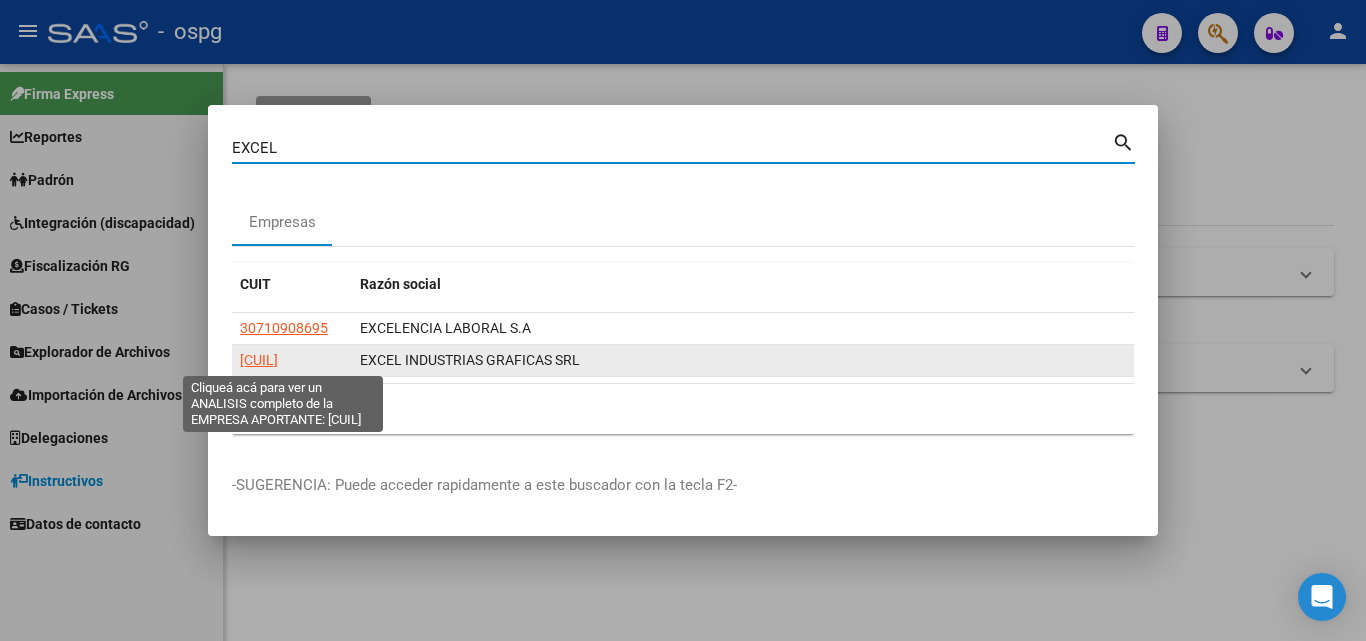 click on "[CUIL]" 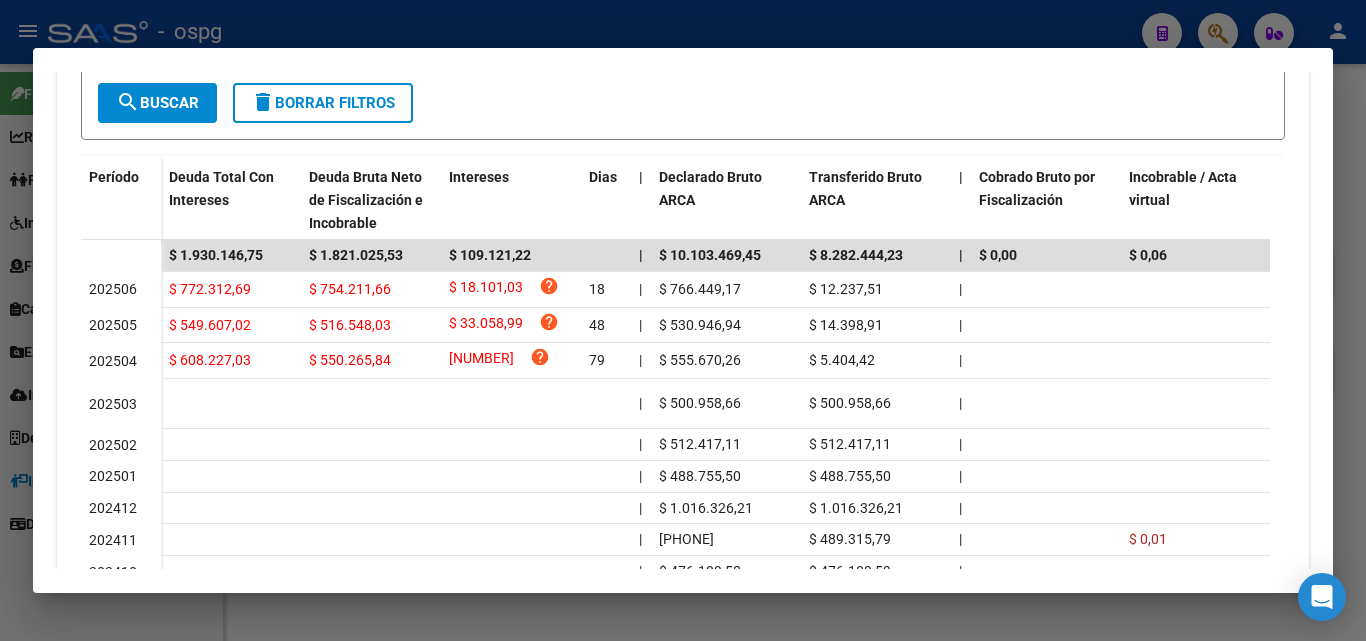 scroll, scrollTop: 542, scrollLeft: 0, axis: vertical 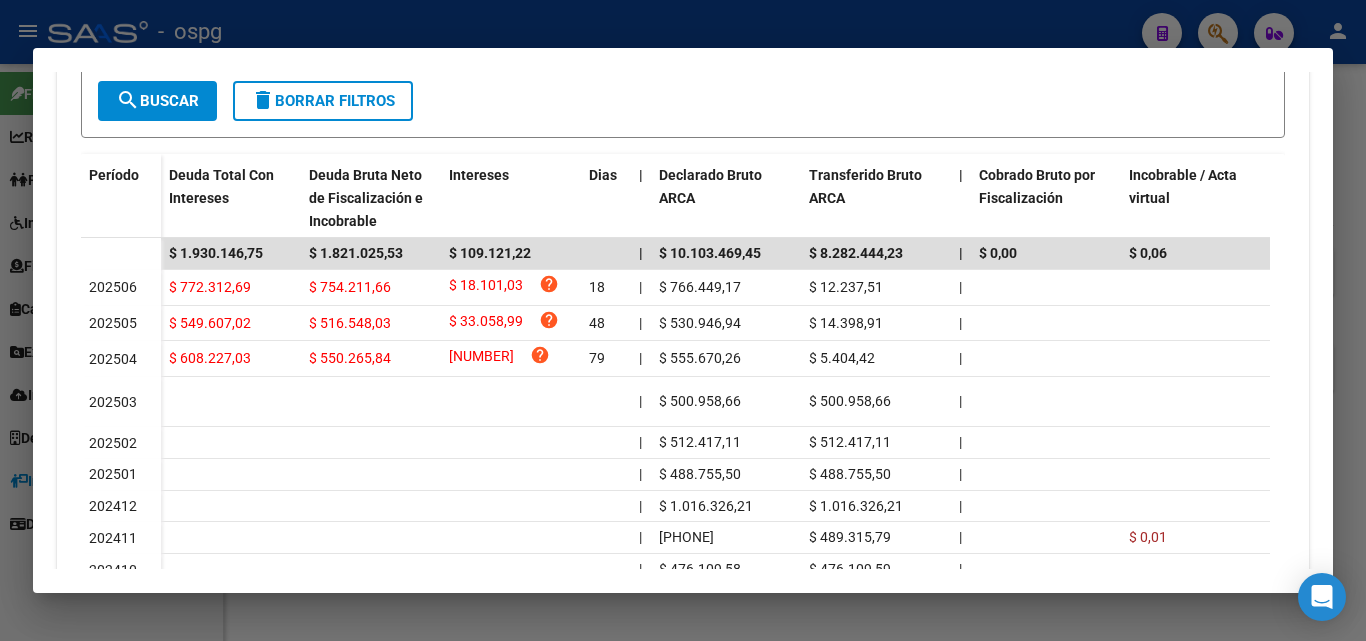 click at bounding box center [683, 320] 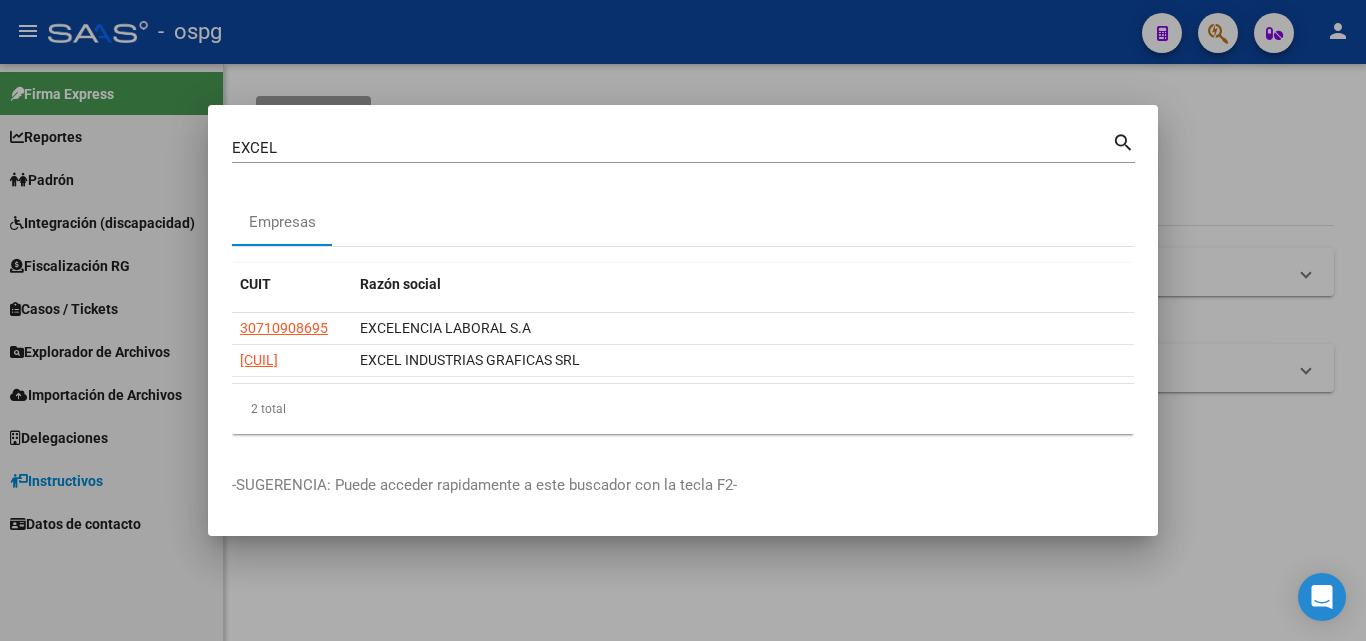 click at bounding box center [683, 320] 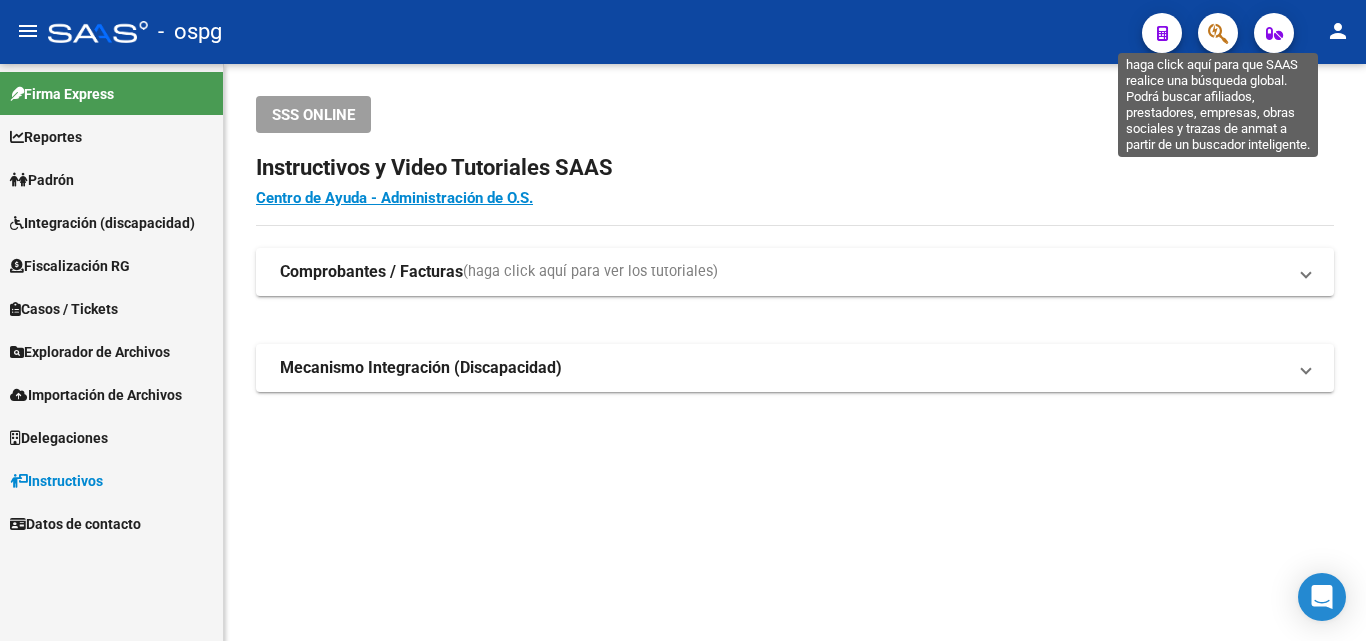 click 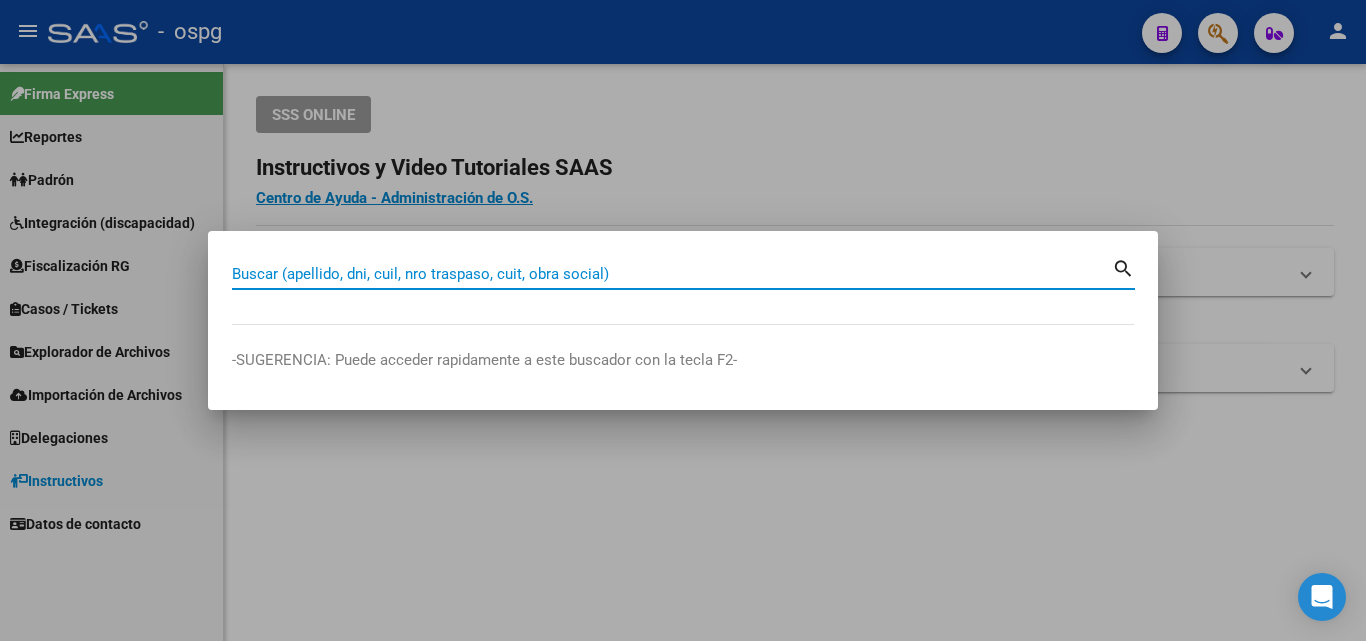 click on "Buscar (apellido, dni, cuil, nro traspaso, cuit, obra social)" at bounding box center (672, 274) 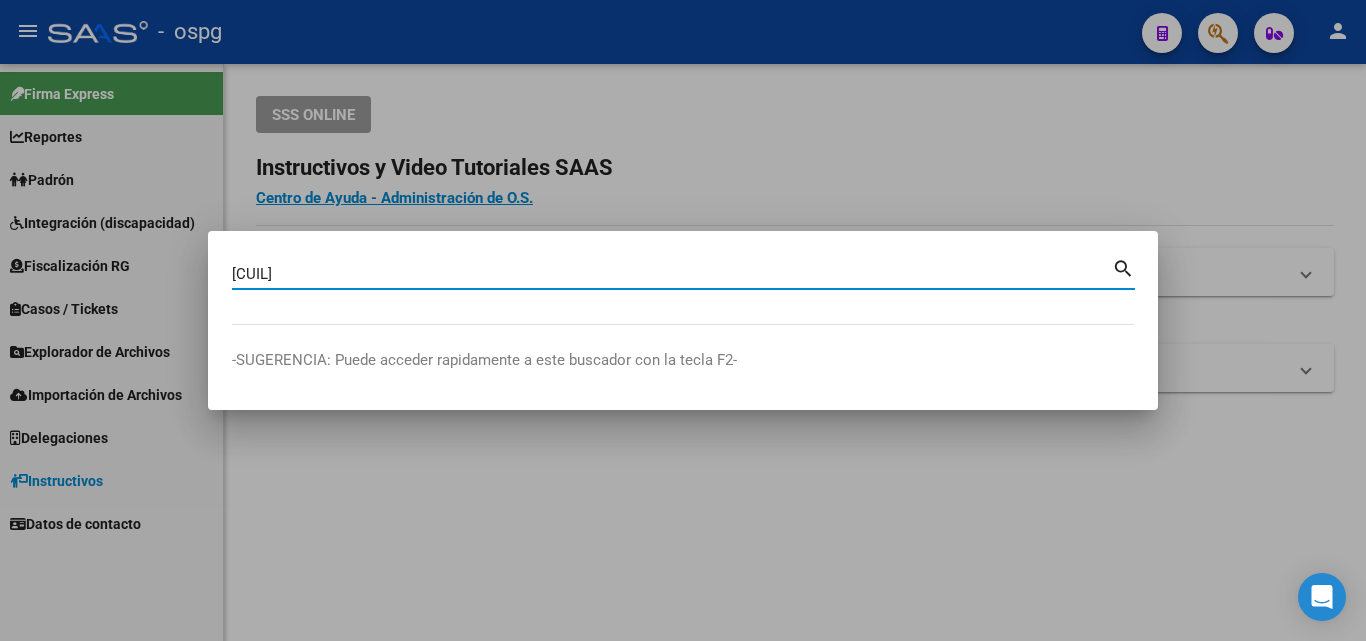 type on "[CUIL]" 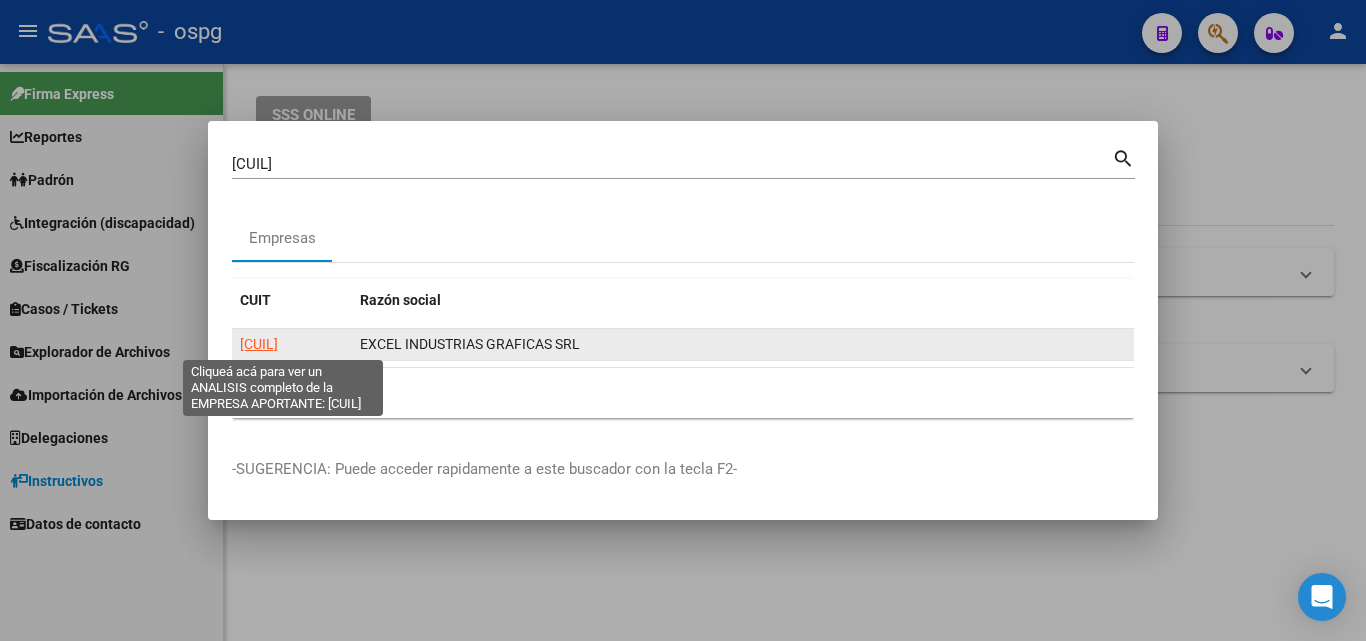 click on "[CUIL]" 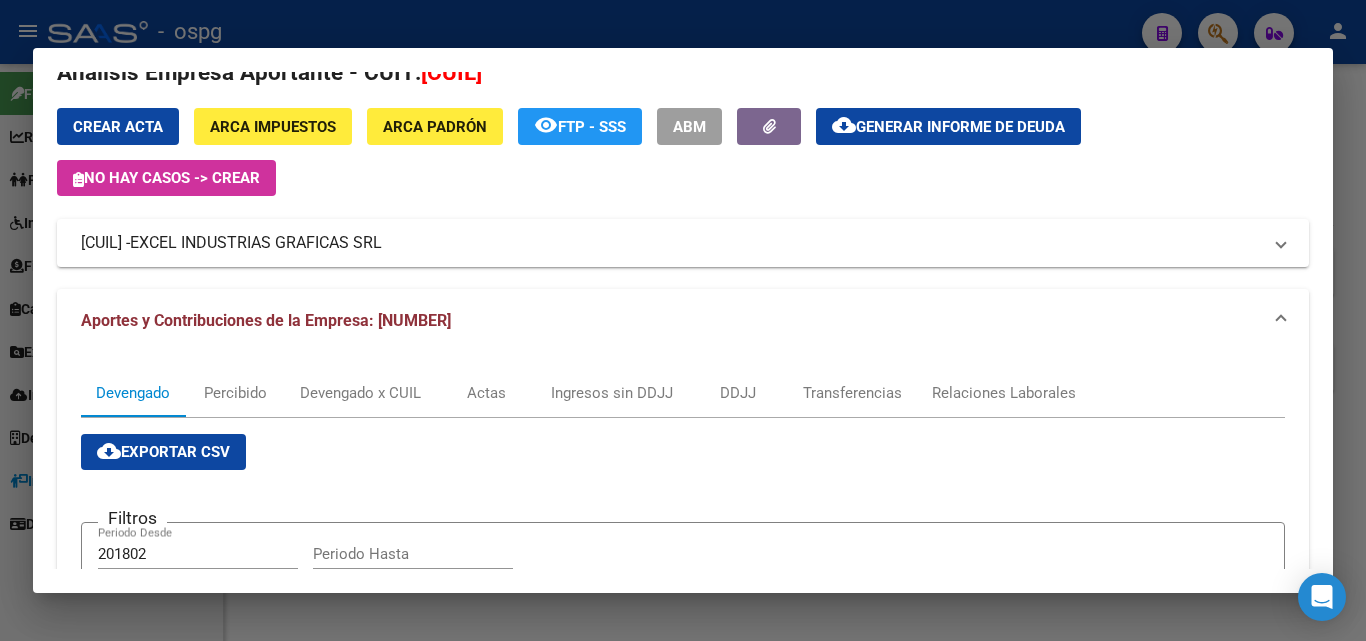 scroll, scrollTop: 0, scrollLeft: 0, axis: both 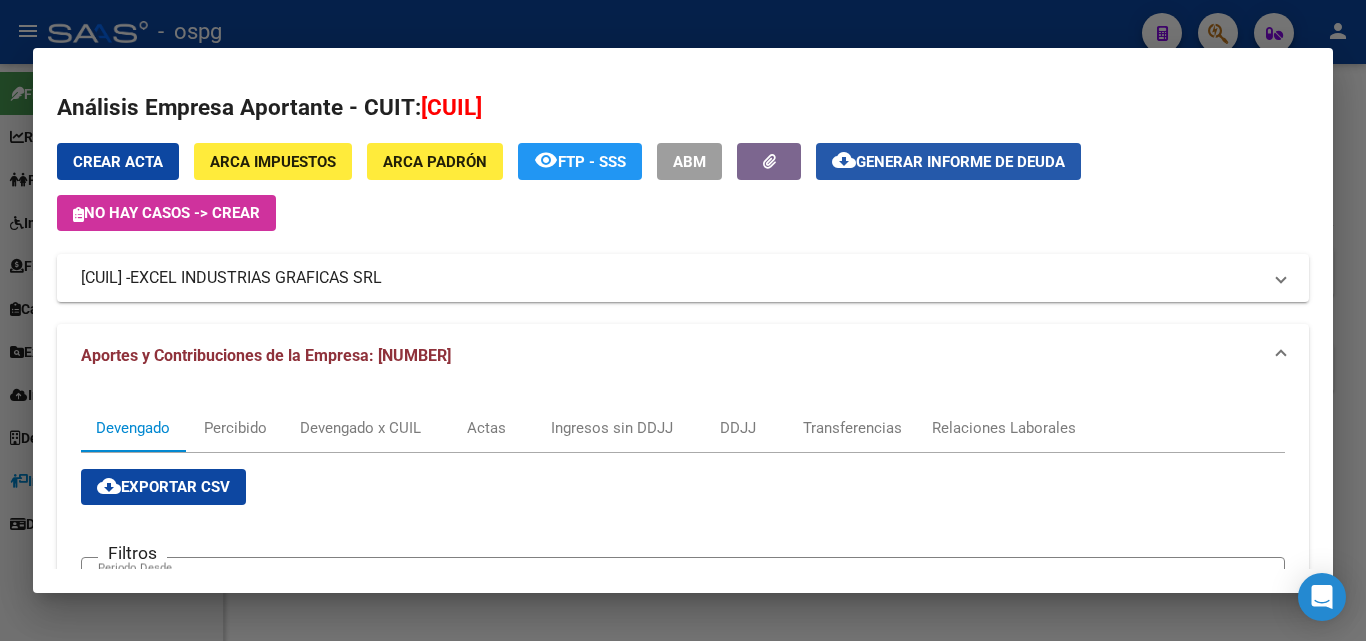 click on "Generar informe de deuda" 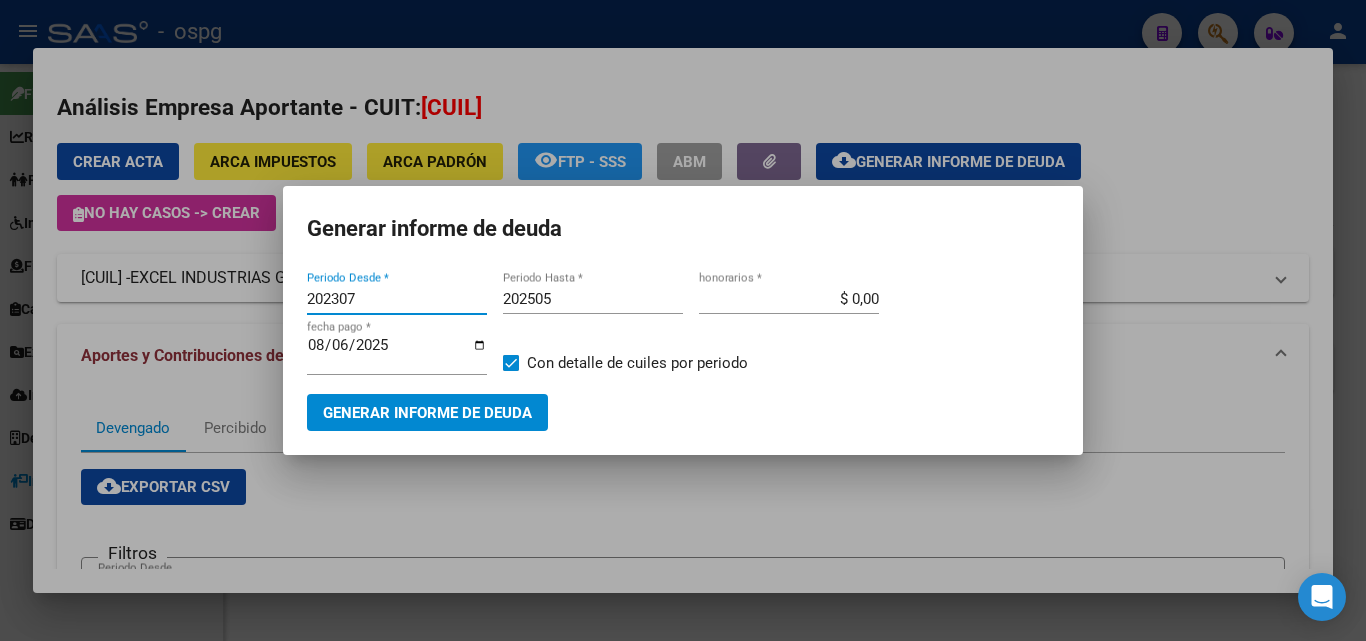 drag, startPoint x: 364, startPoint y: 293, endPoint x: 197, endPoint y: 269, distance: 168.71574 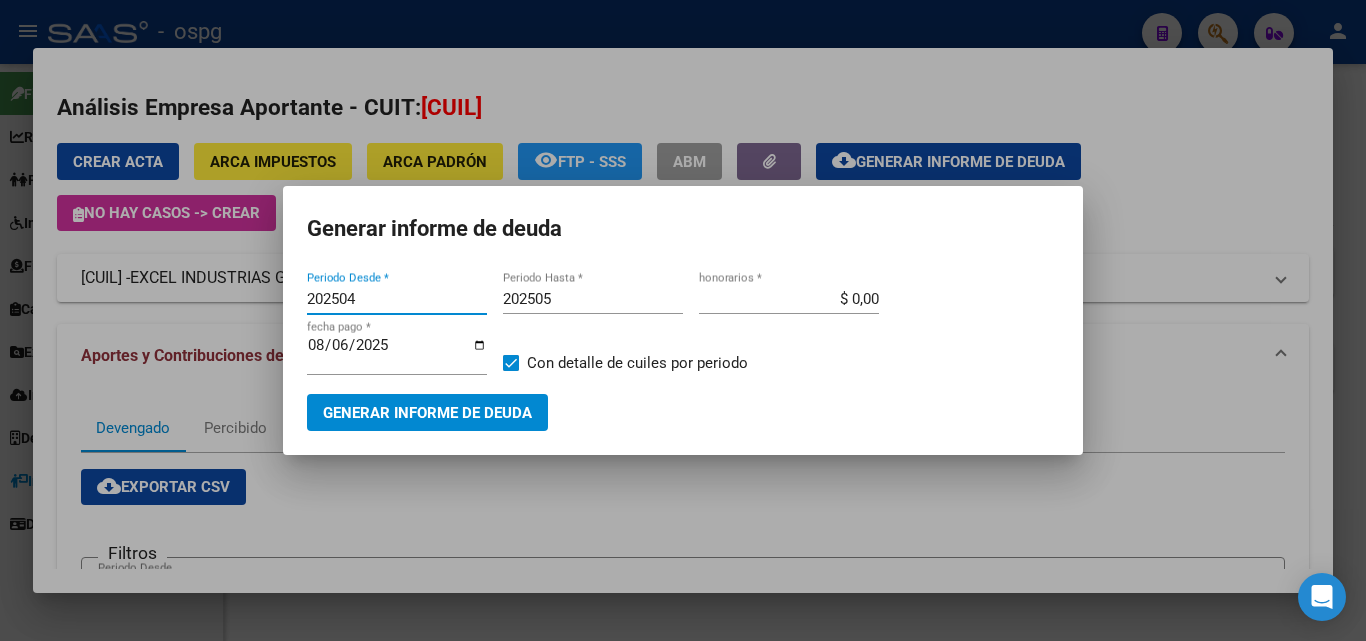 type on "202504" 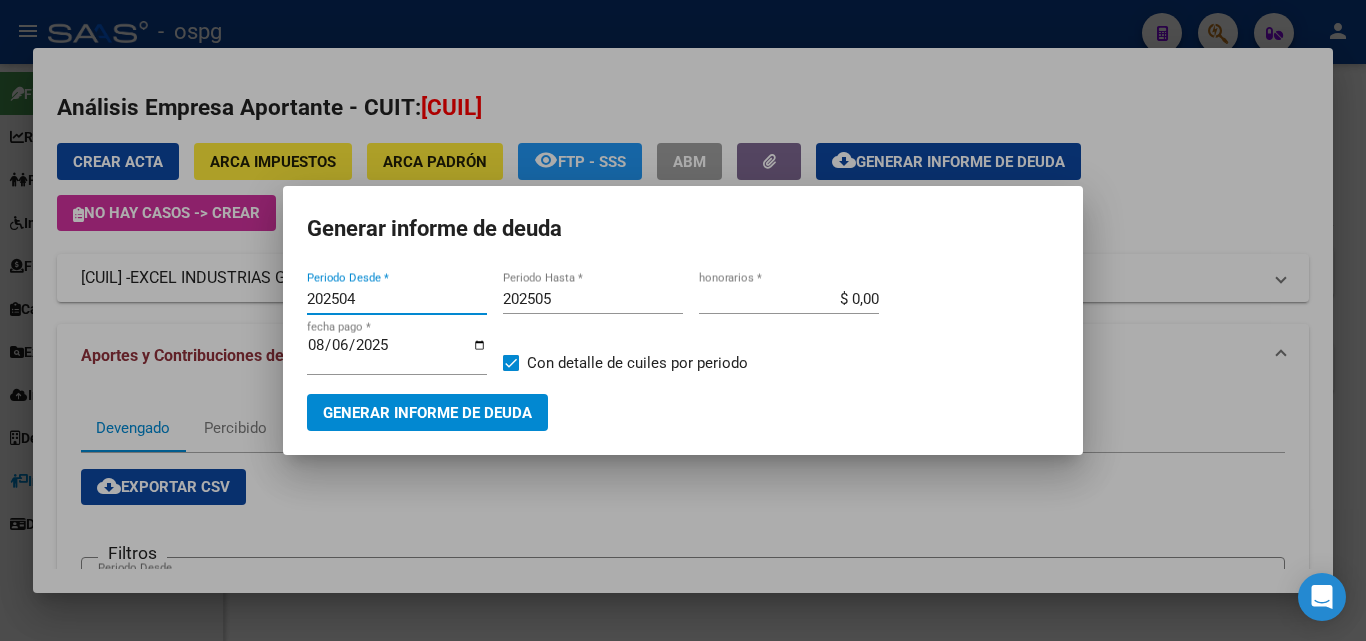 click on "202505" at bounding box center [593, 299] 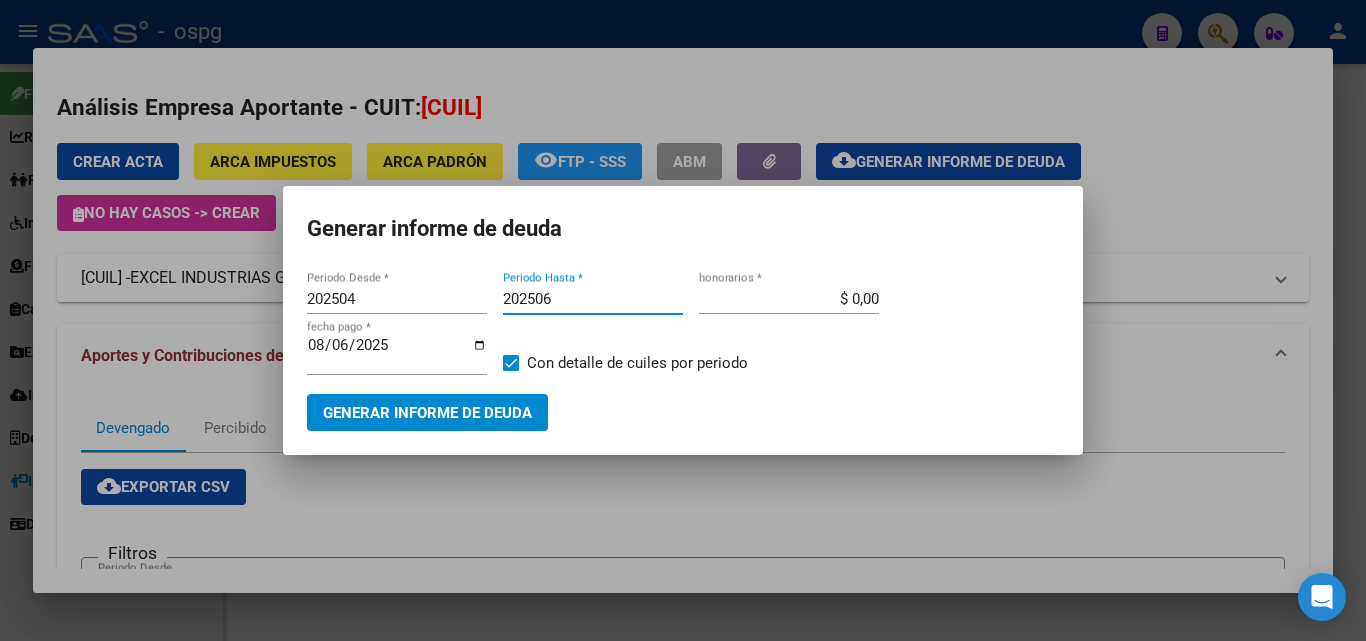 type on "202506" 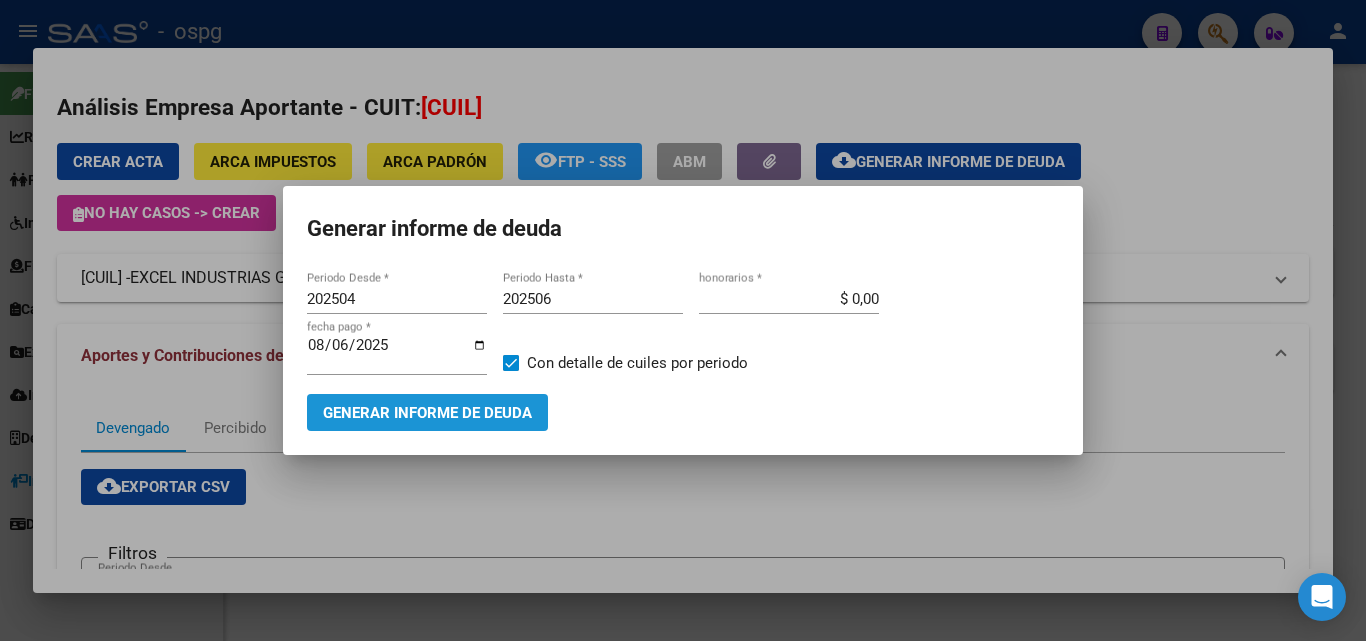 click on "Generar informe de deuda" at bounding box center (427, 413) 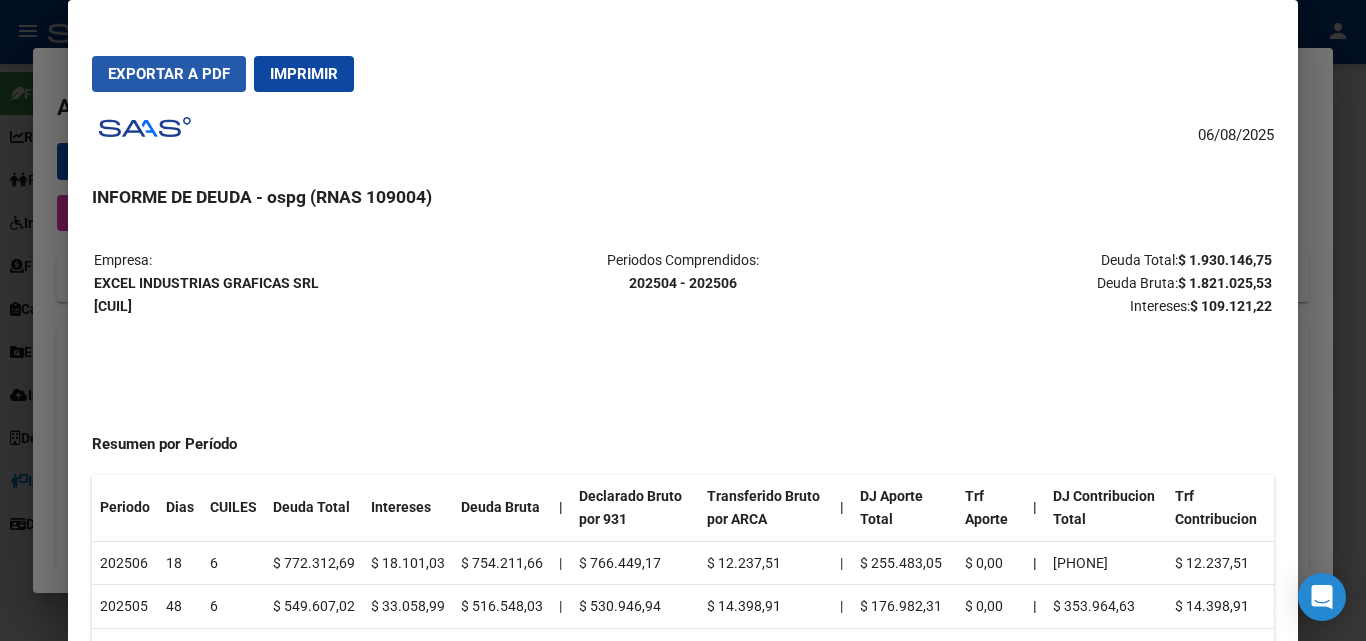 click on "Exportar a PDF" at bounding box center (169, 74) 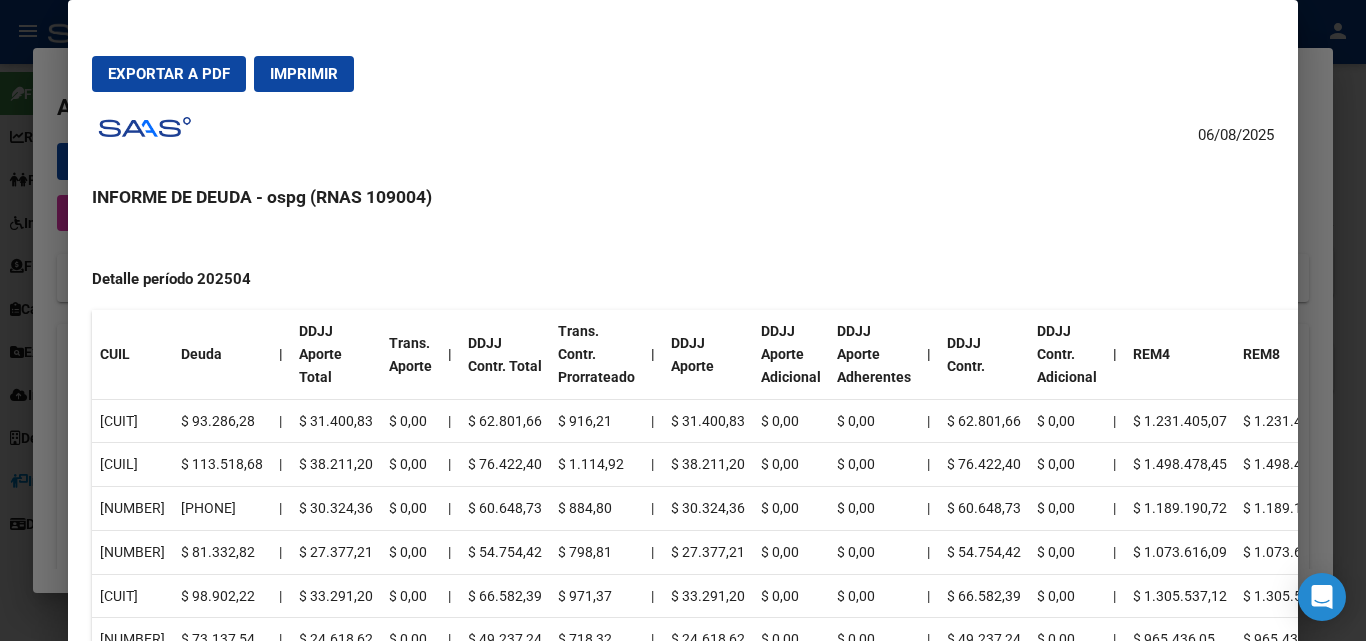 scroll, scrollTop: 1385, scrollLeft: 0, axis: vertical 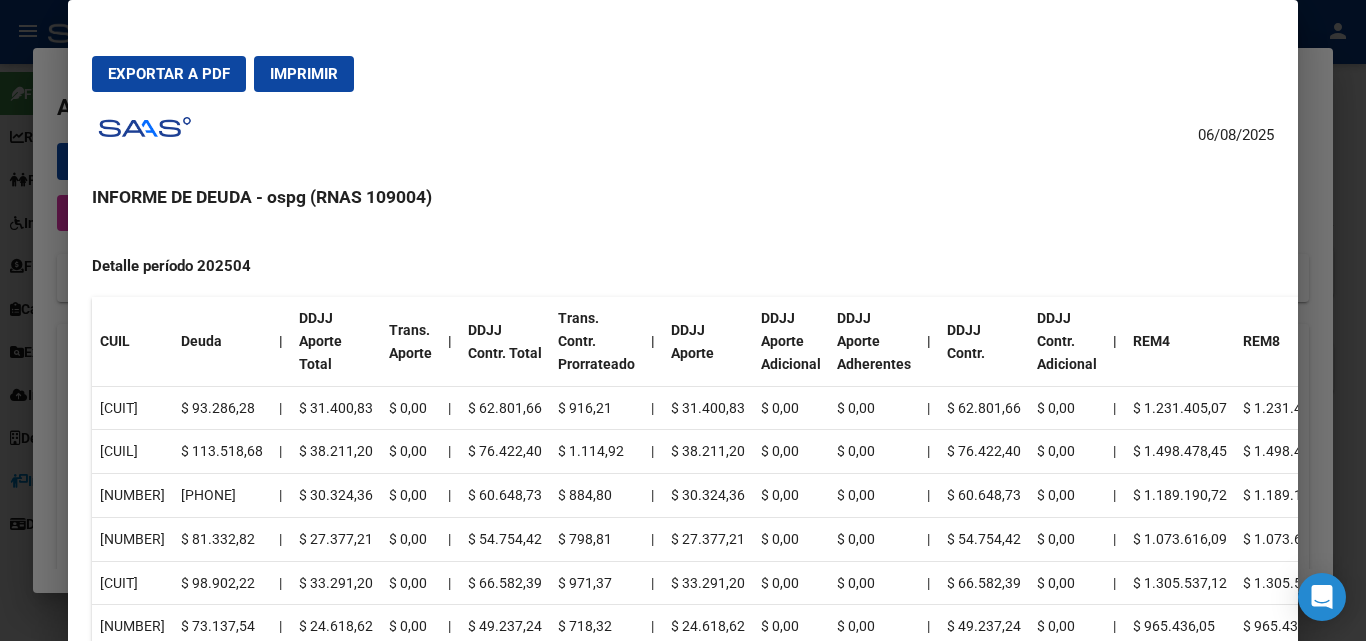 click on "INFORME DE DEUDA - ospg (RNAS 109004)" at bounding box center (682, 197) 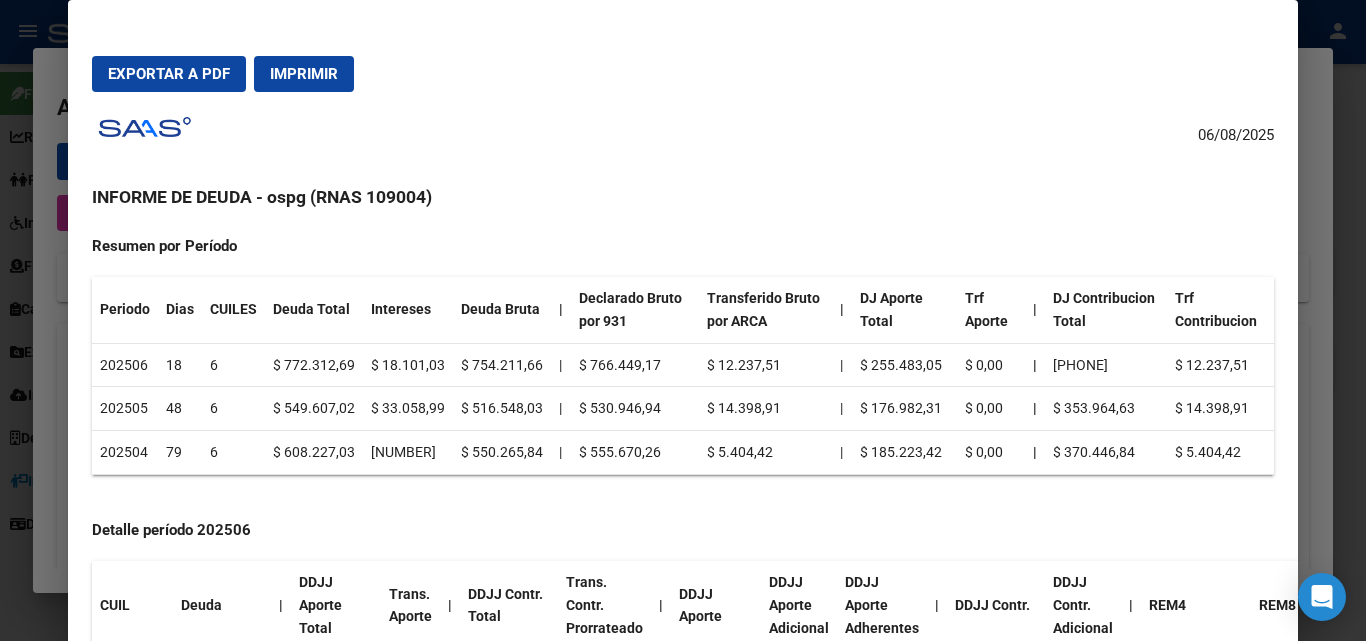 scroll, scrollTop: 200, scrollLeft: 0, axis: vertical 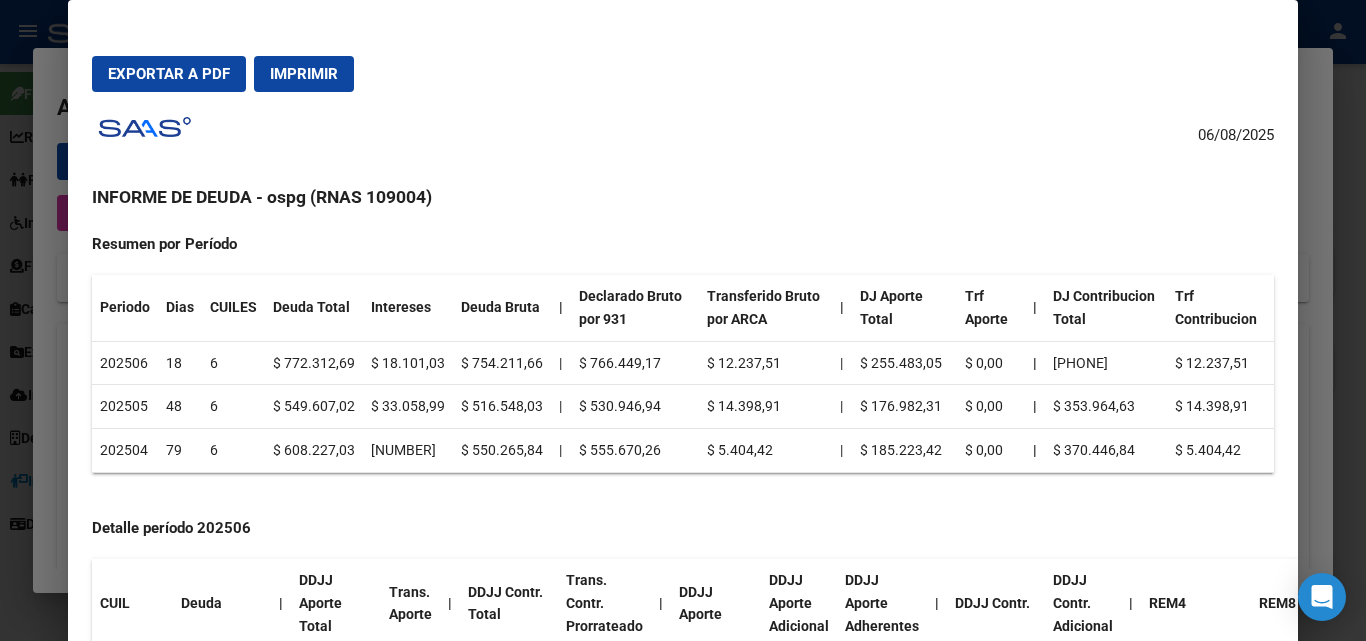 click on "Exportar a PDF" at bounding box center [169, 74] 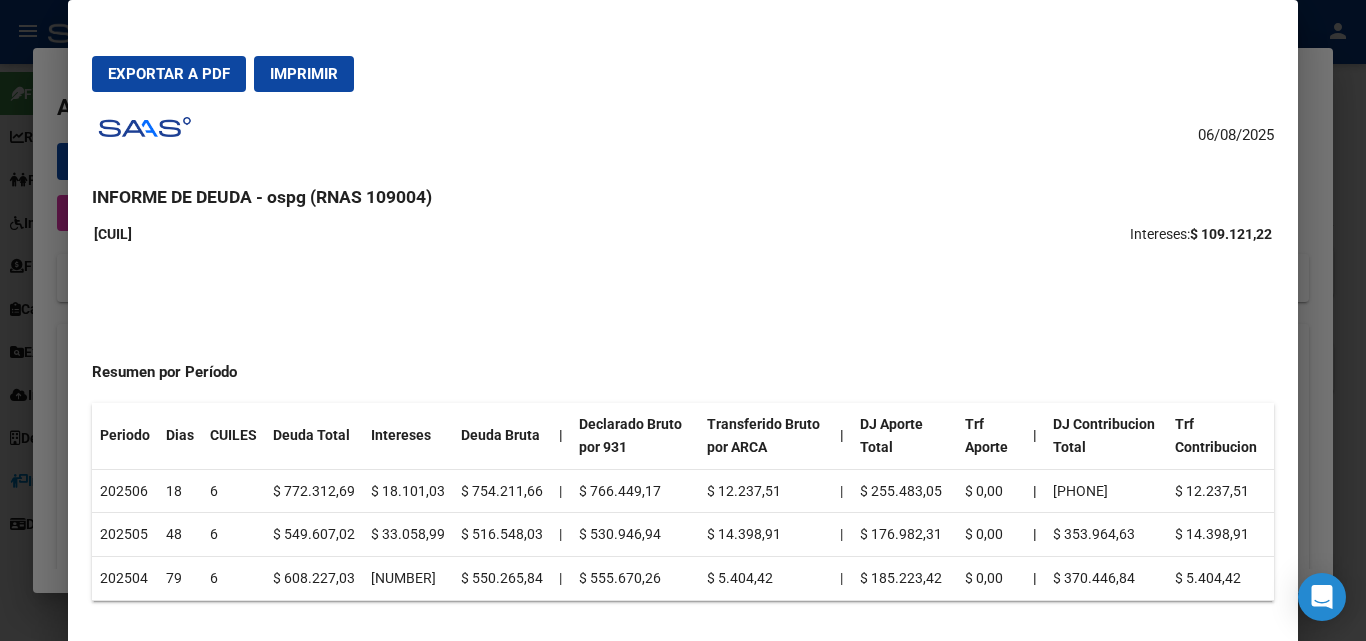 scroll, scrollTop: 0, scrollLeft: 0, axis: both 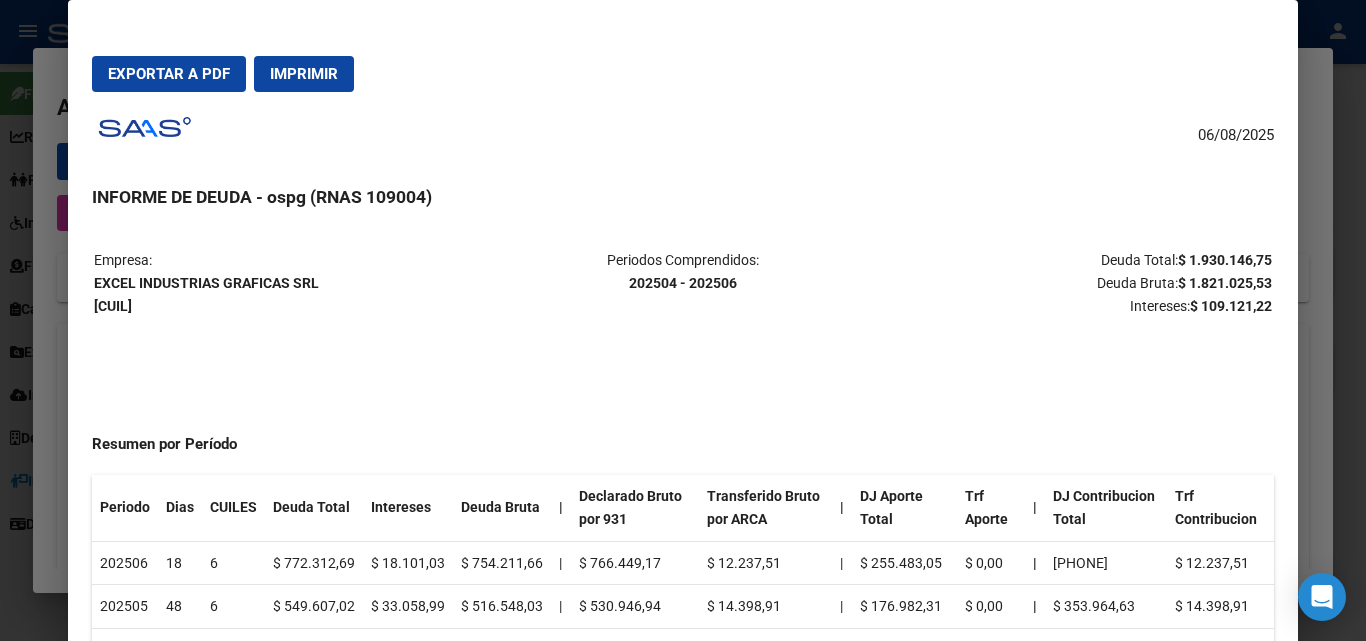 drag, startPoint x: 95, startPoint y: 281, endPoint x: 336, endPoint y: 292, distance: 241.2509 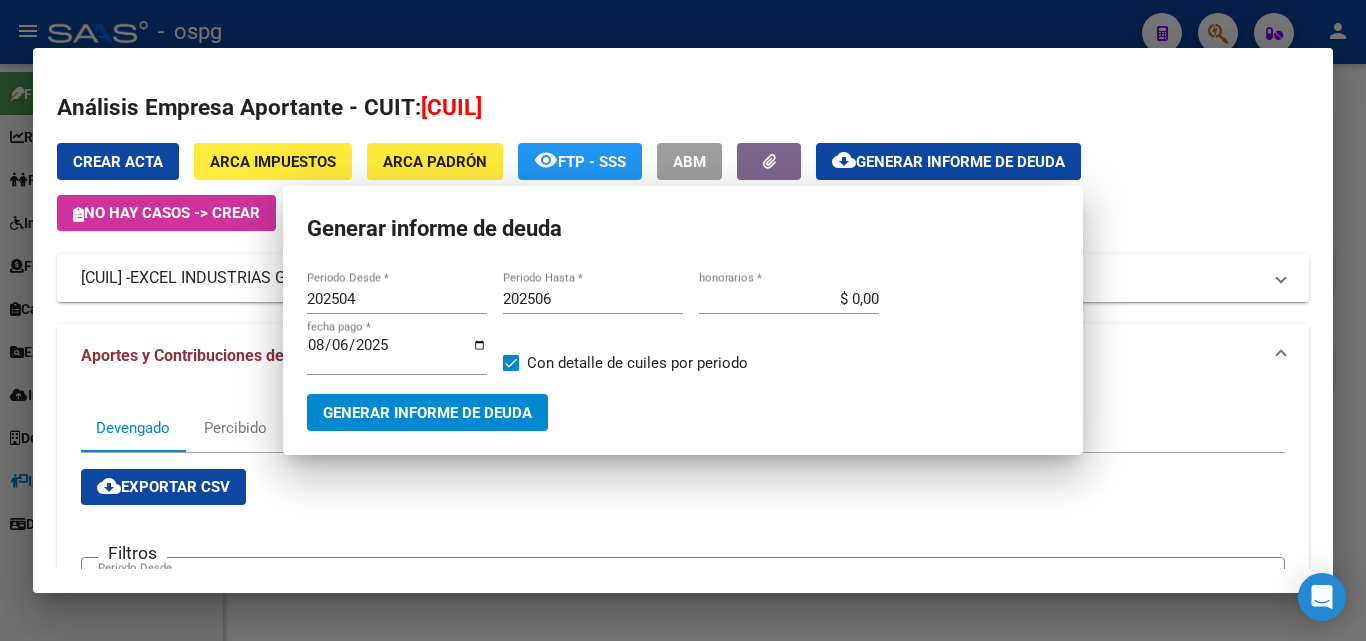 click at bounding box center (683, 320) 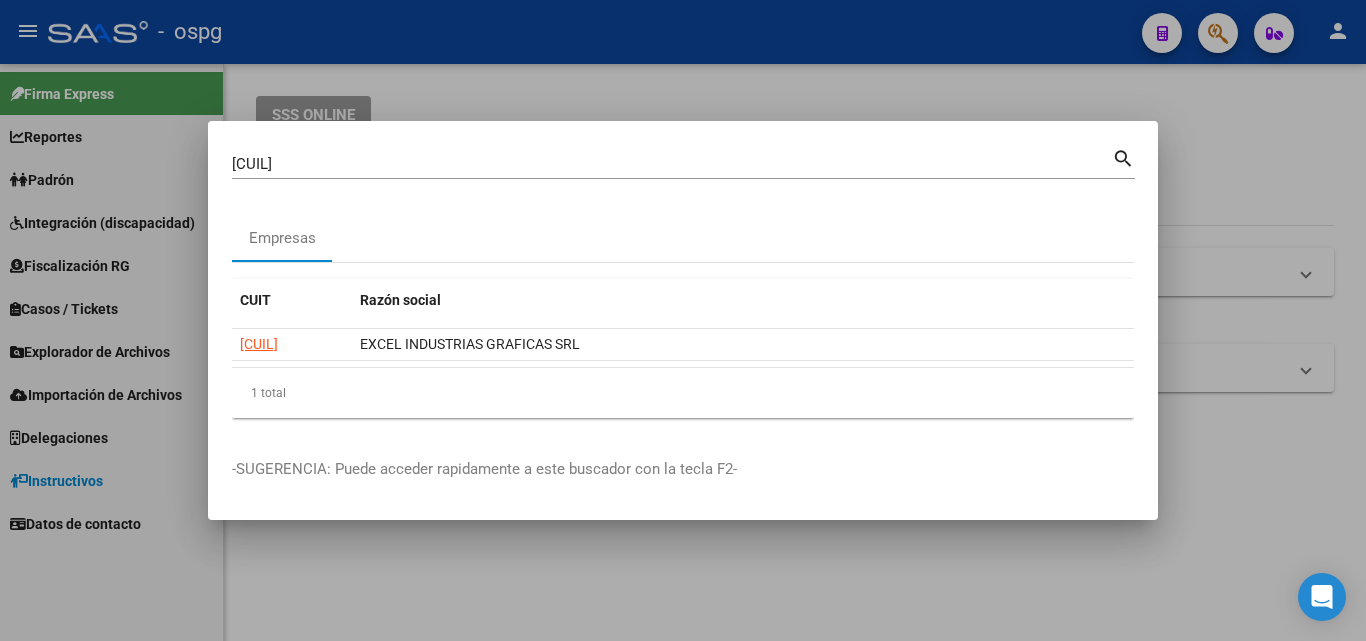 click at bounding box center (683, 320) 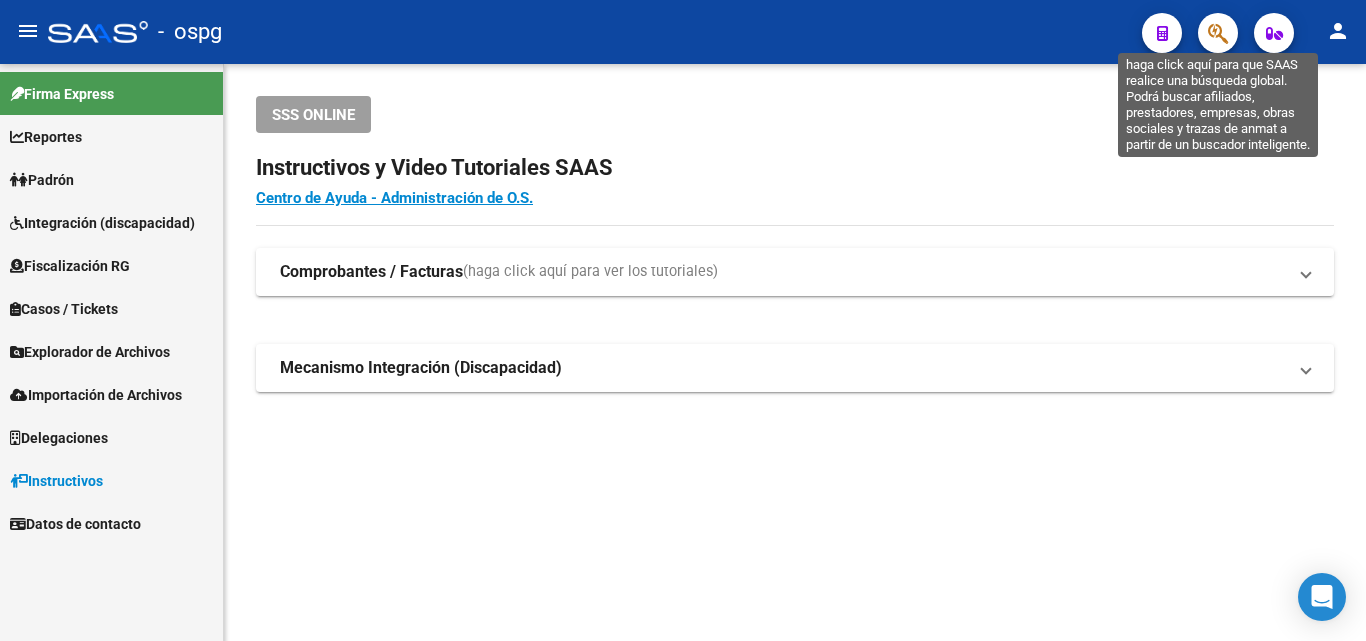 click 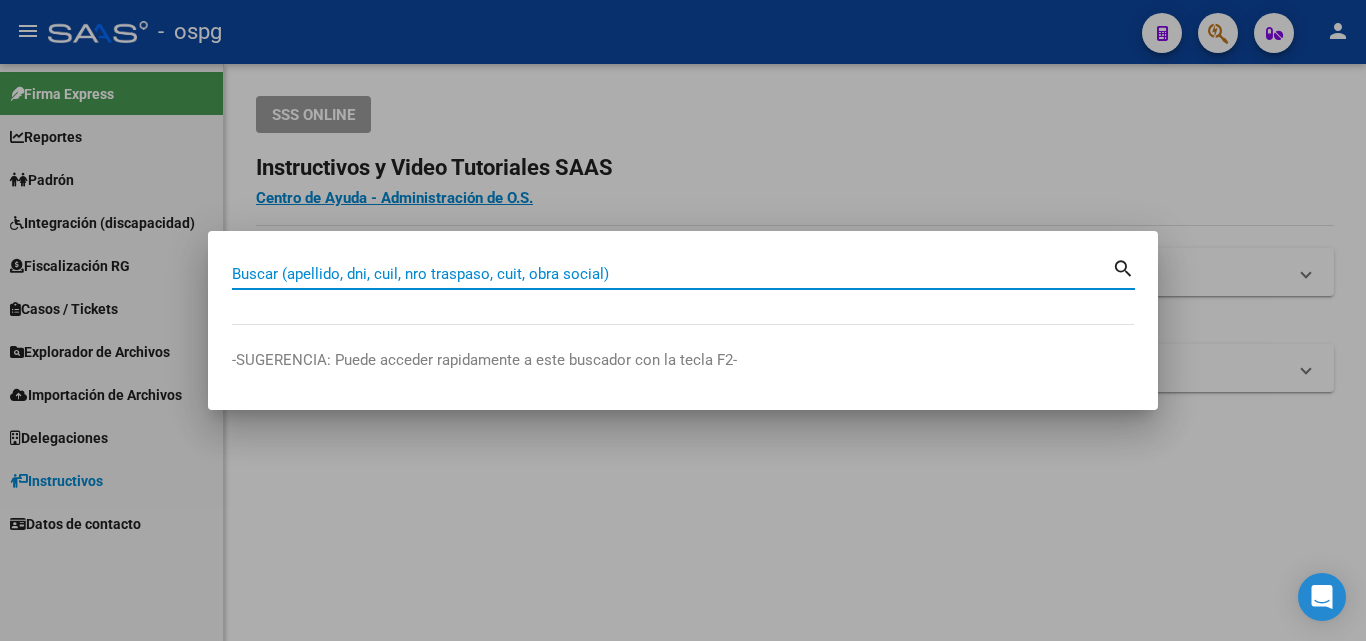 click on "Buscar (apellido, dni, cuil, nro traspaso, cuit, obra social)" at bounding box center (672, 274) 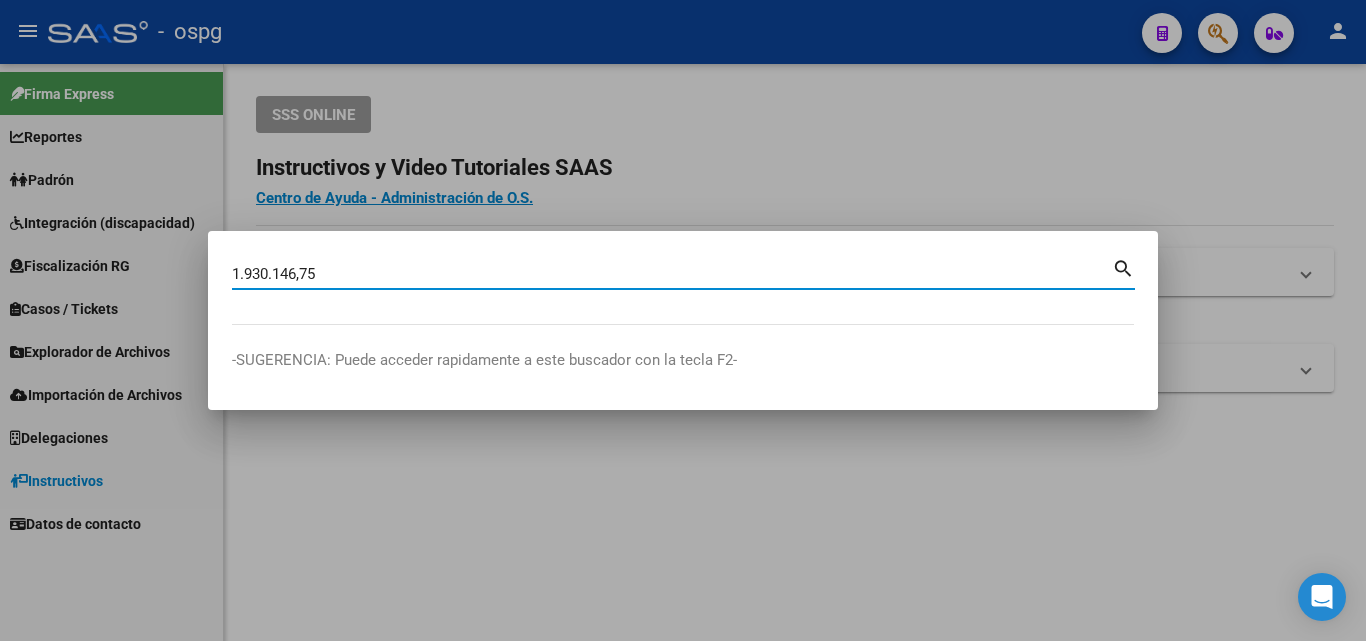drag, startPoint x: 380, startPoint y: 271, endPoint x: 0, endPoint y: 251, distance: 380.52594 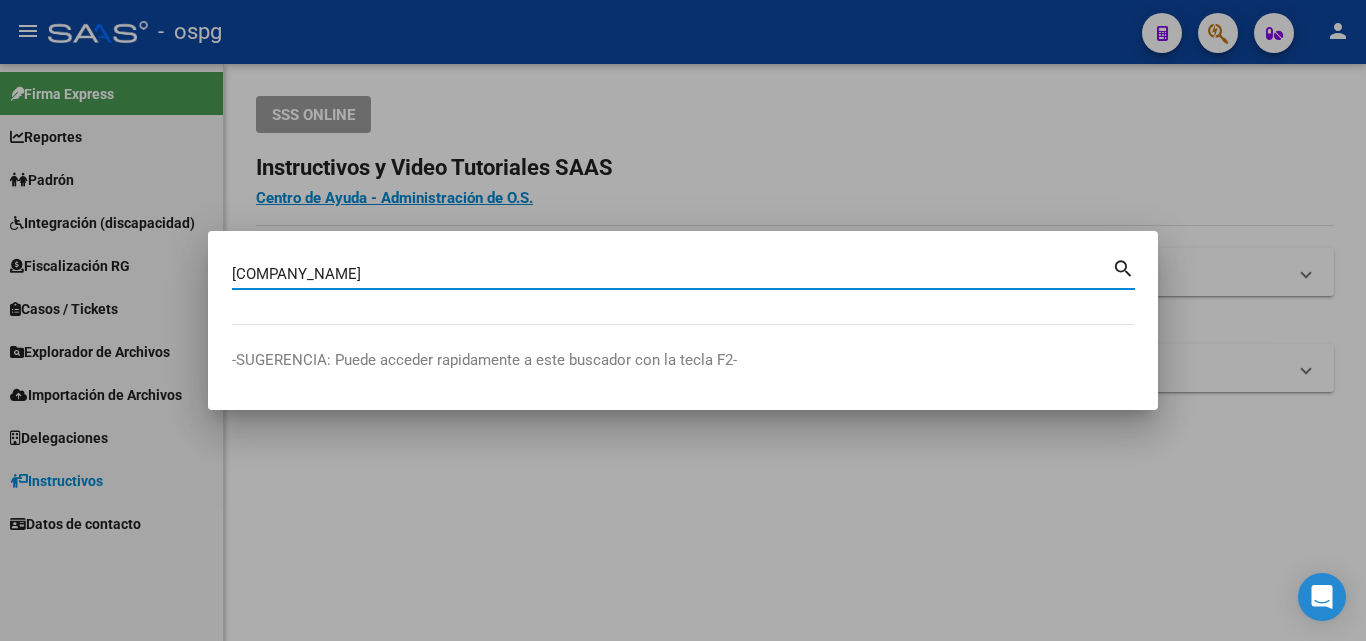 type on "[COMPANY_NAME]" 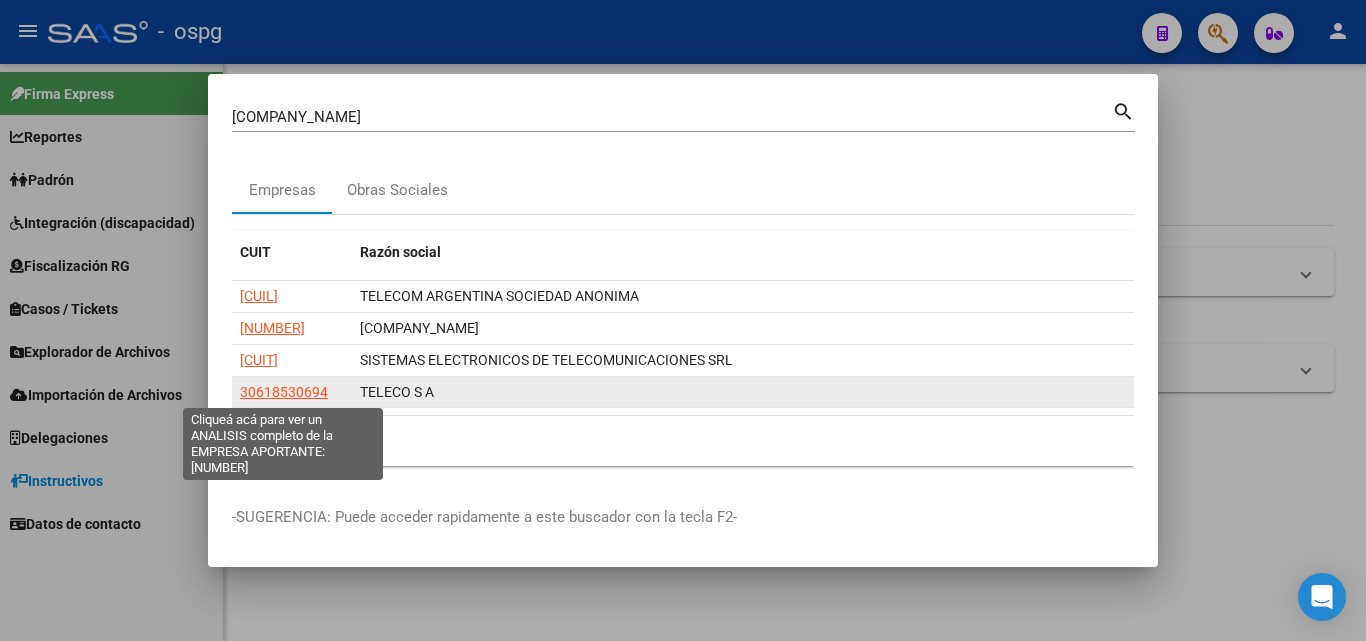 click on "30618530694" 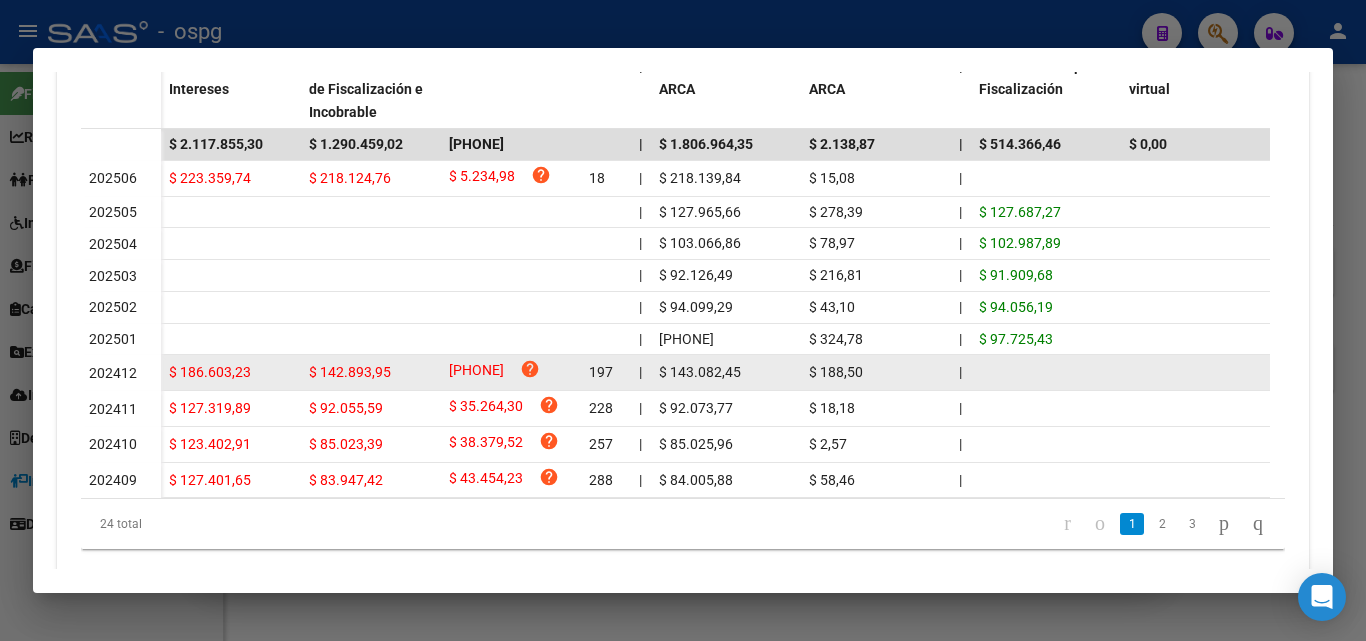 scroll, scrollTop: 700, scrollLeft: 0, axis: vertical 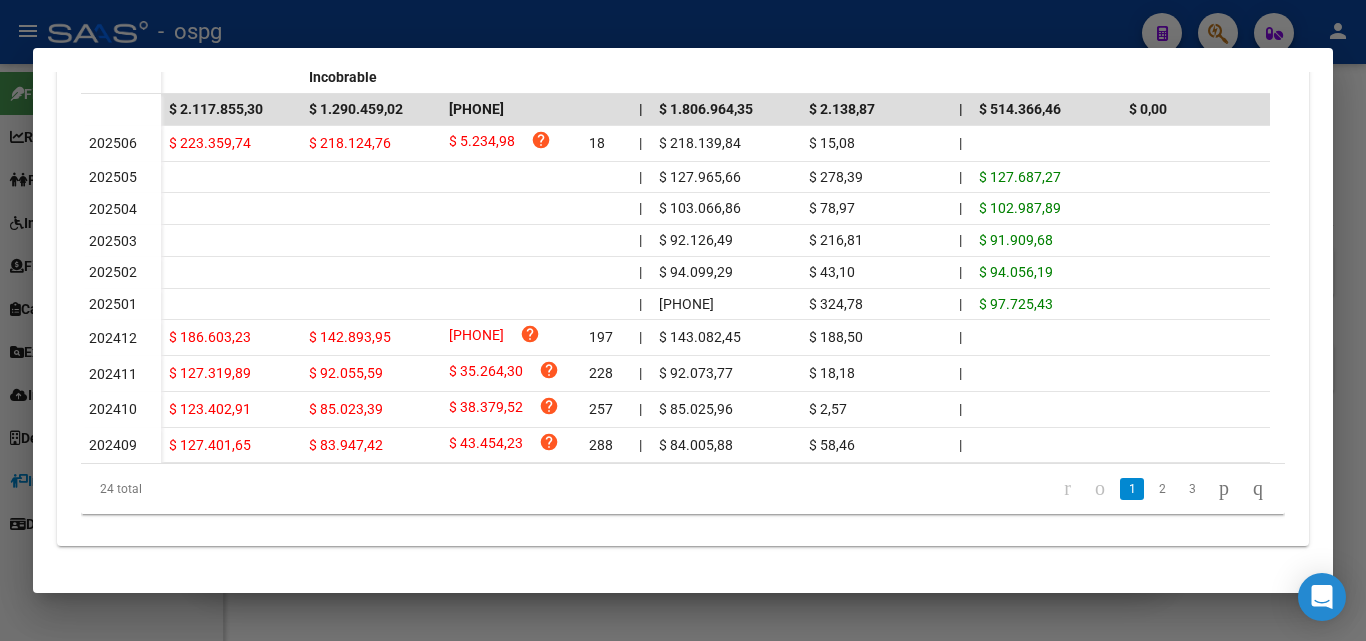 click at bounding box center (683, 320) 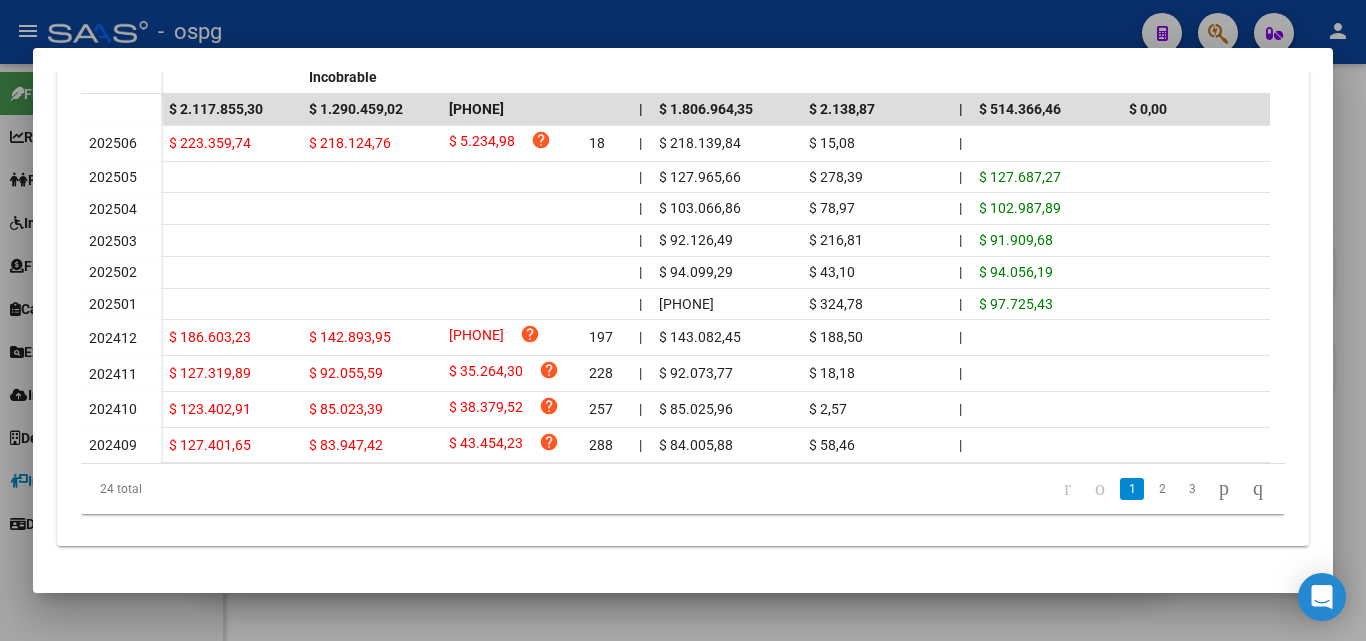 click at bounding box center [683, 320] 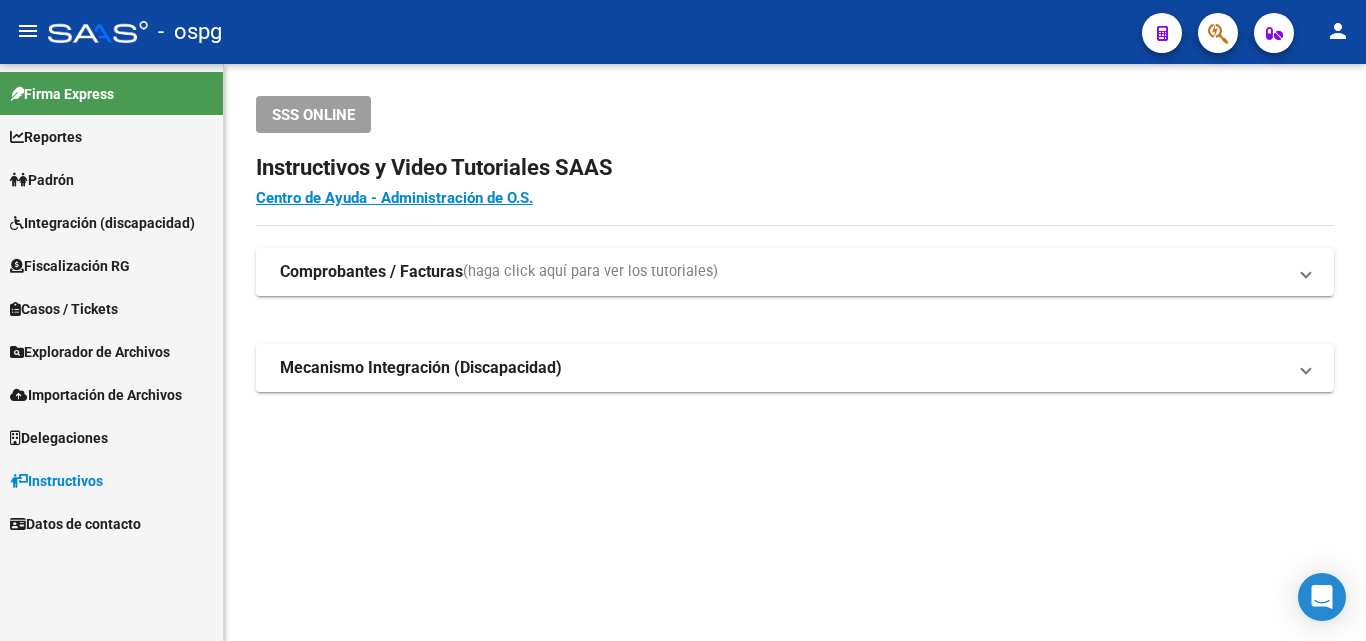 click on "SSS ONLINE Instructivos y Video Tutoriales SAAS Centro de Ayuda - Administración de O.S. Comprobantes / Facturas  (haga click aquí para ver los tutoriales) ¿Cómo cargar una factura?    Carga de Facturas En este video explicaremos cómo cargar facturas. También les mostraremos cómo asociar la documentación respaldatoria. Instructivo Carga de Facturas ¿Cómo cargar una factura con trazabilidad?    Carga de Facturas con Trazabilidad En este video explicaremos cómo cargar una factura con trazabilidad. También les mostraremos cómo asociar la documentación respaldatoria.  Instructivo Carga de Facturas con Trazabilidad ANMAT ¿Cómo editar una factura con trazabilidad?    Edición de Facturas con Trazabilidad En este video explicaremos cómo editar una factura que ya habíamos cargado. Les mostraremos cómo asociar la documentación respaldatoria y la trazabilidad. Mecanismo Integración (Discapacidad) Presentación de Legajos y Comprobantes SSS Presentación de legajos y comprobantes" 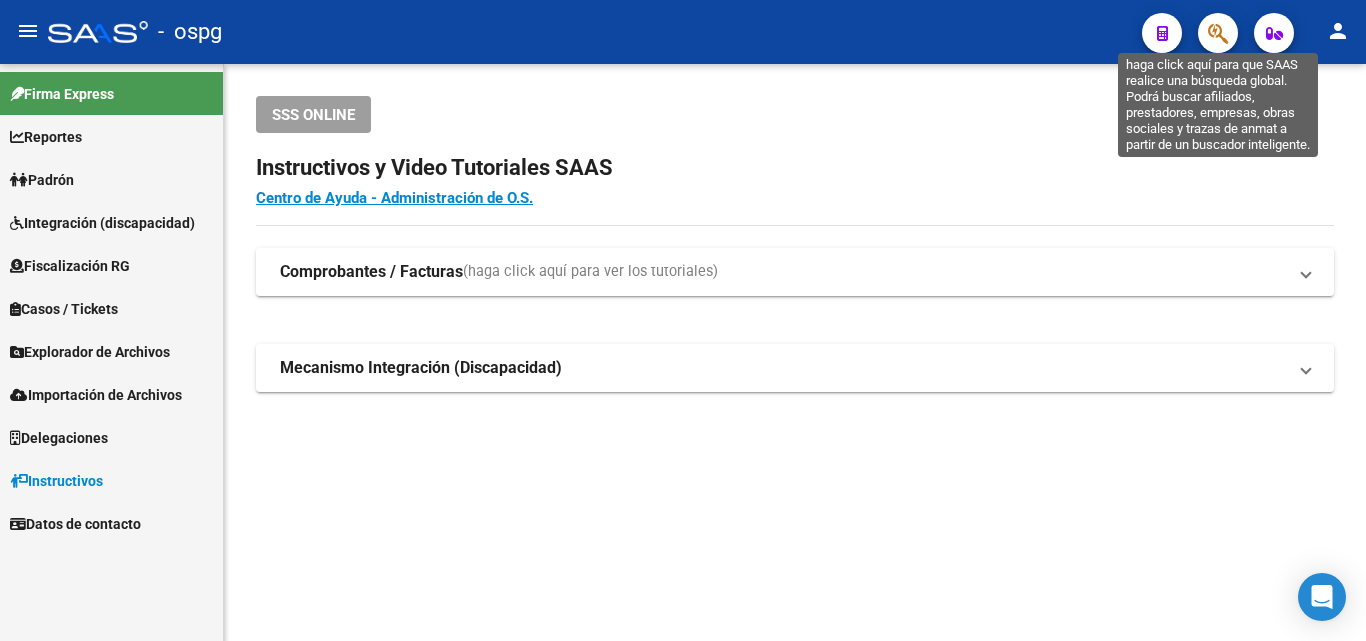 click 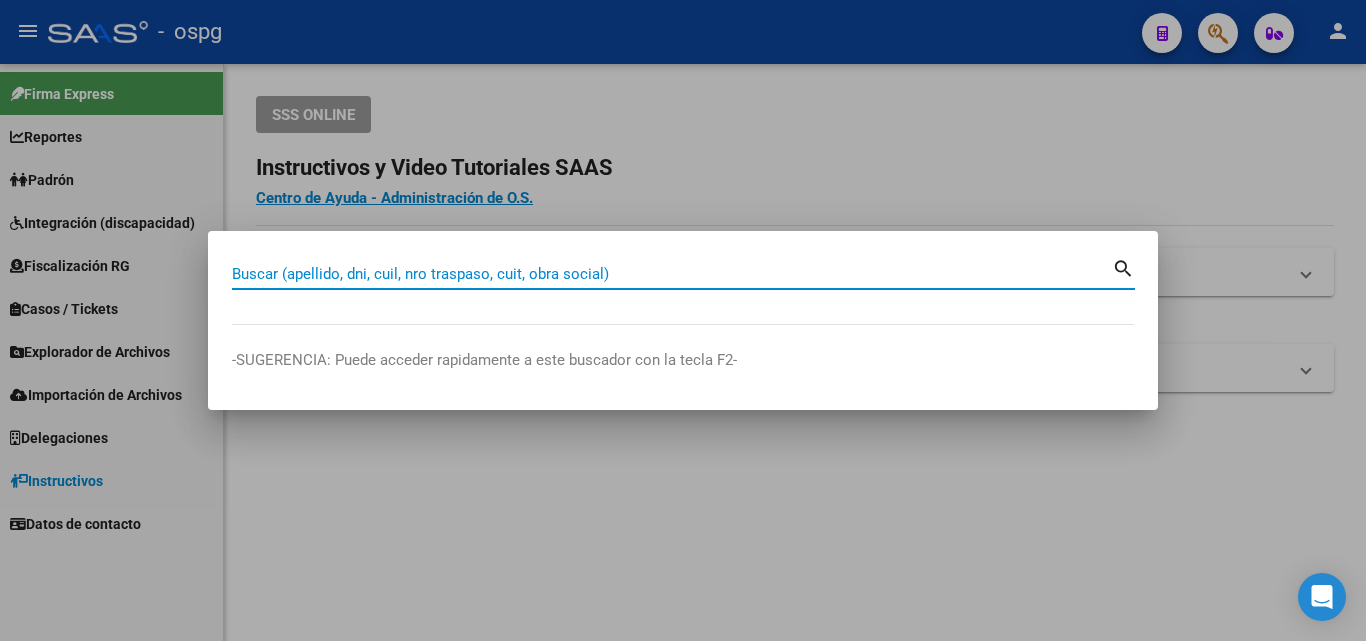 click on "Buscar (apellido, dni, cuil, nro traspaso, cuit, obra social)" at bounding box center [672, 274] 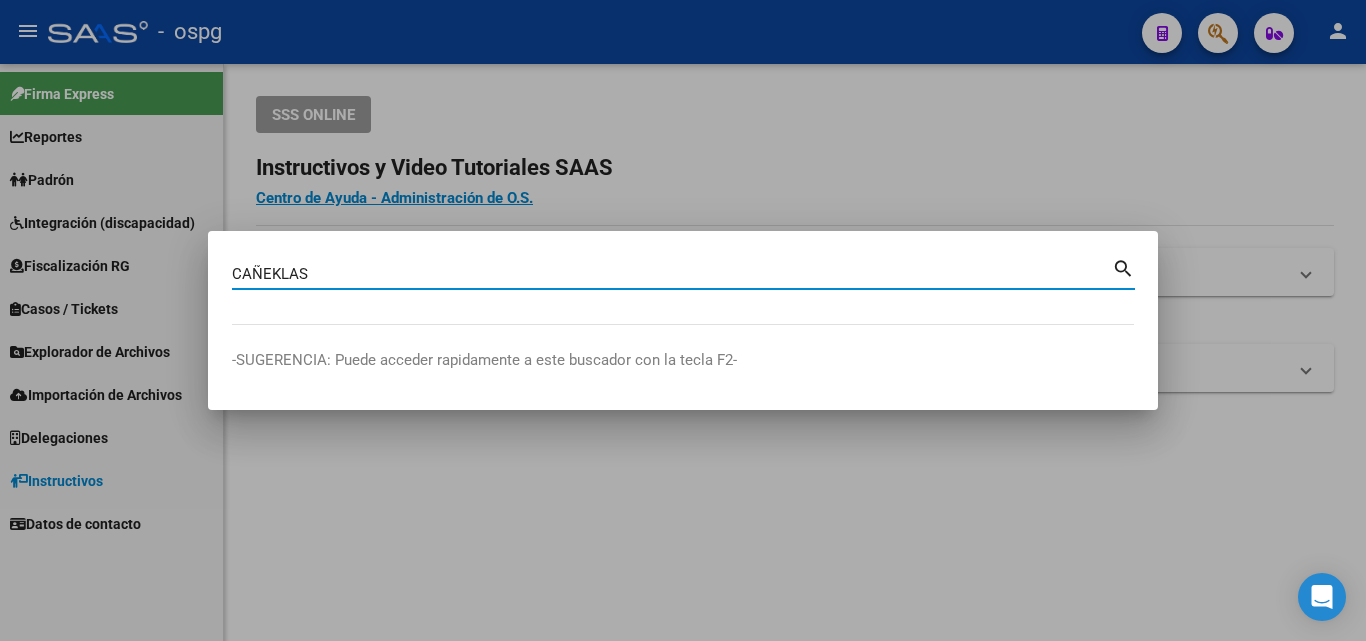 type on "CAÑEKLAS" 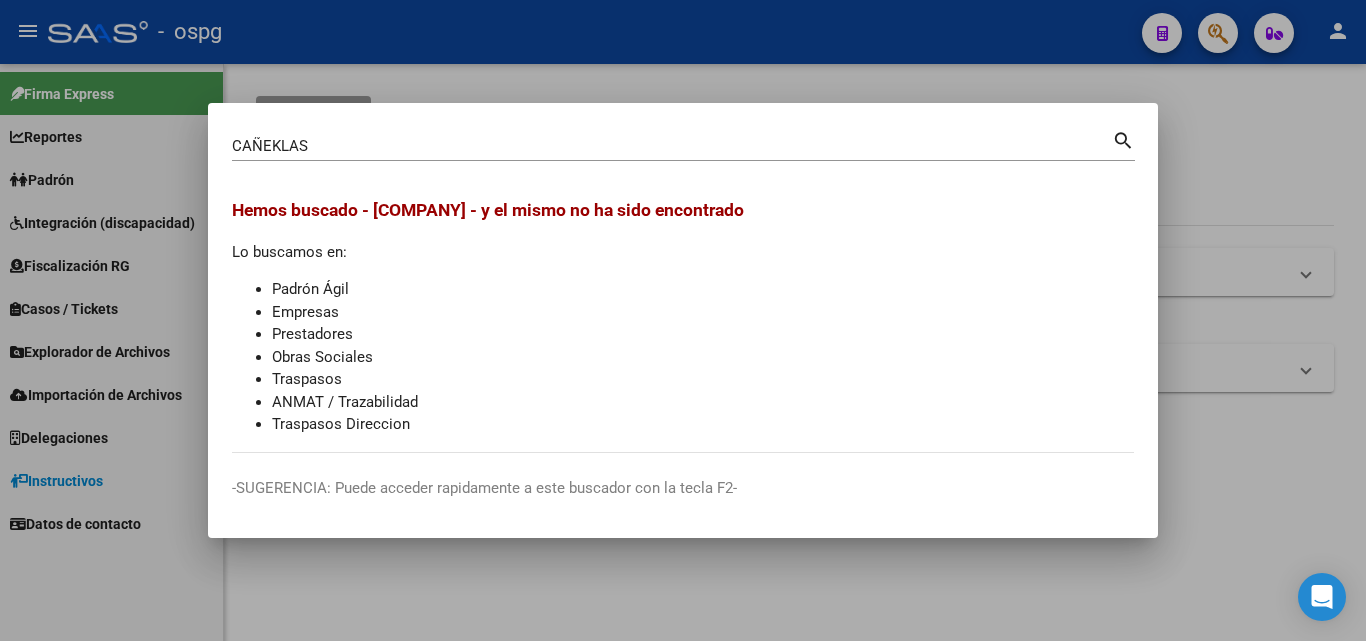 click at bounding box center [683, 320] 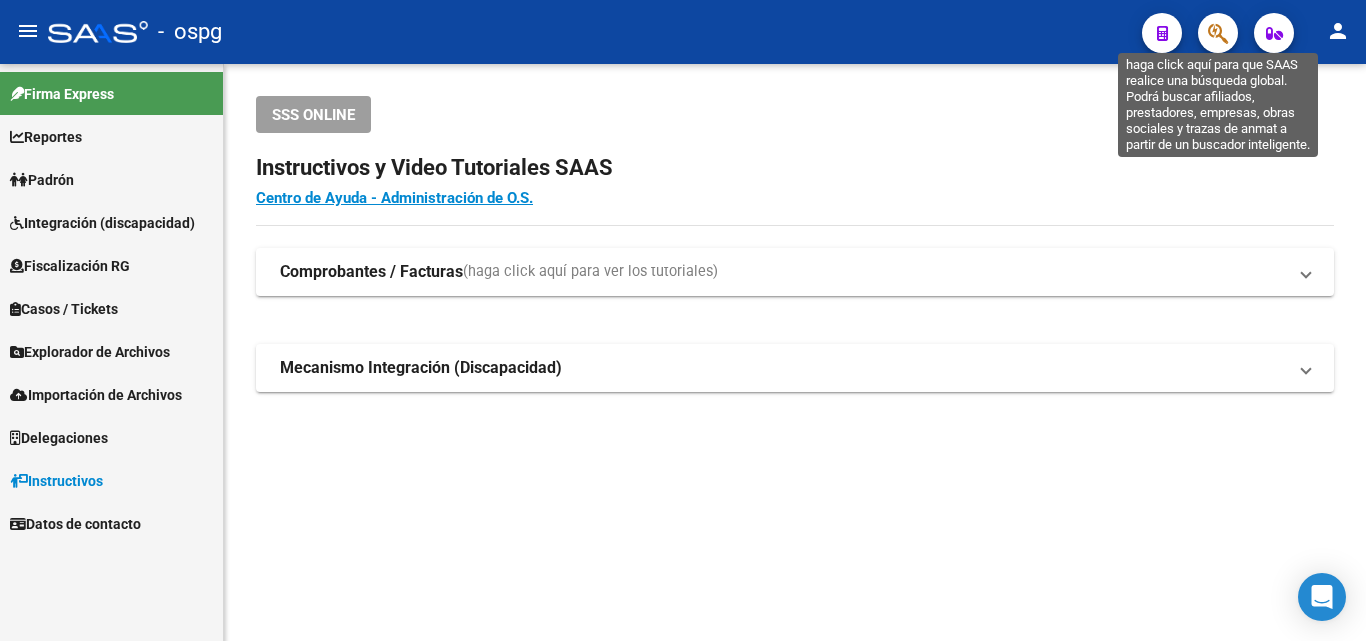 click 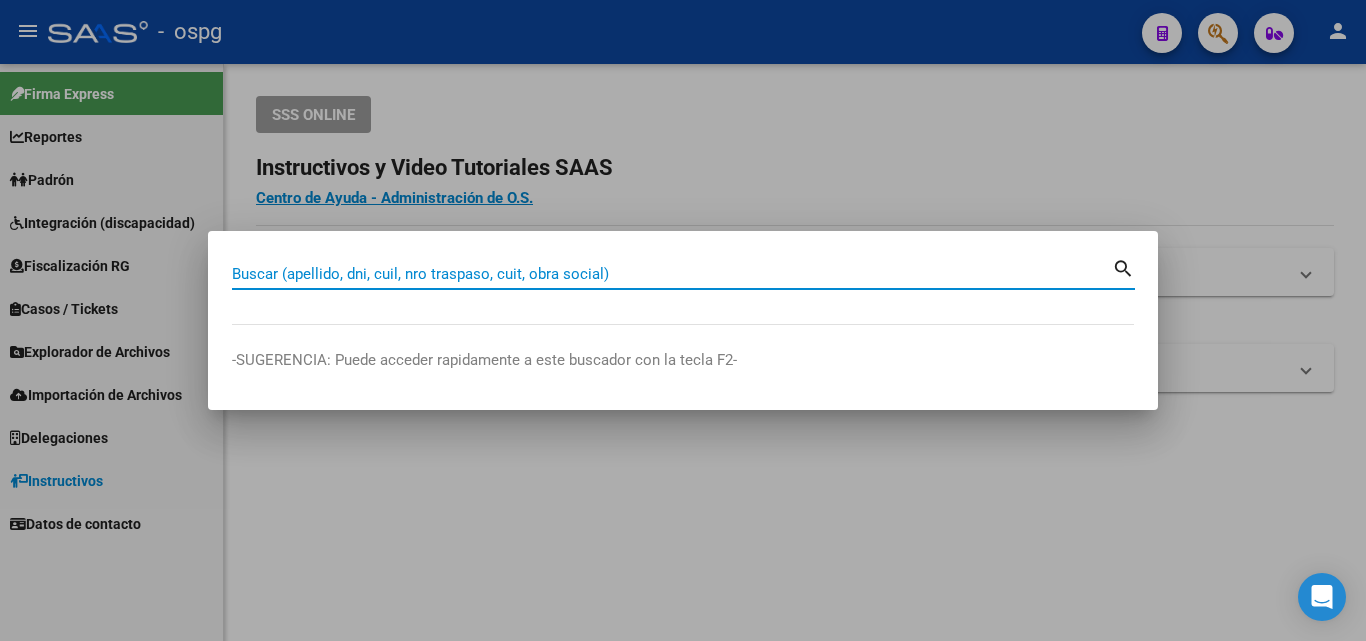 click on "Buscar (apellido, dni, cuil, nro traspaso, cuit, obra social)" at bounding box center (672, 274) 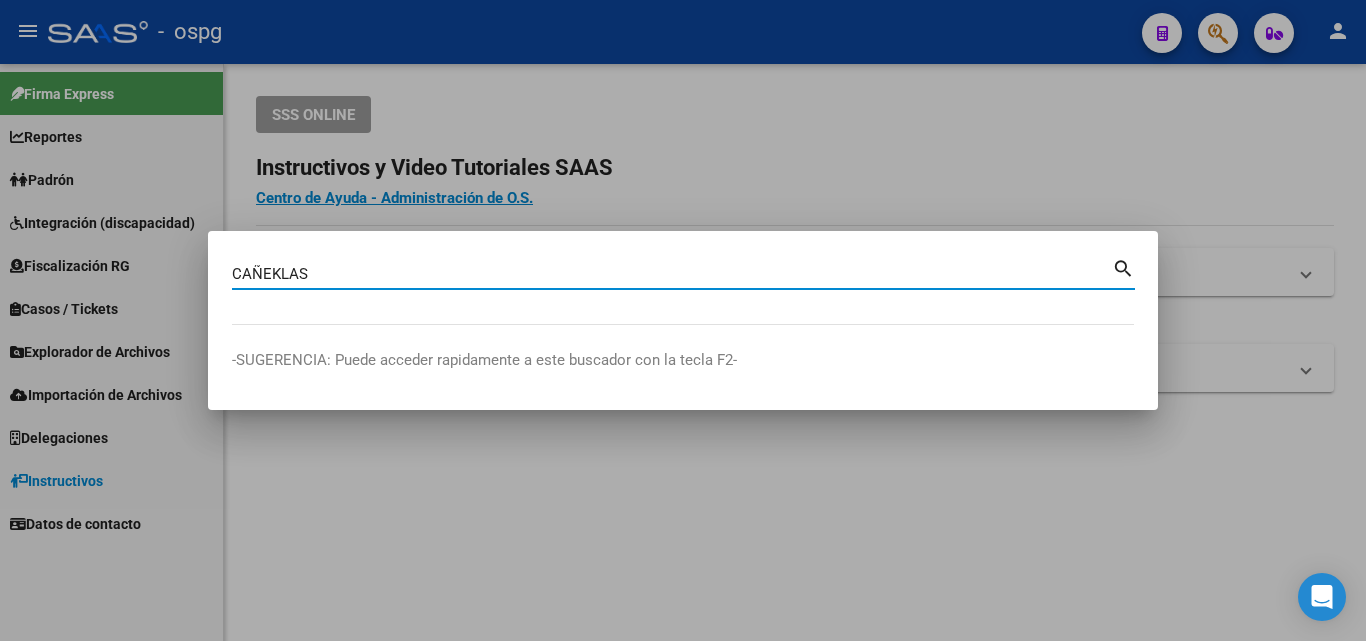 type on "CAÑEKLAS" 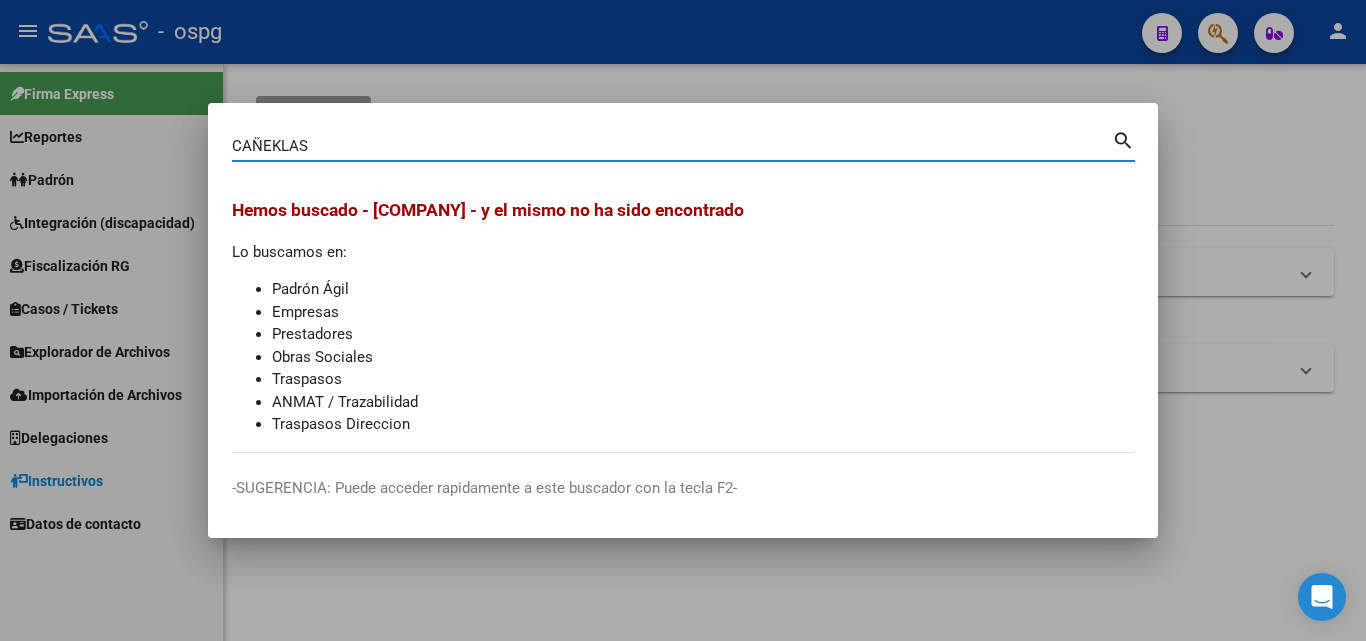 click at bounding box center [683, 320] 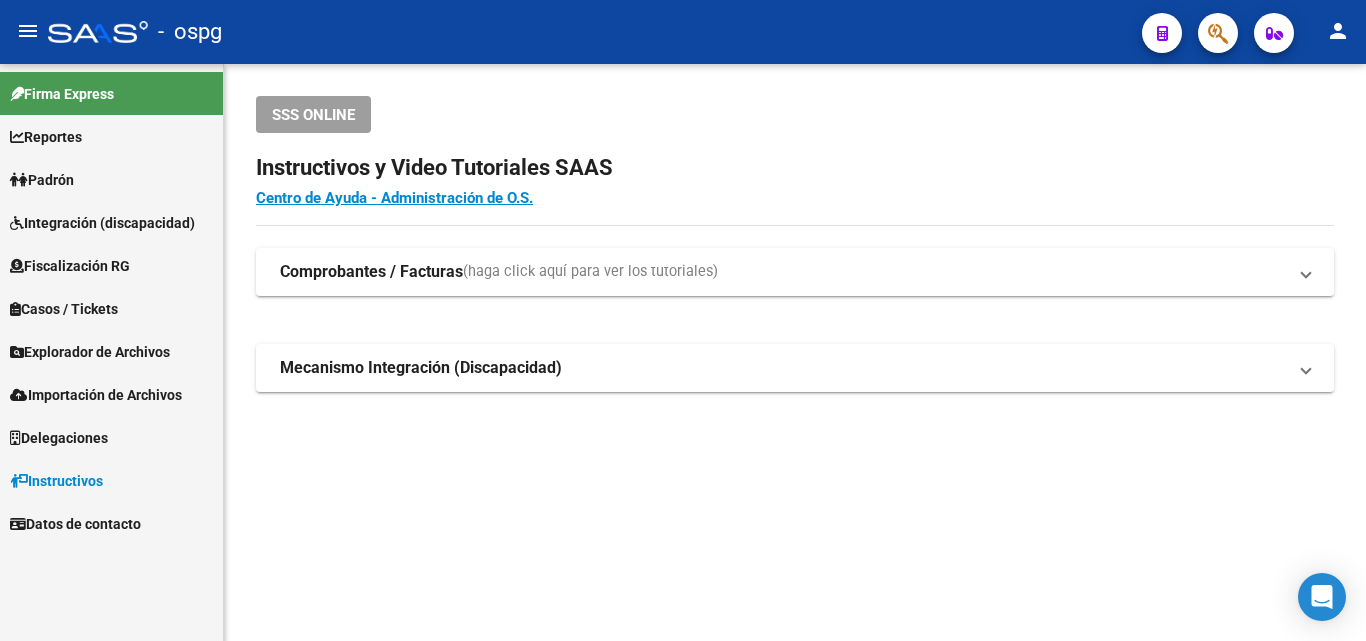 click on "Instructivos y Video Tutoriales SAAS" 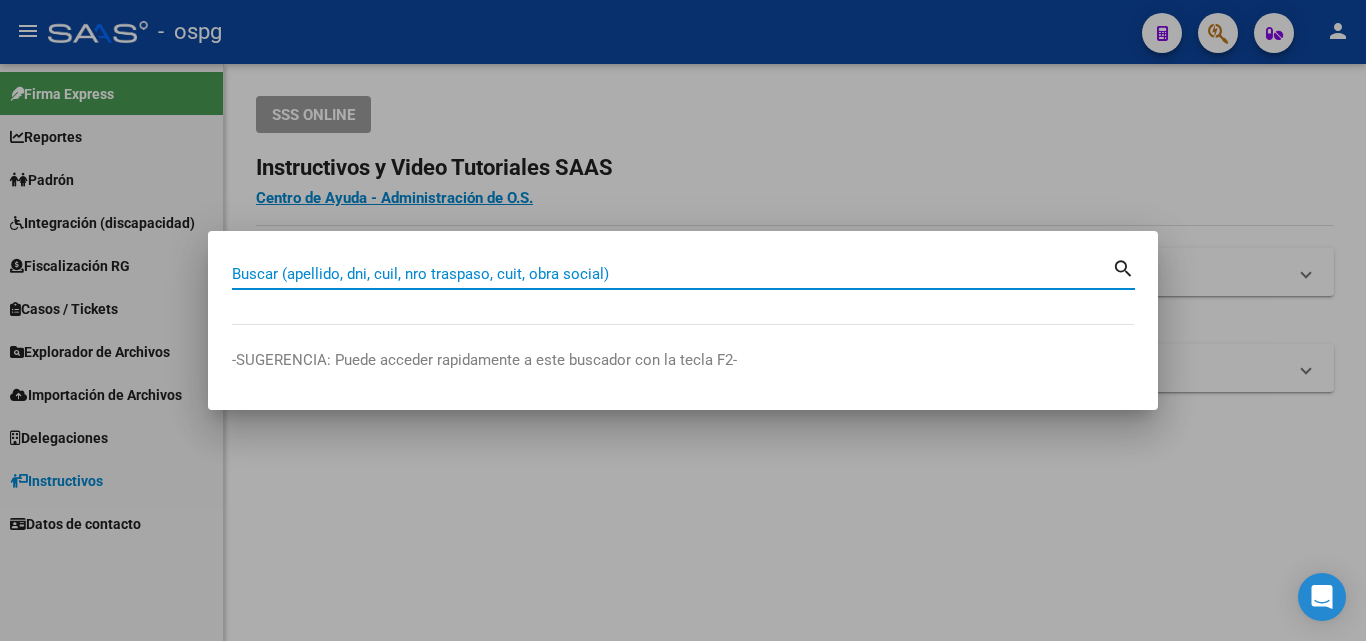 paste on "[CUIL]" 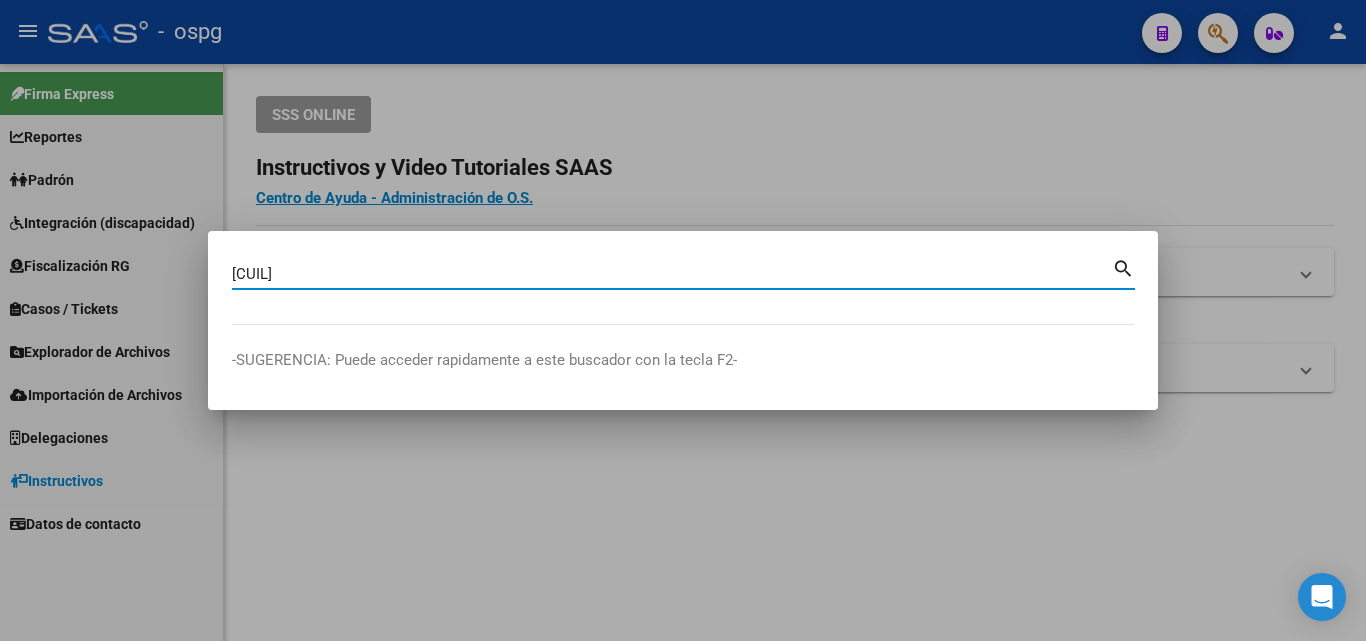 type on "[CUIL]" 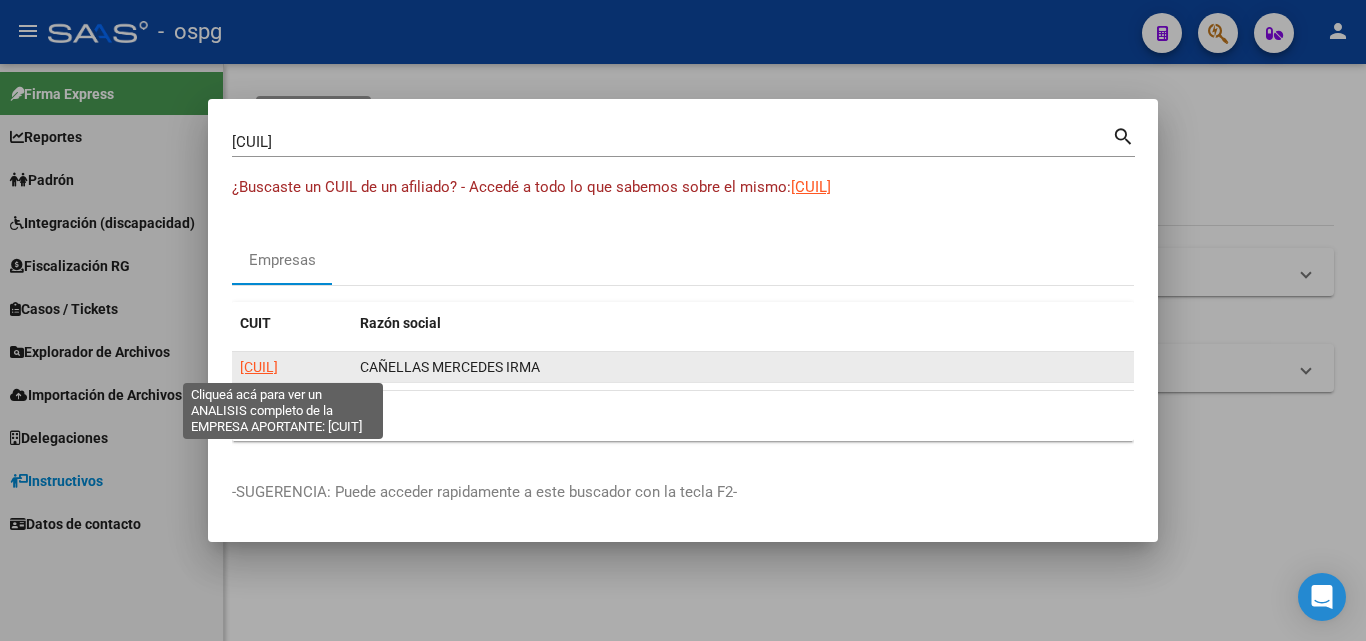 click on "[CUIL]" 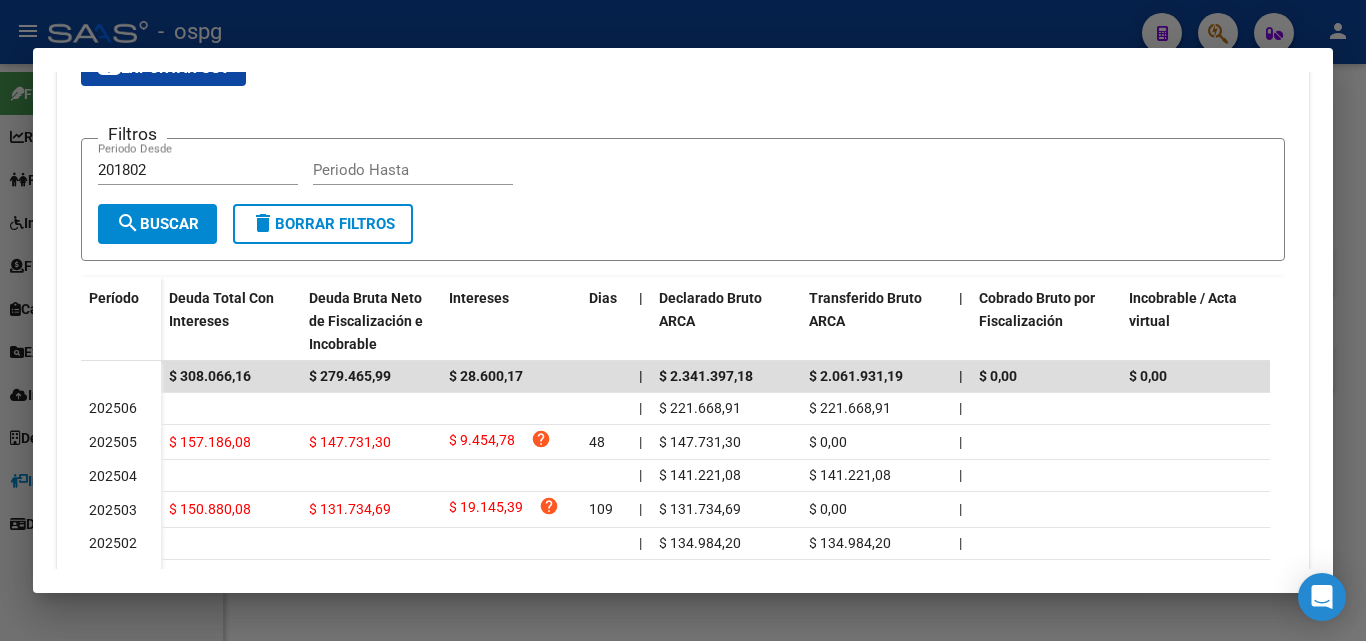 scroll, scrollTop: 542, scrollLeft: 0, axis: vertical 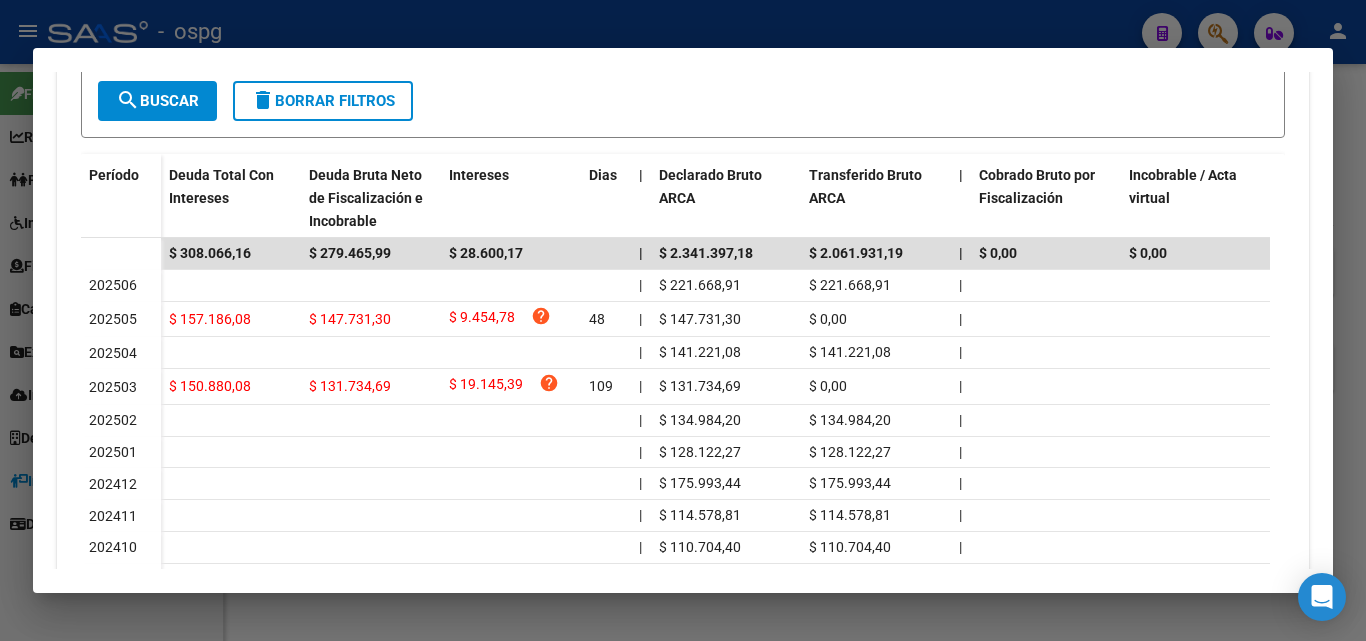 click at bounding box center [683, 320] 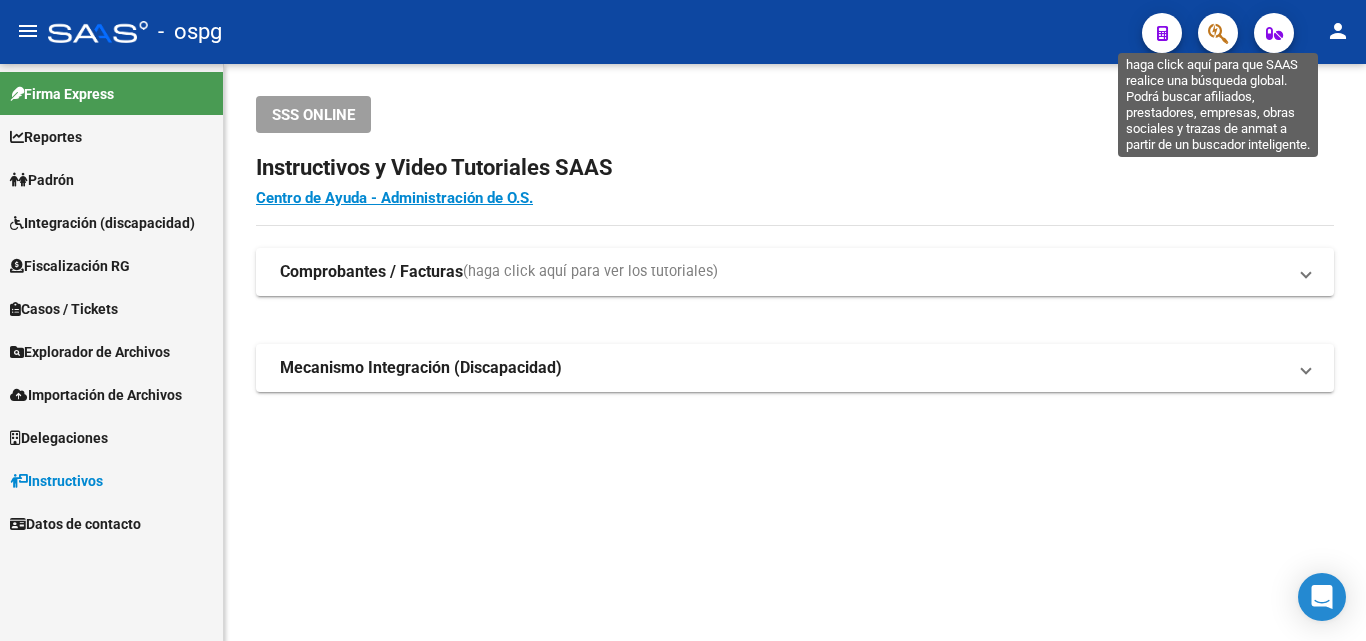 click 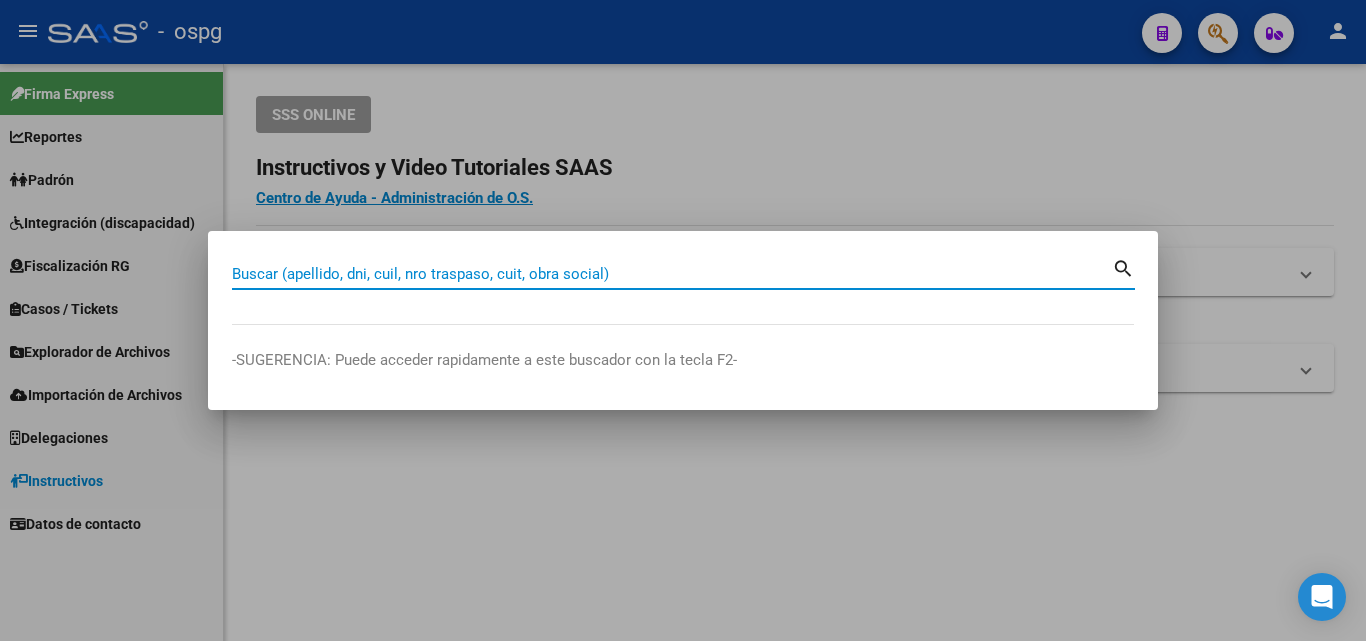 click on "Buscar (apellido, dni, cuil, nro traspaso, cuit, obra social)" at bounding box center (672, 274) 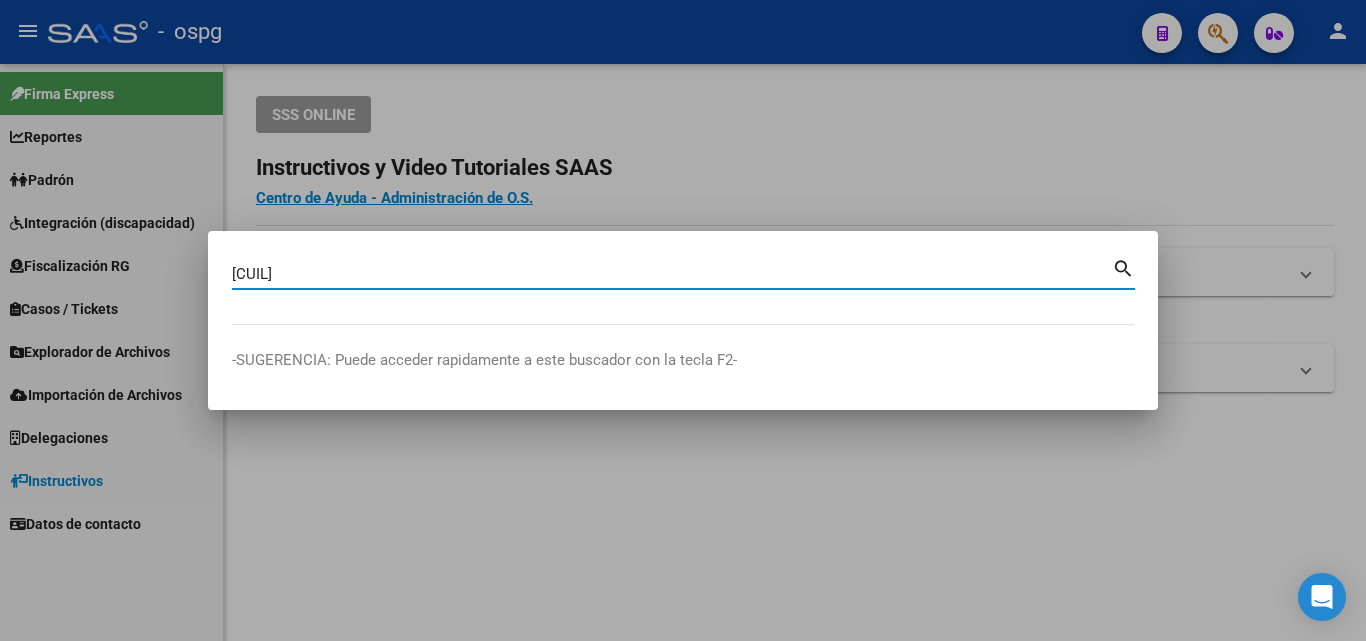 type on "[CUIL]" 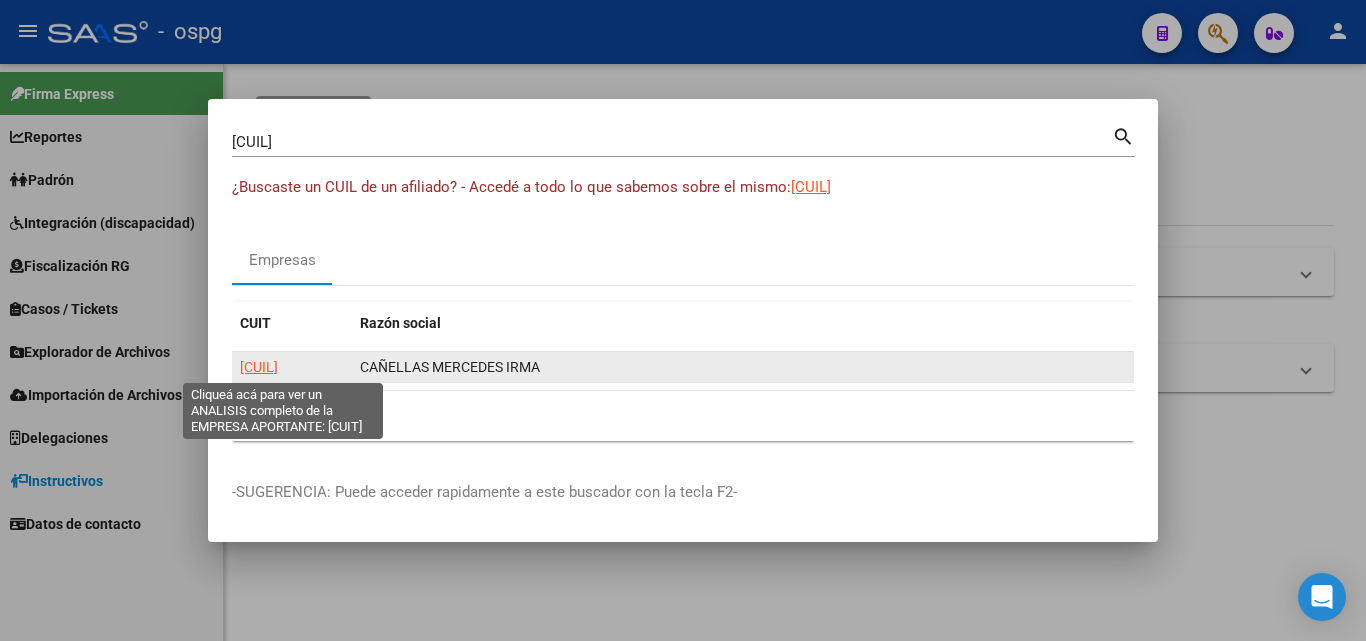 click on "[CUIL]" 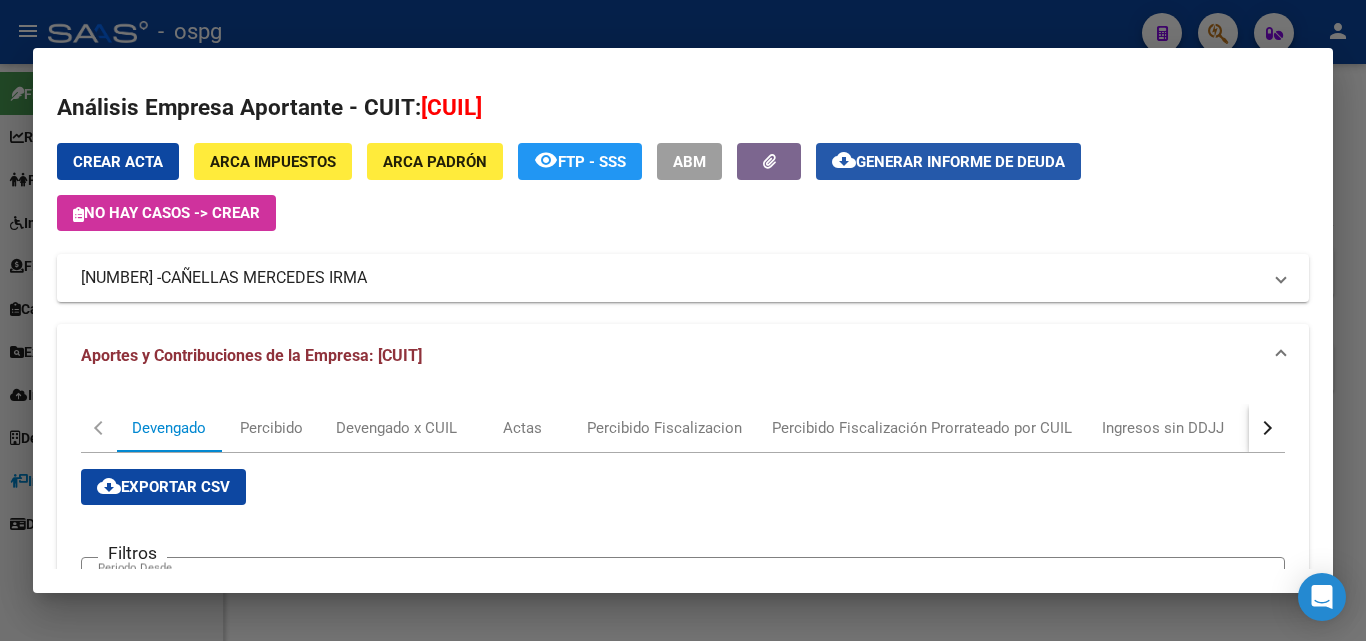 click on "Generar informe de deuda" 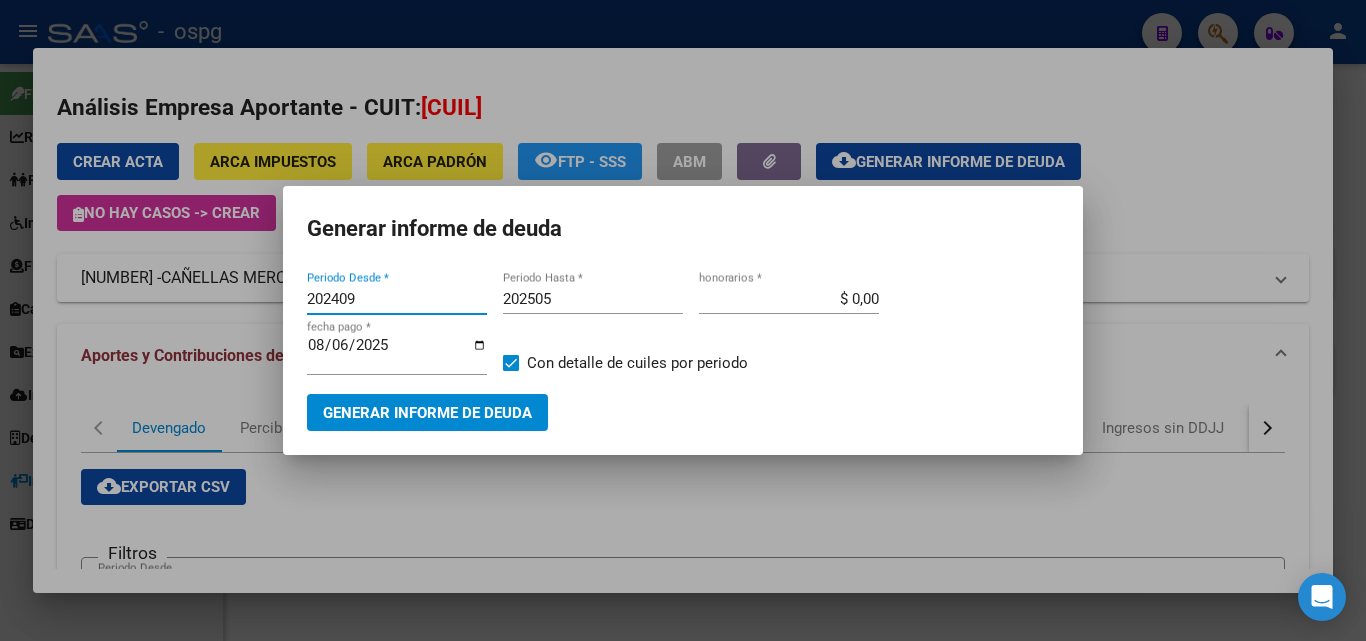 drag, startPoint x: 388, startPoint y: 298, endPoint x: 193, endPoint y: 283, distance: 195.57607 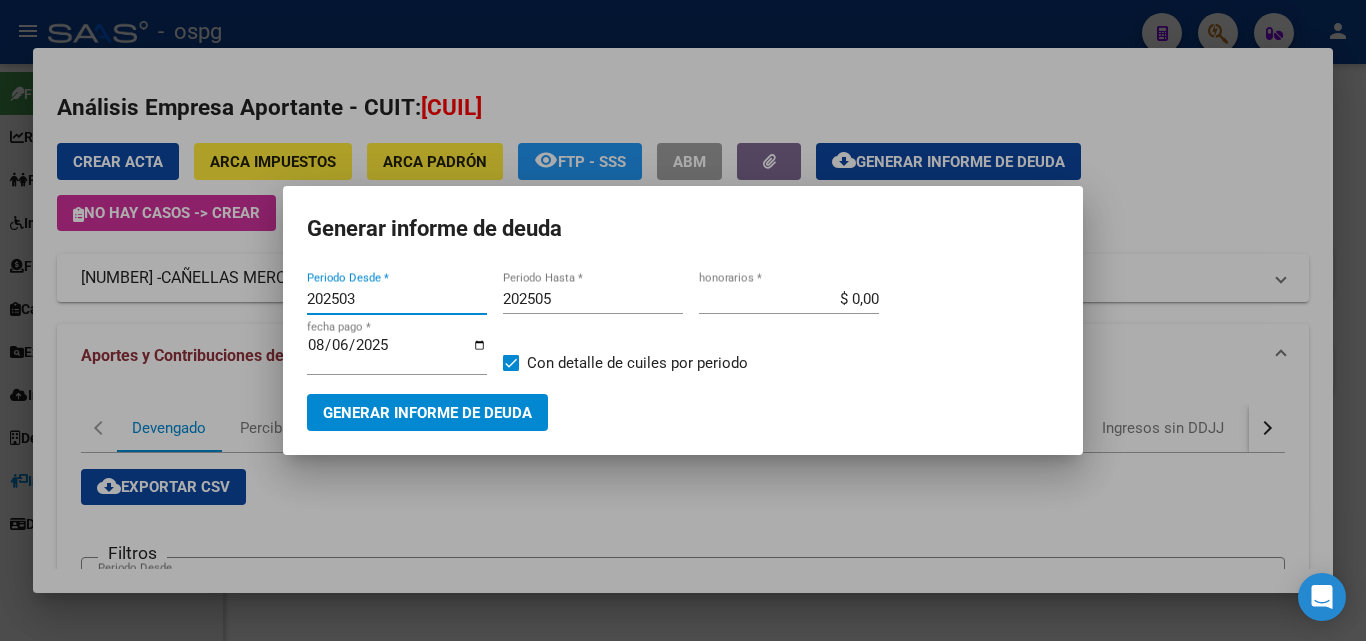 type on "202503" 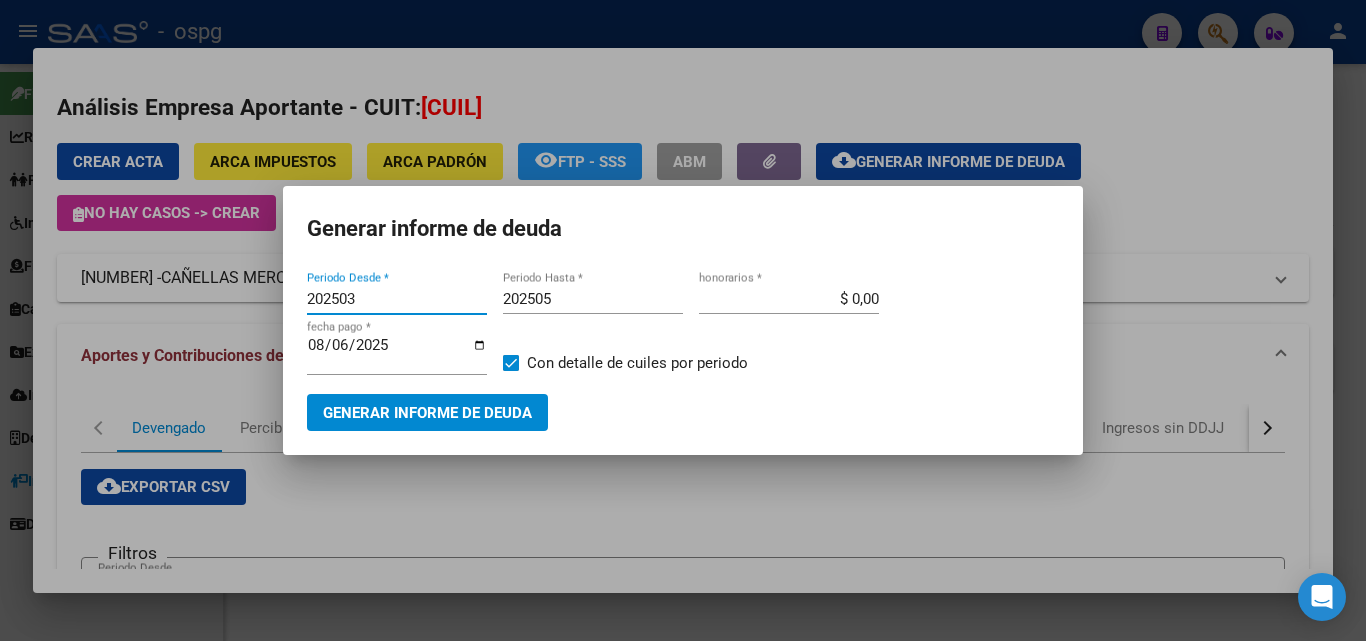 click on "202505" at bounding box center (593, 299) 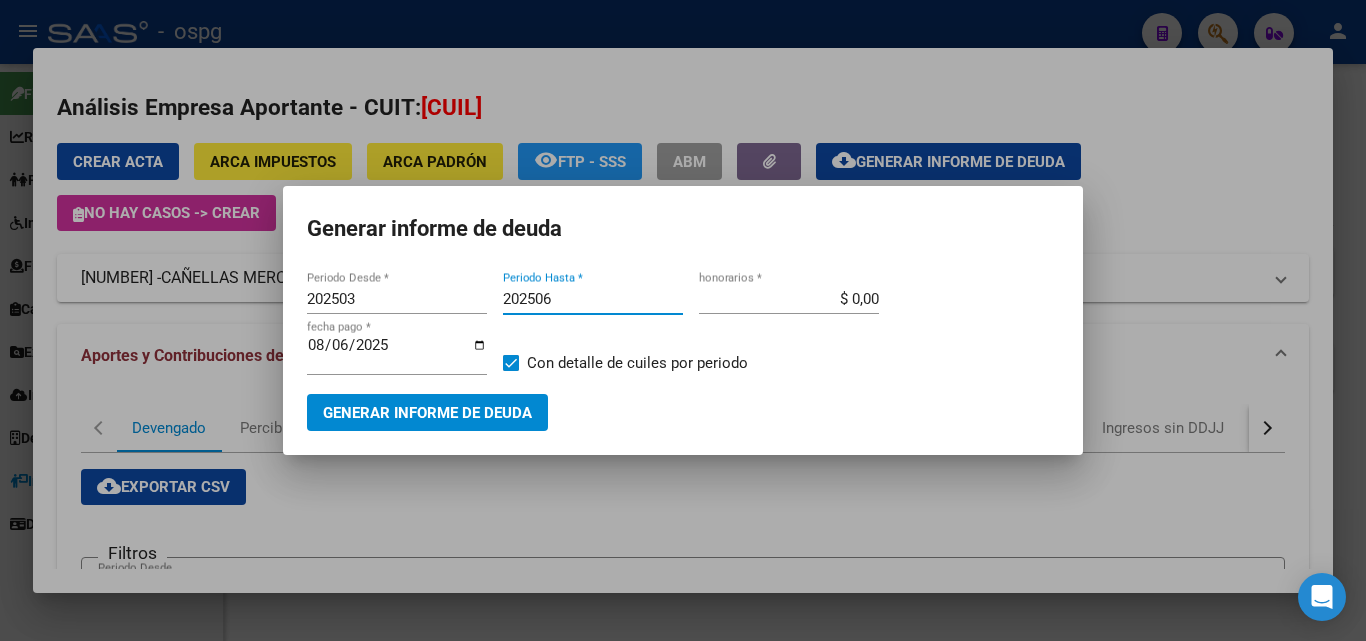 type on "202506" 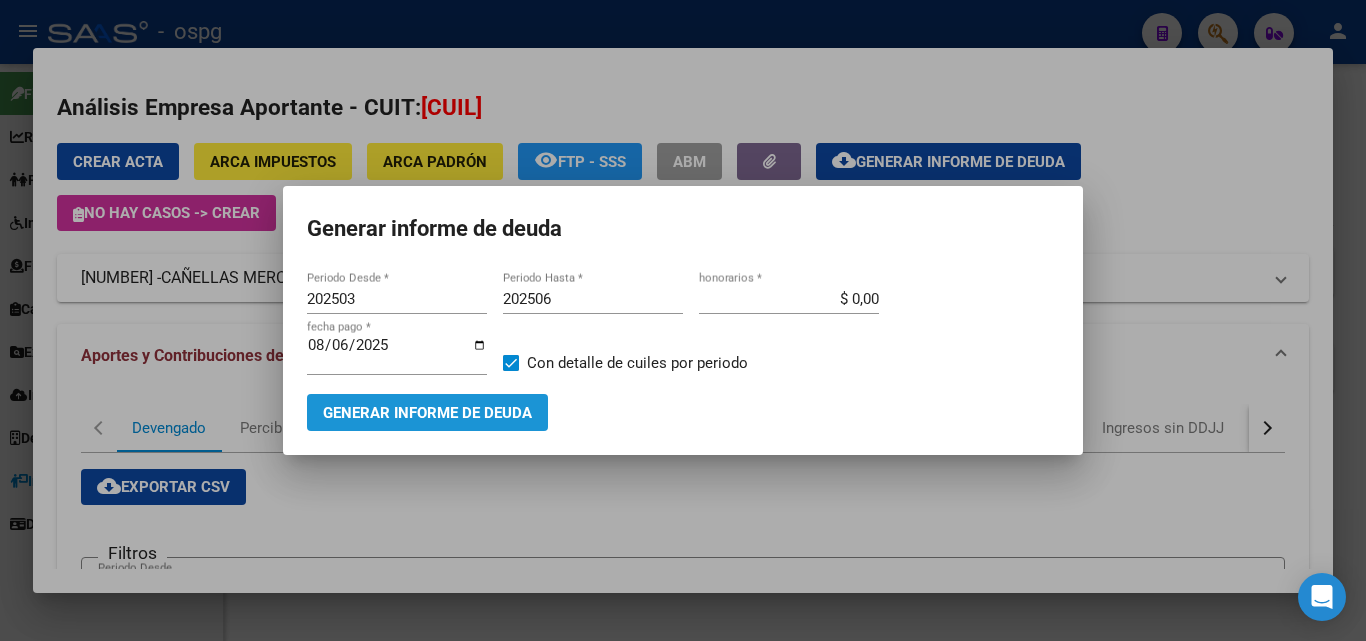 click on "Generar informe de deuda" at bounding box center [427, 413] 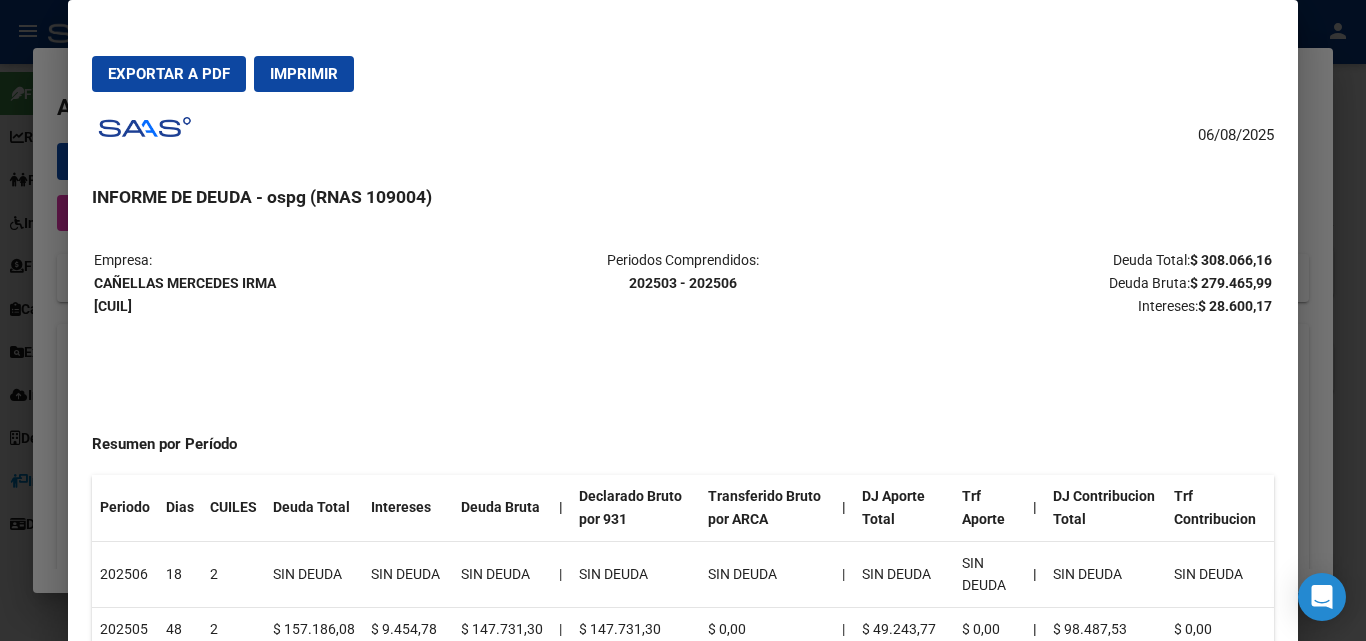 click on "Exportar a PDF" at bounding box center [169, 74] 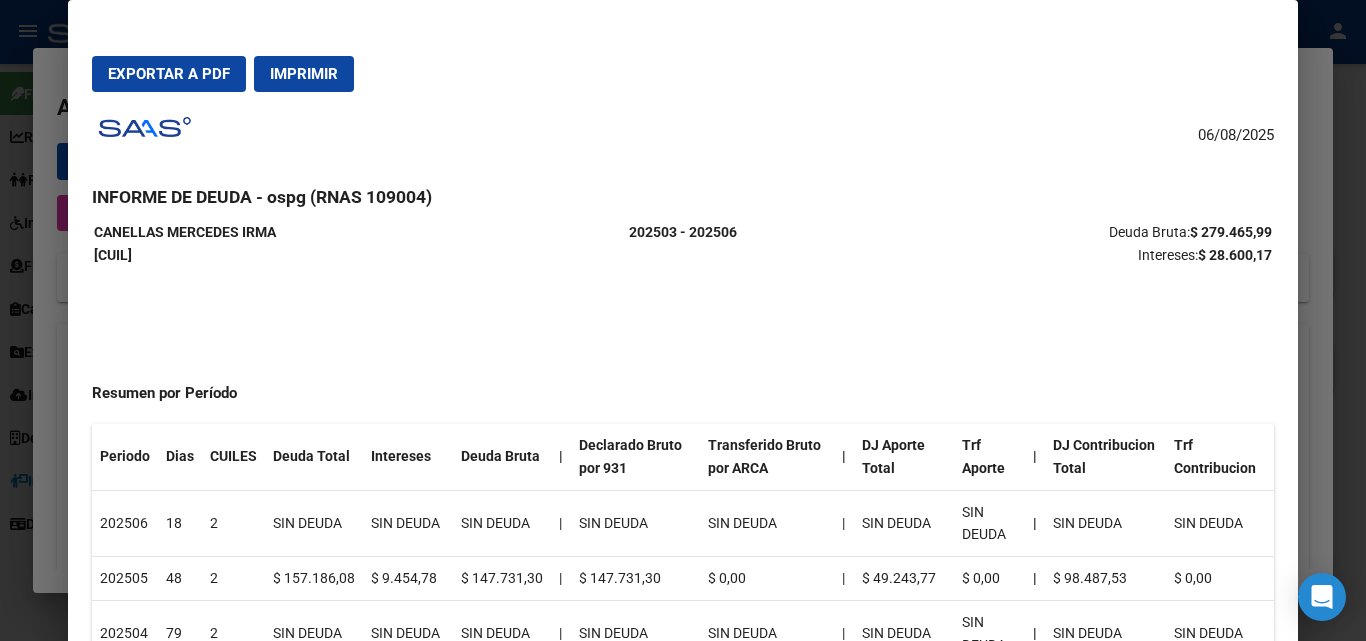 scroll, scrollTop: 200, scrollLeft: 0, axis: vertical 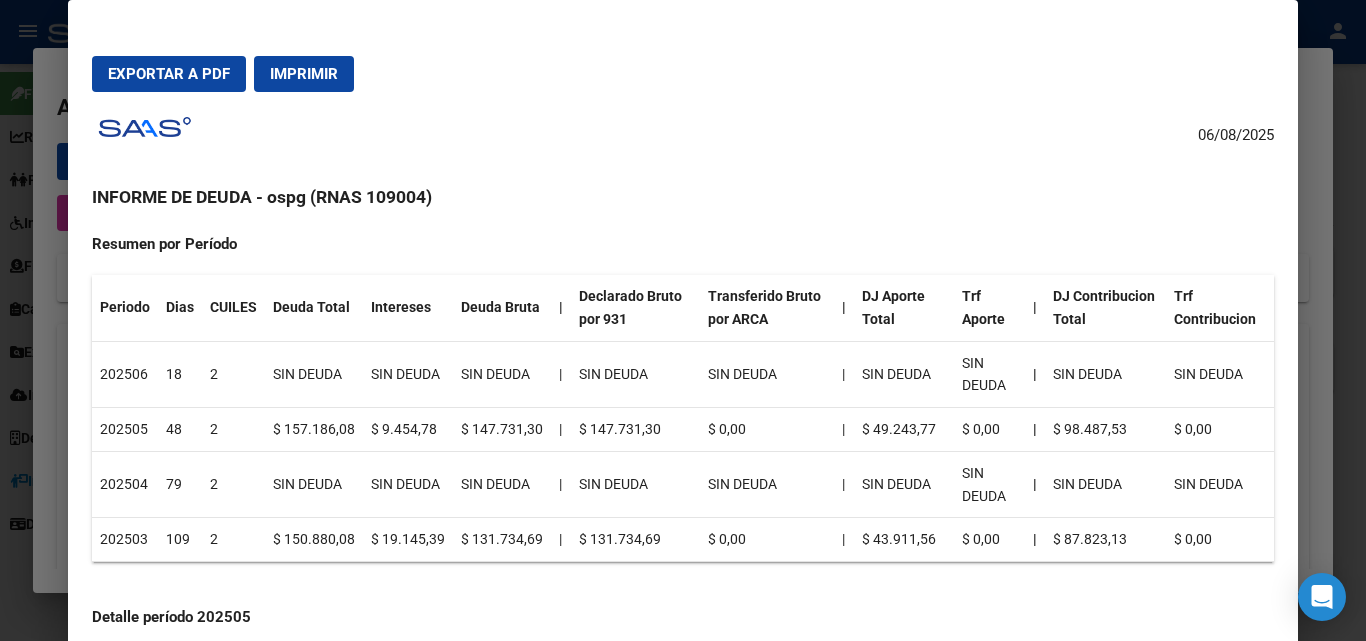 click at bounding box center [683, 320] 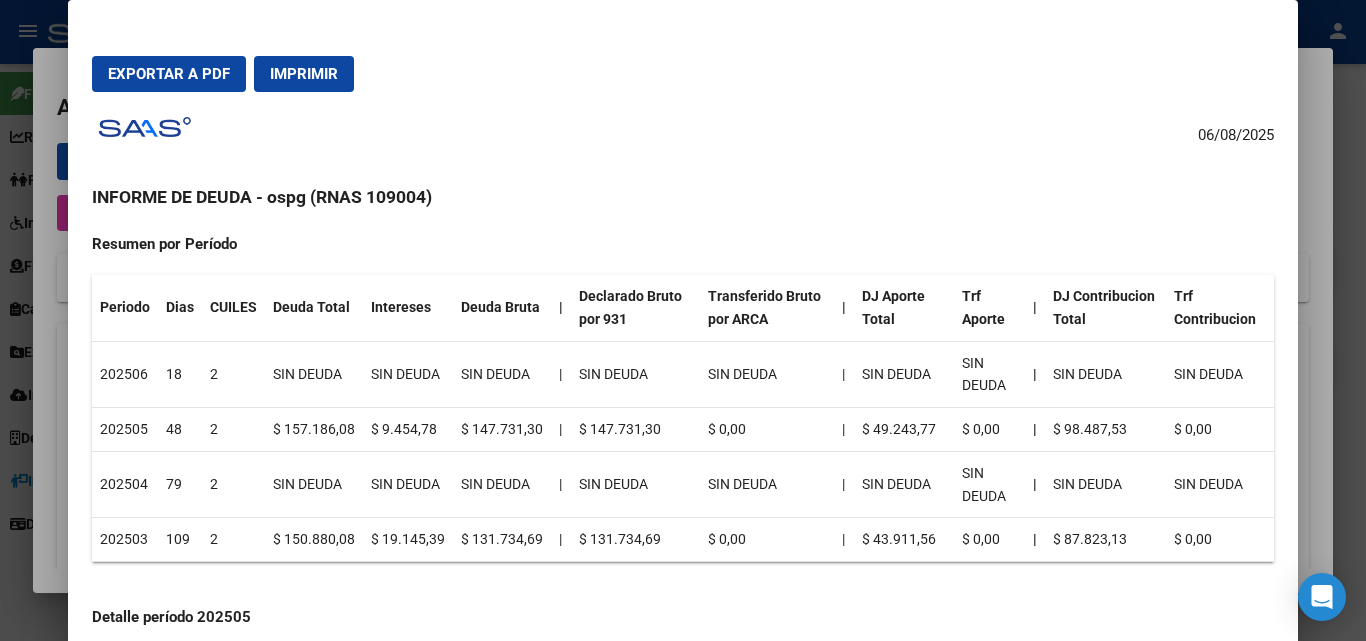 click at bounding box center [683, 320] 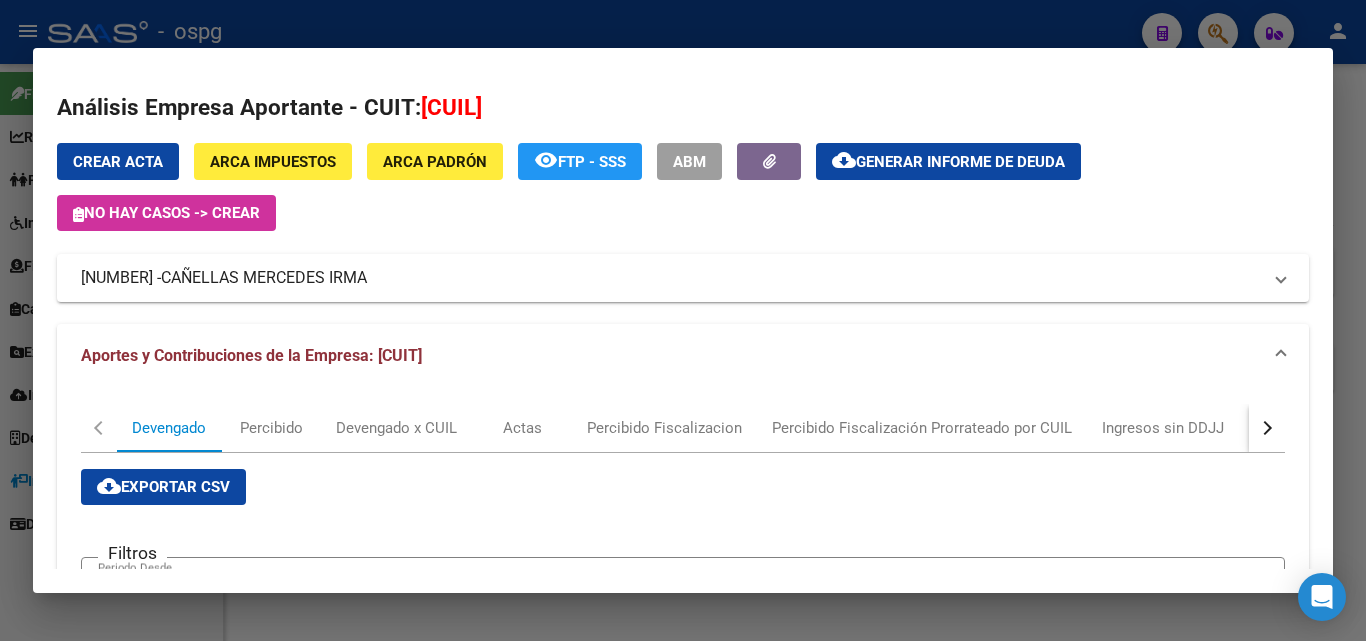 click at bounding box center (683, 320) 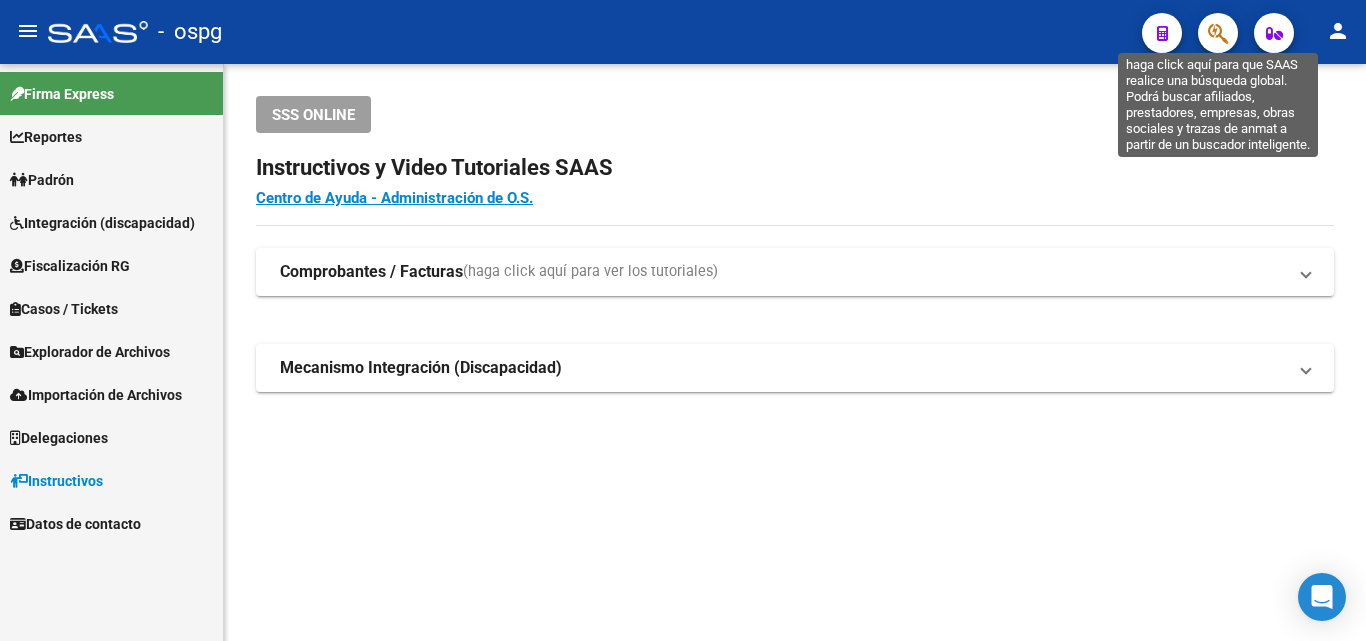 click 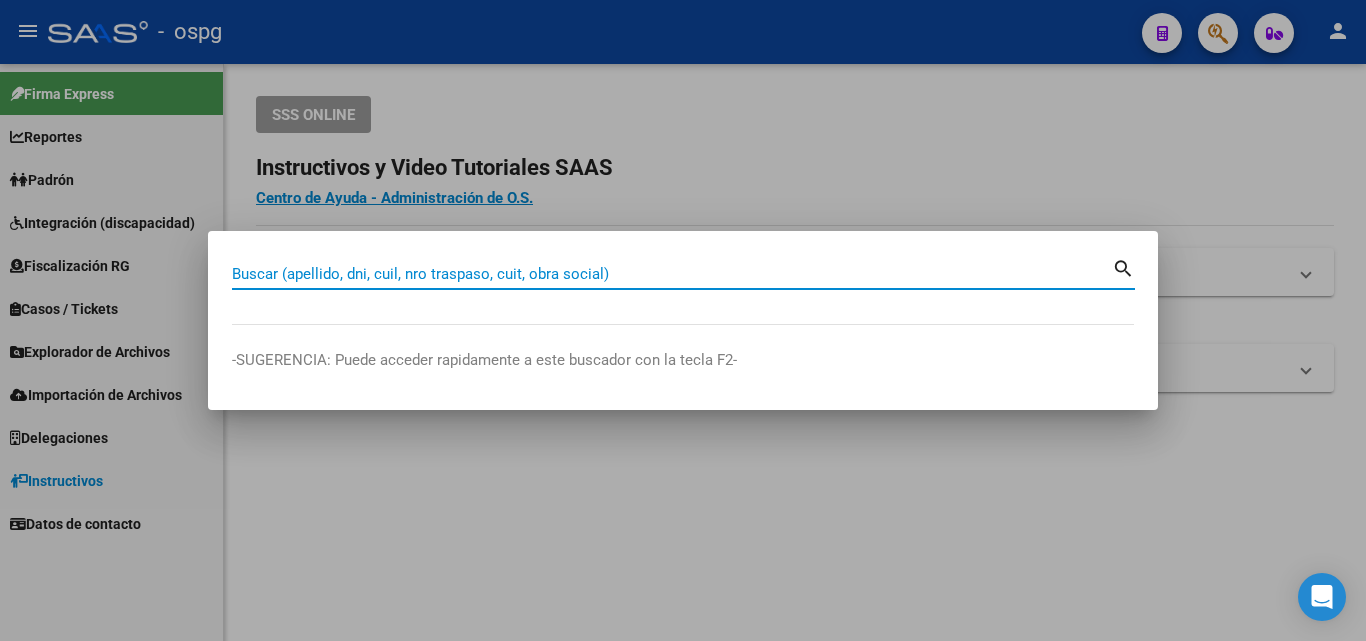 click on "Buscar (apellido, dni, cuil, nro traspaso, cuit, obra social)" at bounding box center (672, 274) 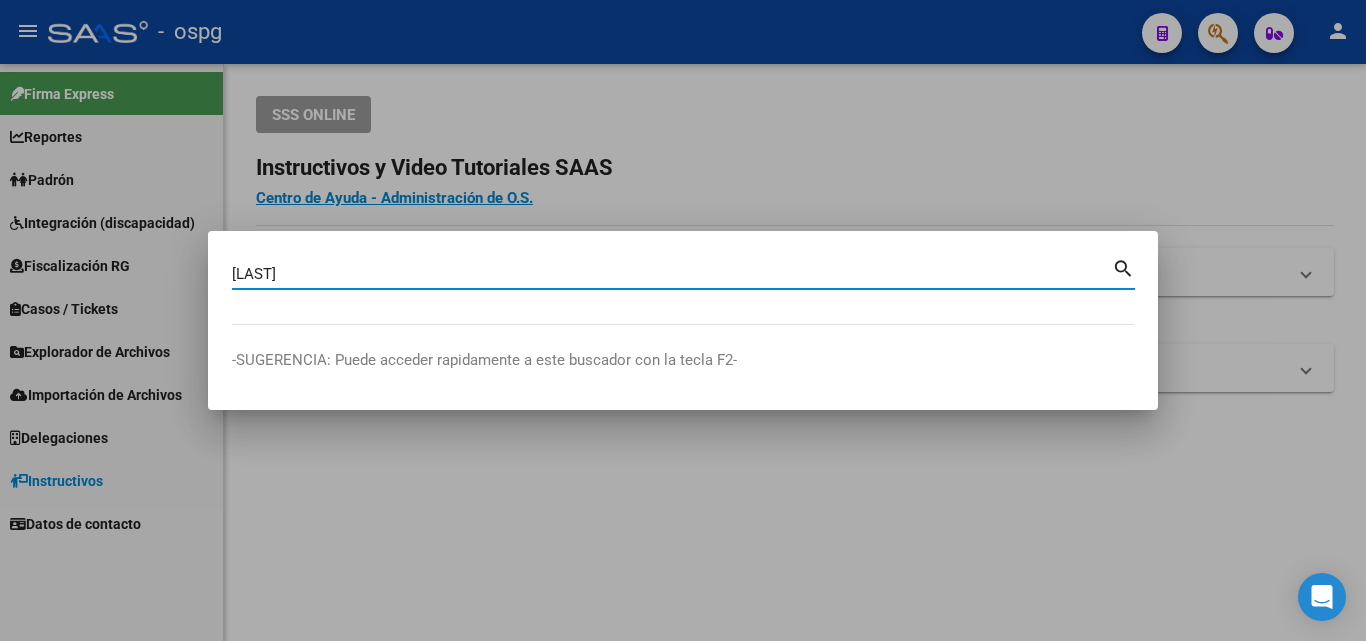 type on "[LAST]" 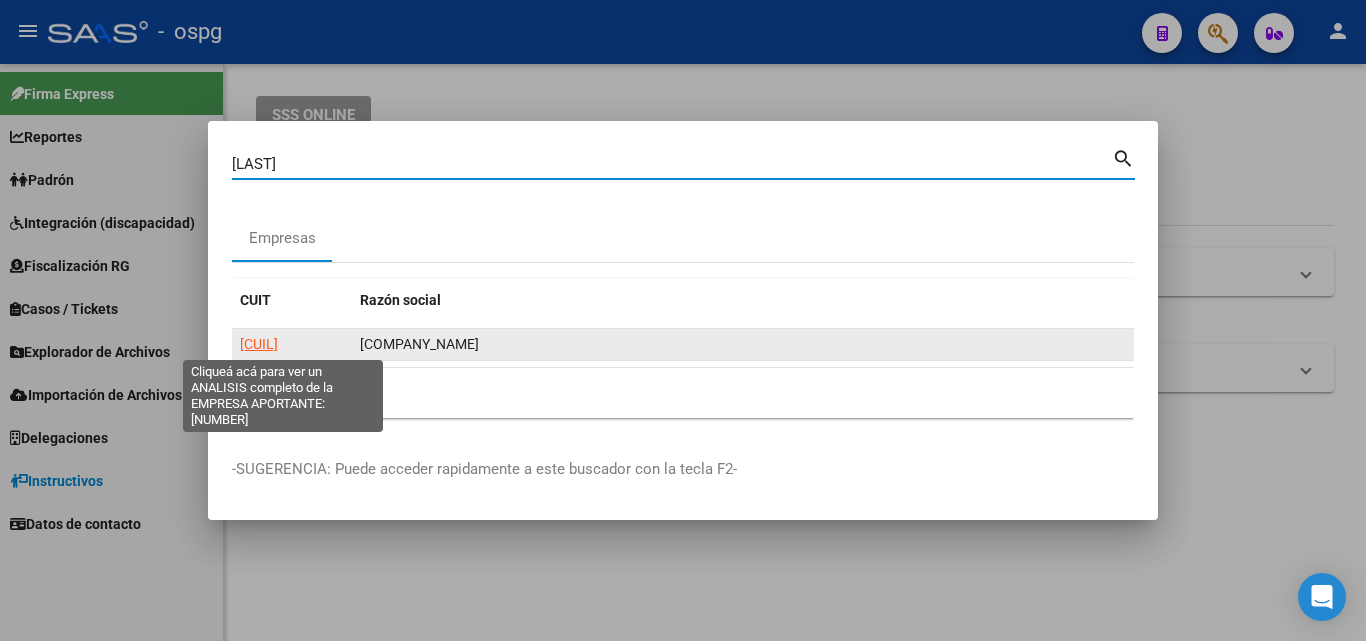 click on "[CUIL]" 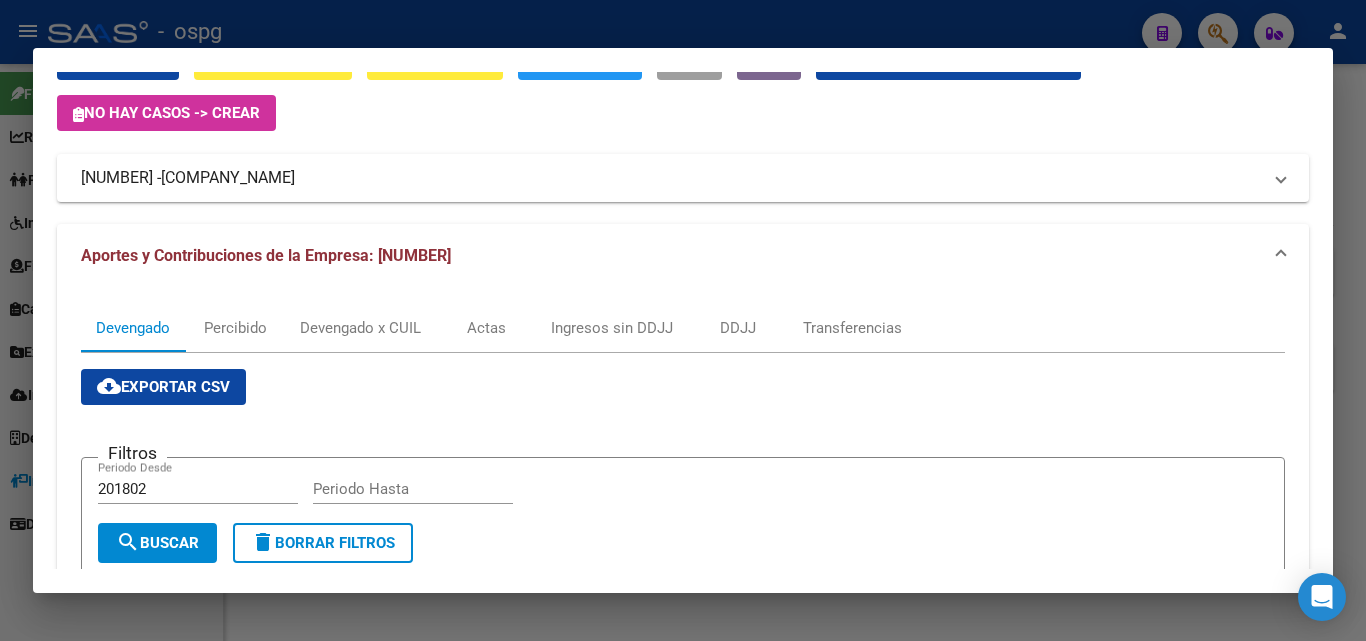 scroll, scrollTop: 0, scrollLeft: 0, axis: both 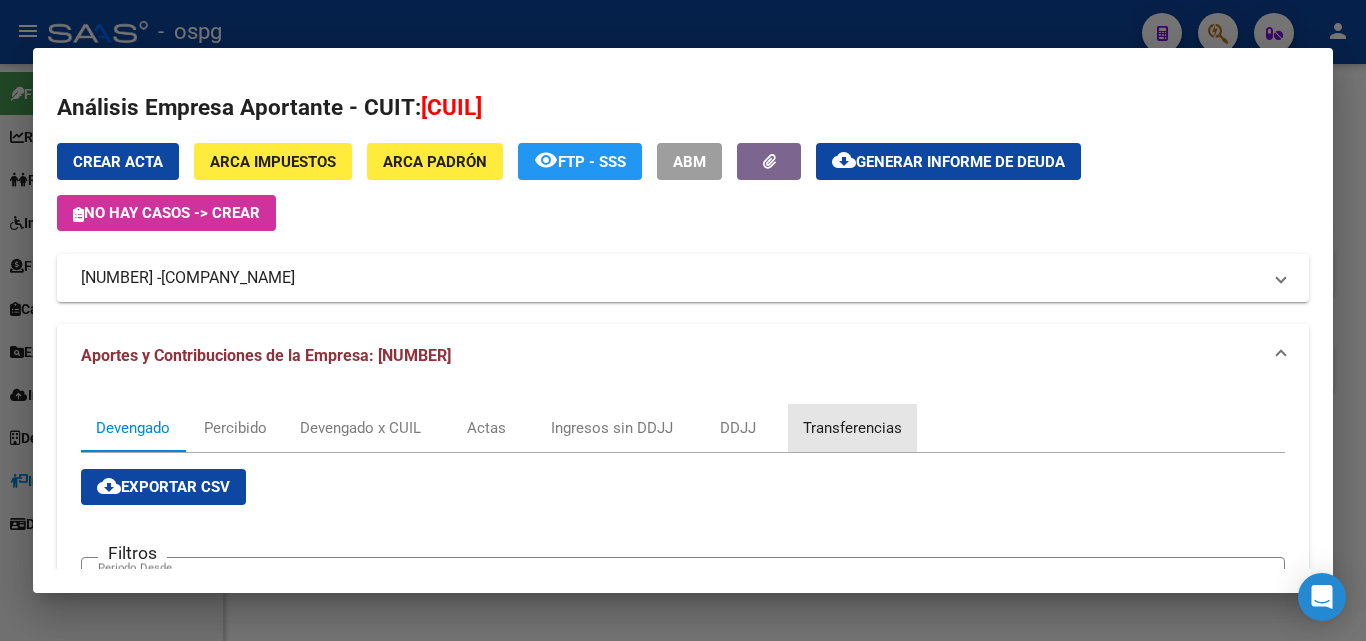 click on "Transferencias" at bounding box center [852, 428] 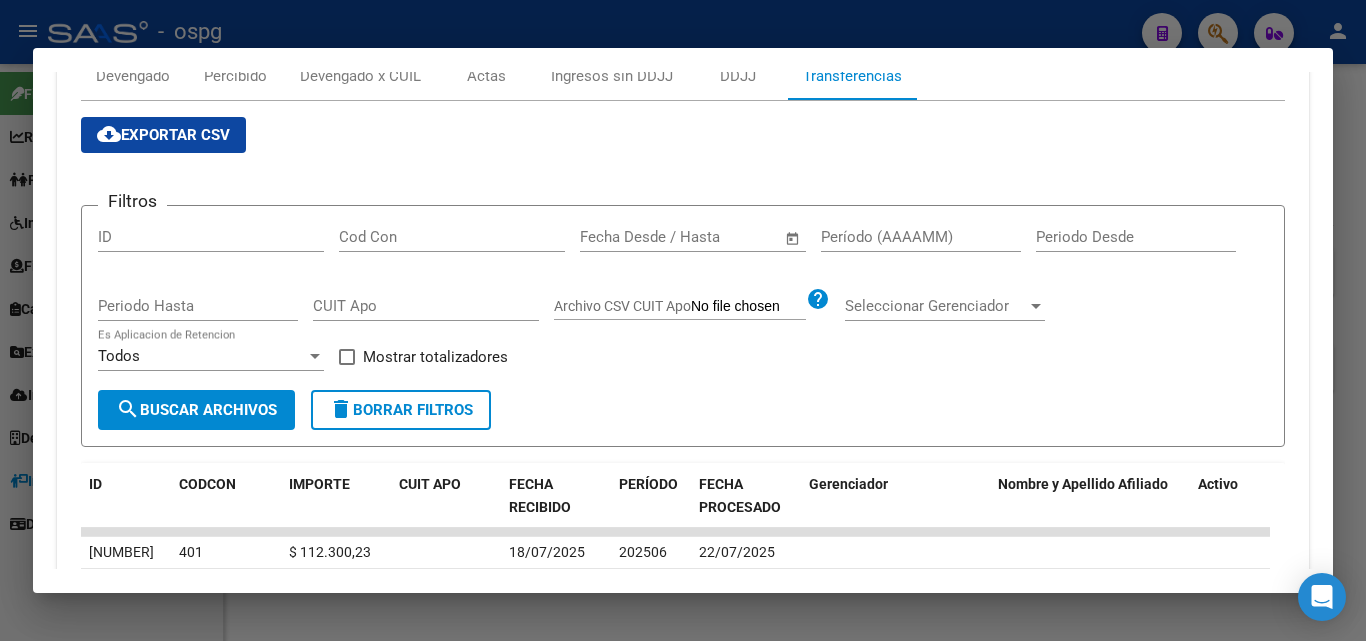 scroll, scrollTop: 500, scrollLeft: 0, axis: vertical 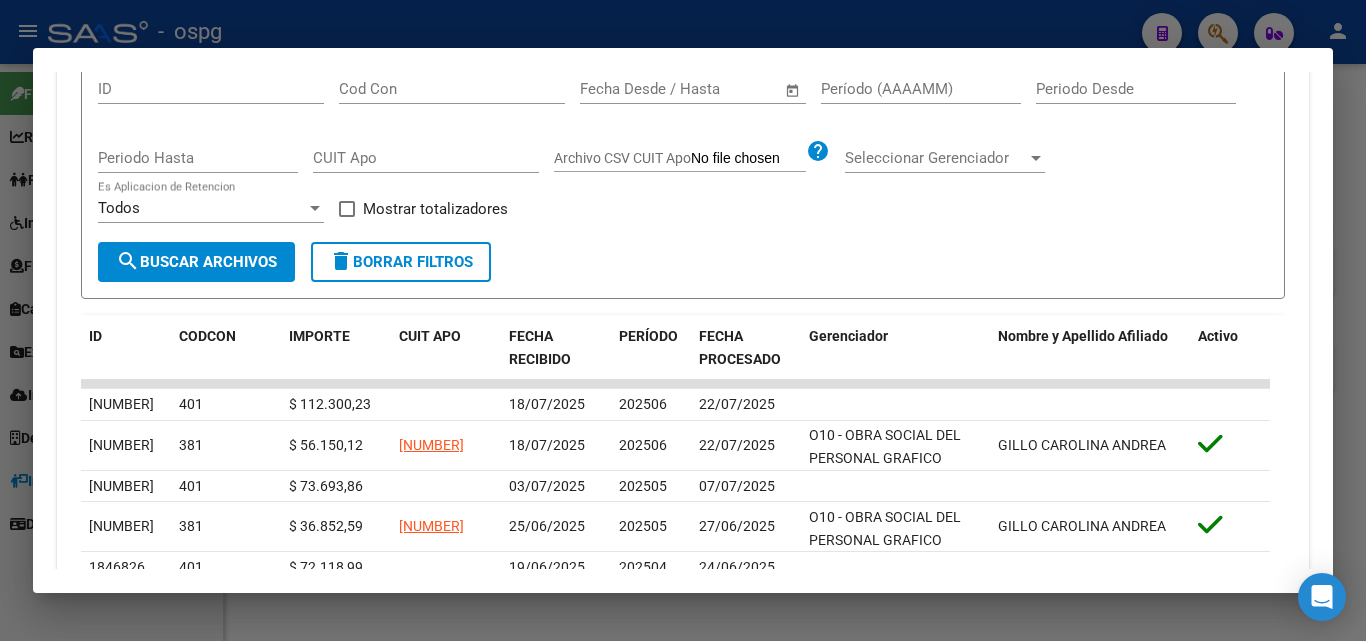 click at bounding box center (683, 320) 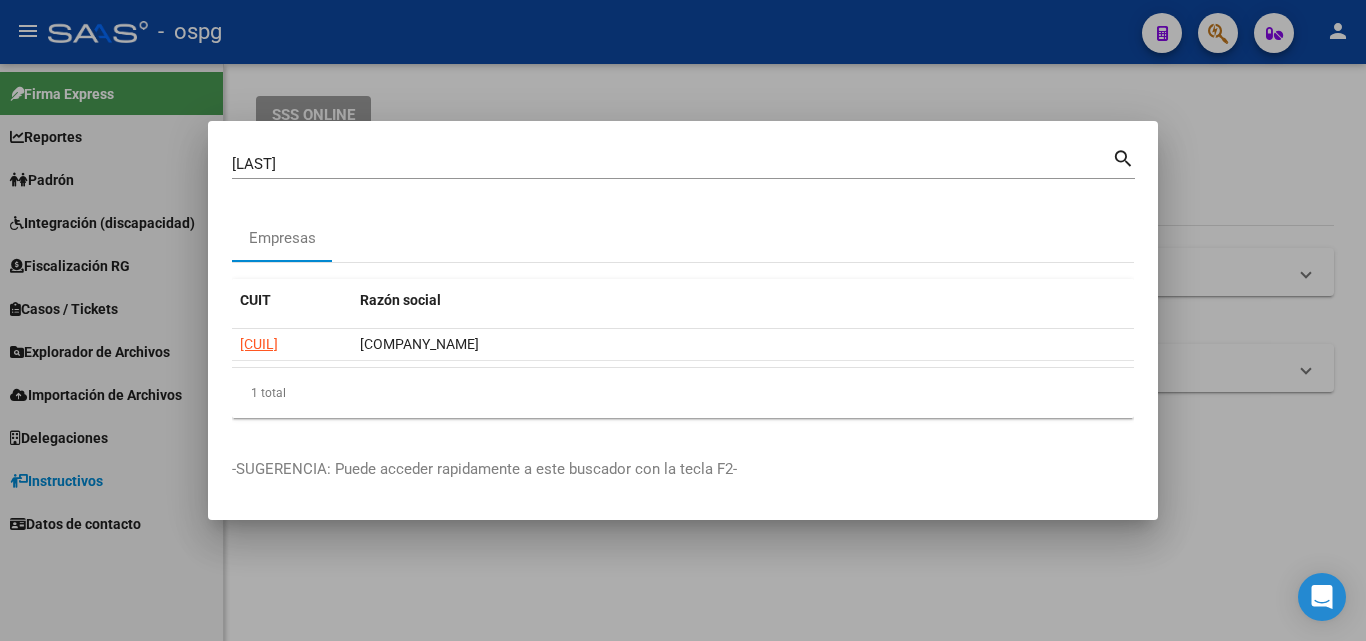 click at bounding box center [683, 320] 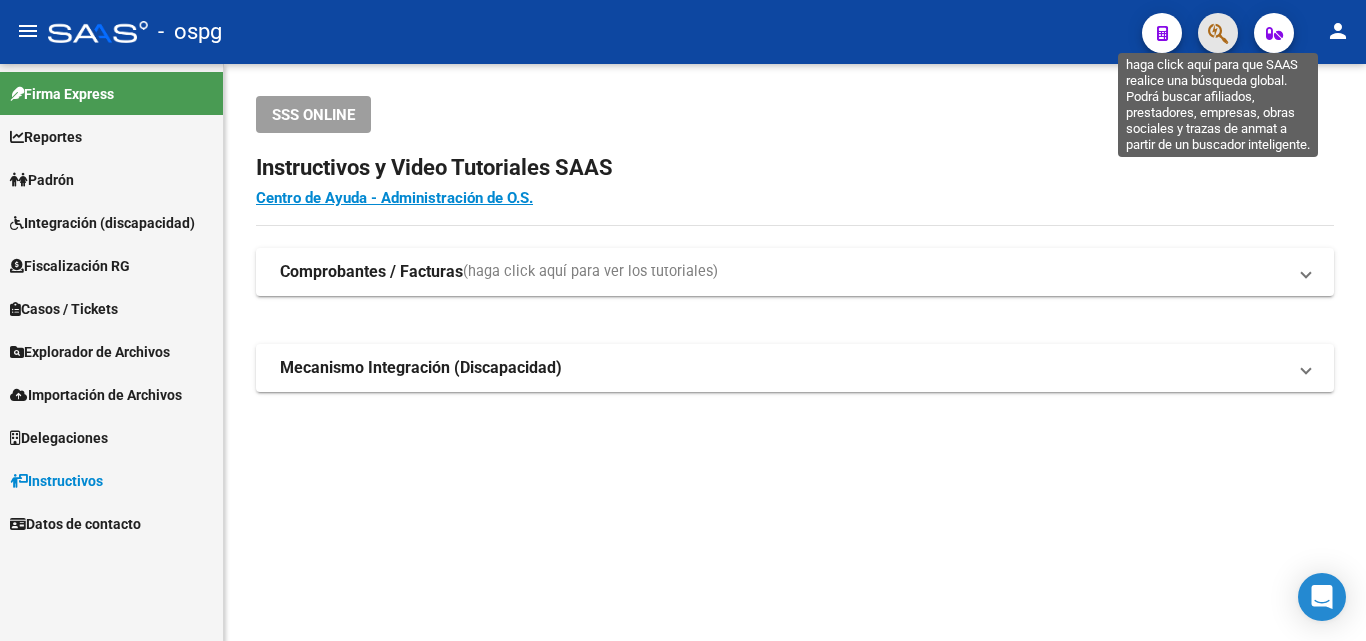 click 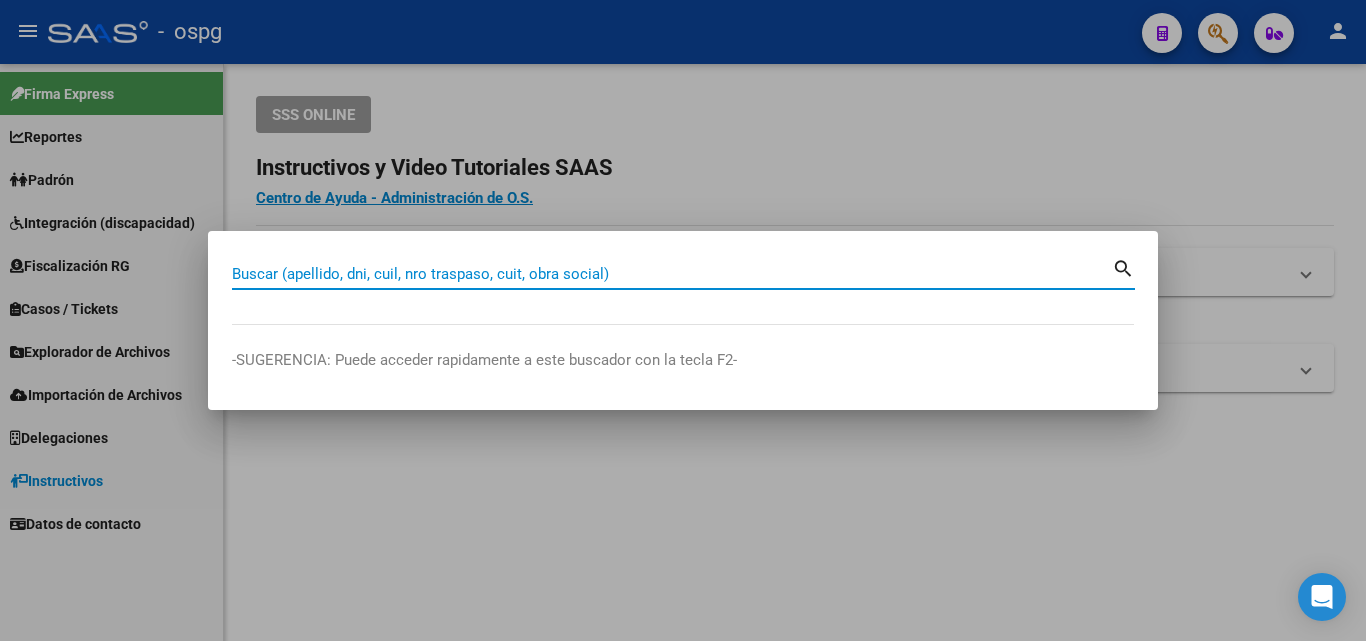 click on "Buscar (apellido, dni, cuil, nro traspaso, cuit, obra social)" at bounding box center [672, 274] 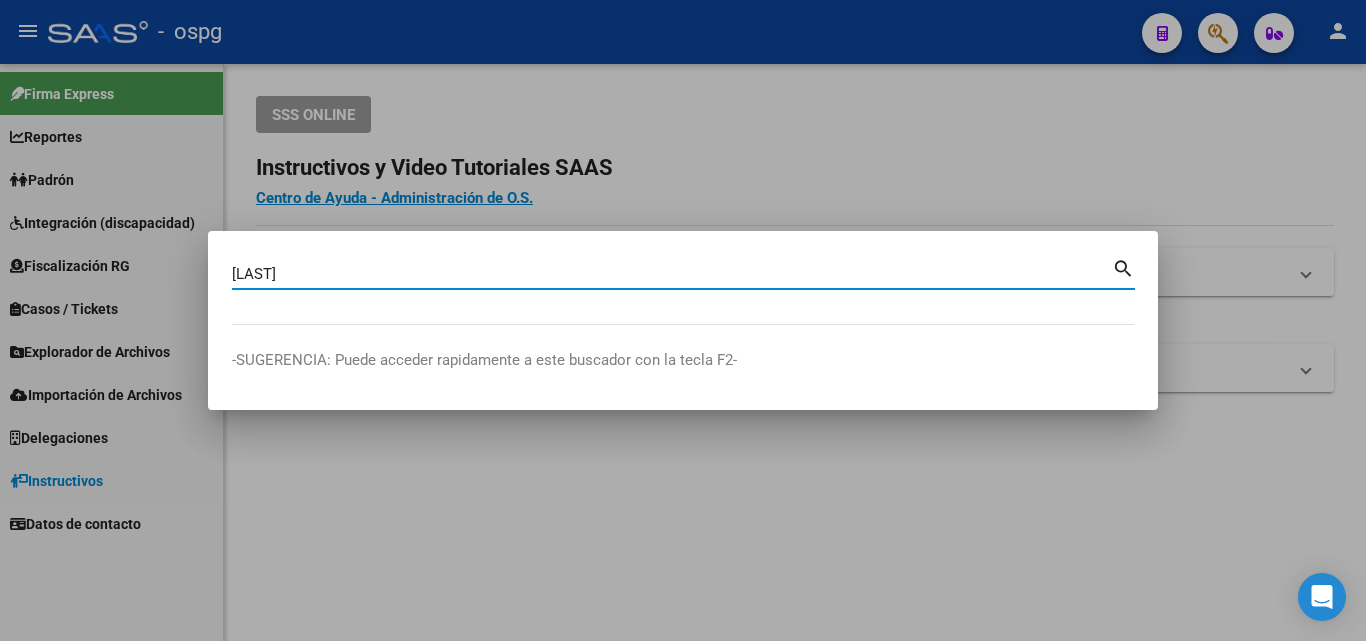 type on "[LAST]" 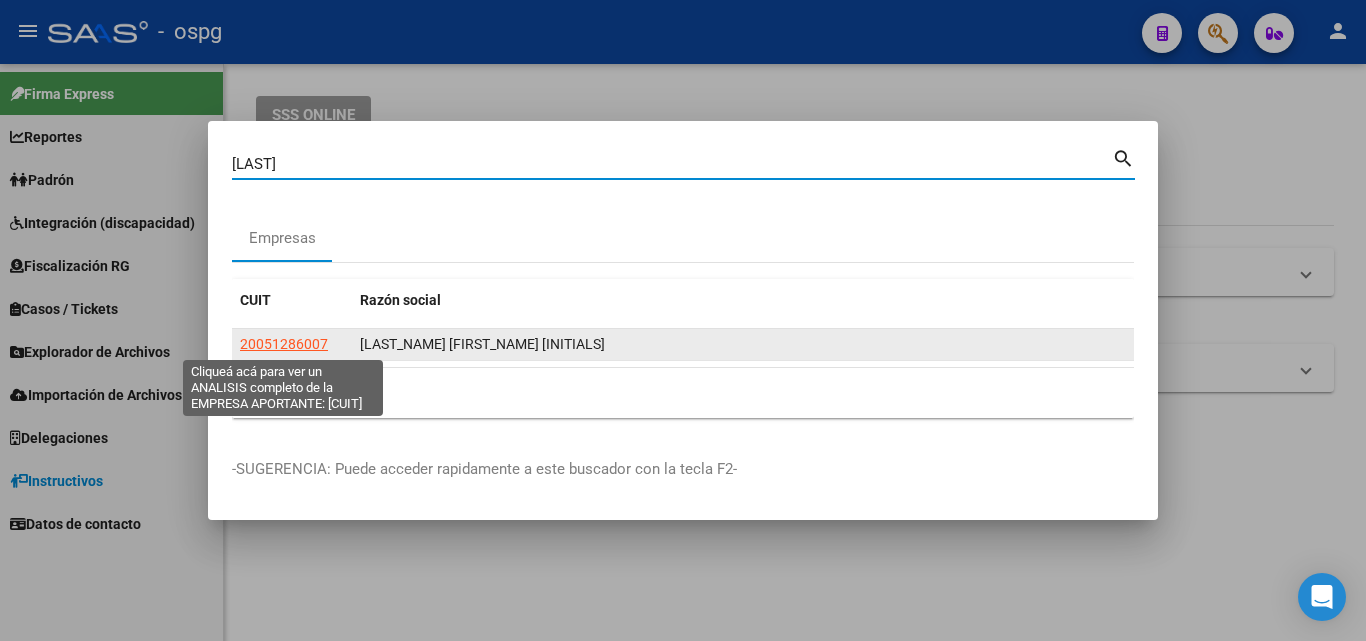 click on "20051286007" 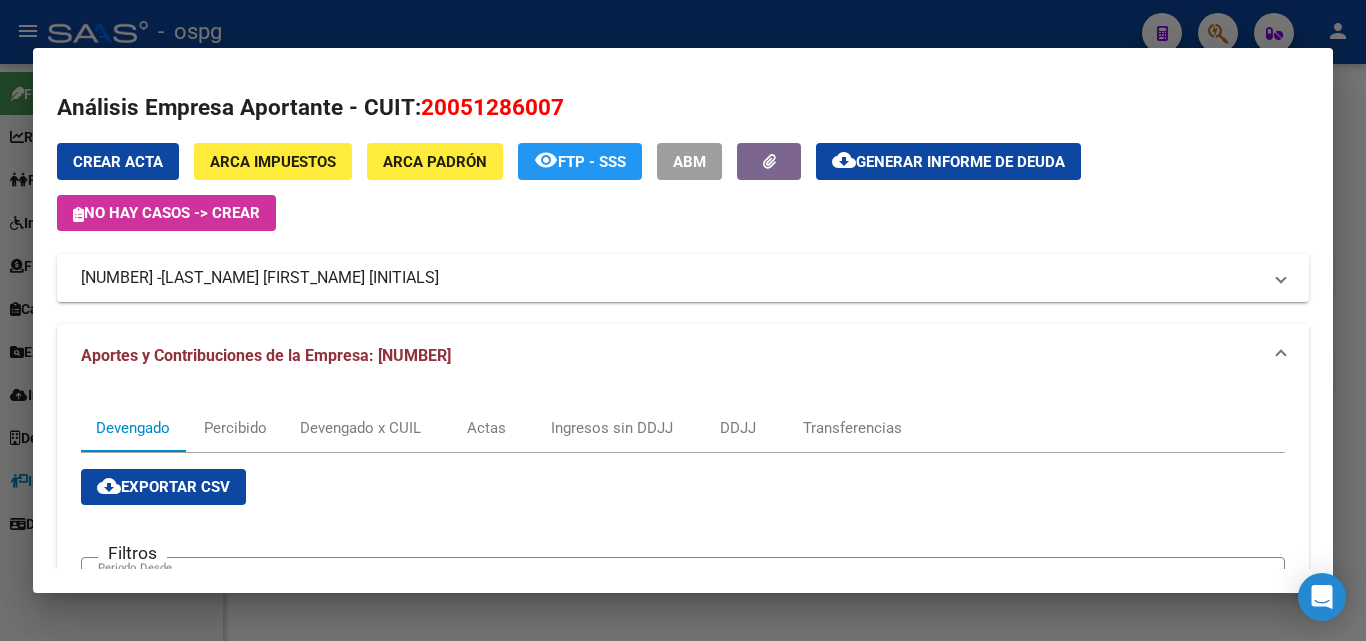 scroll, scrollTop: 600, scrollLeft: 0, axis: vertical 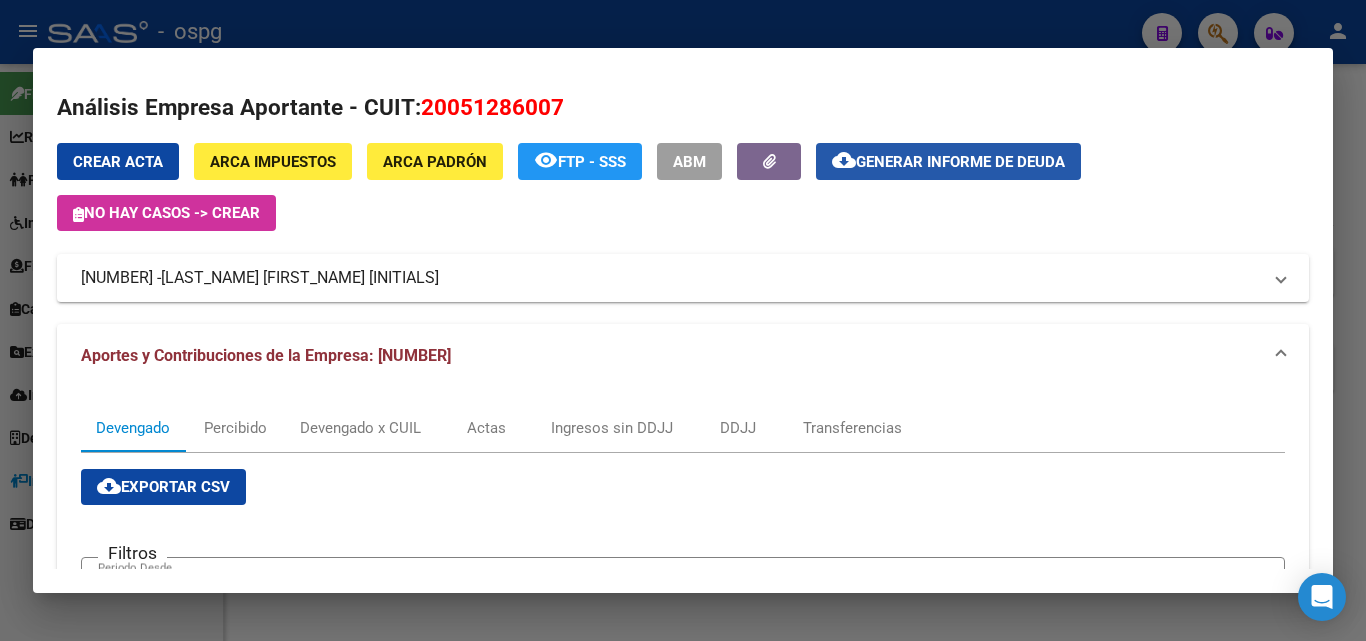 click on "Generar informe de deuda" 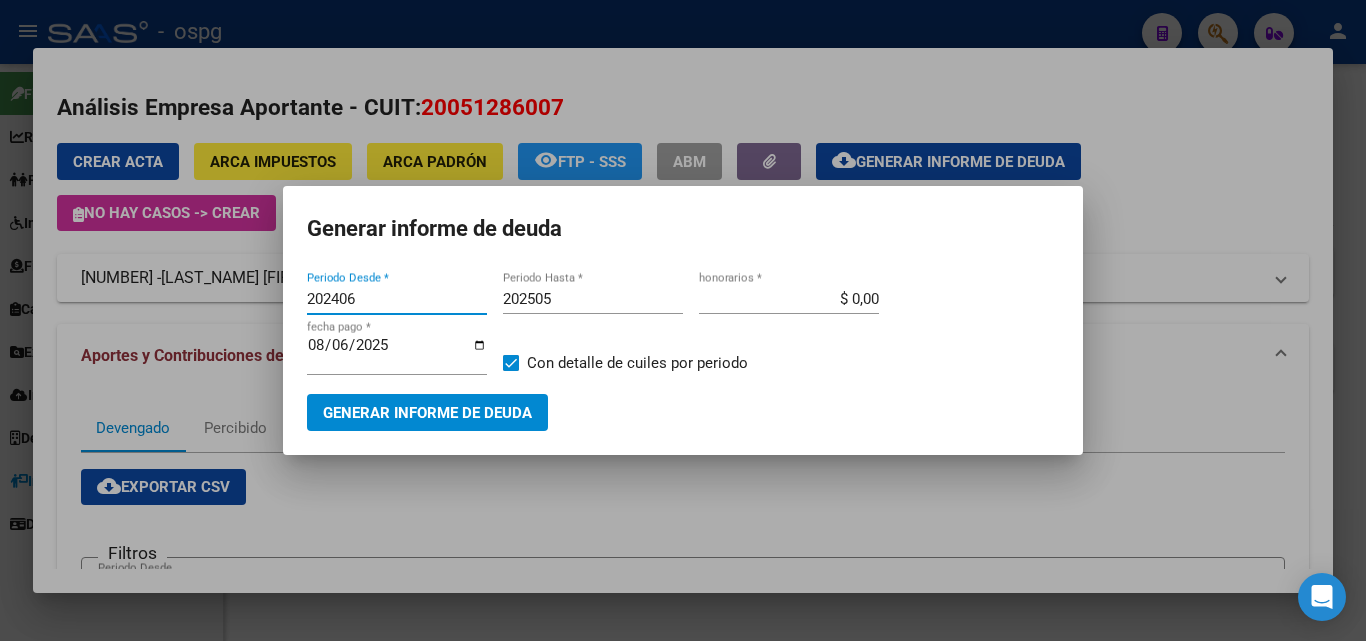 drag, startPoint x: 419, startPoint y: 294, endPoint x: 62, endPoint y: 300, distance: 357.0504 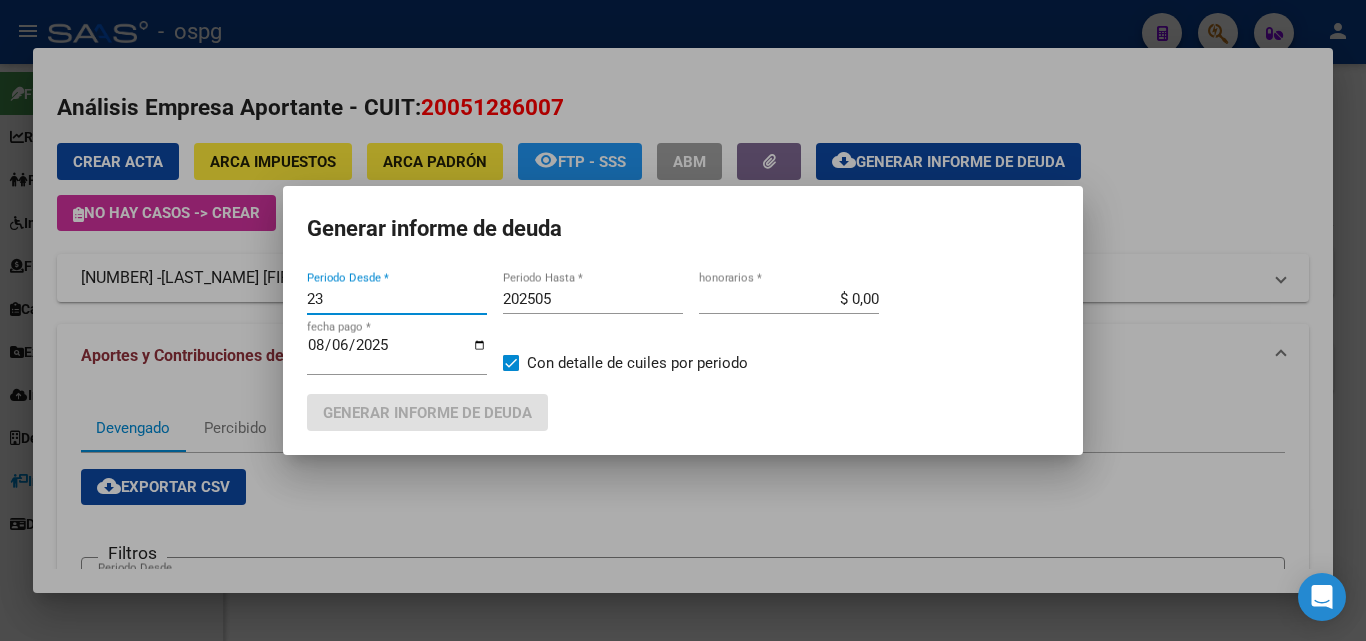 type on "2" 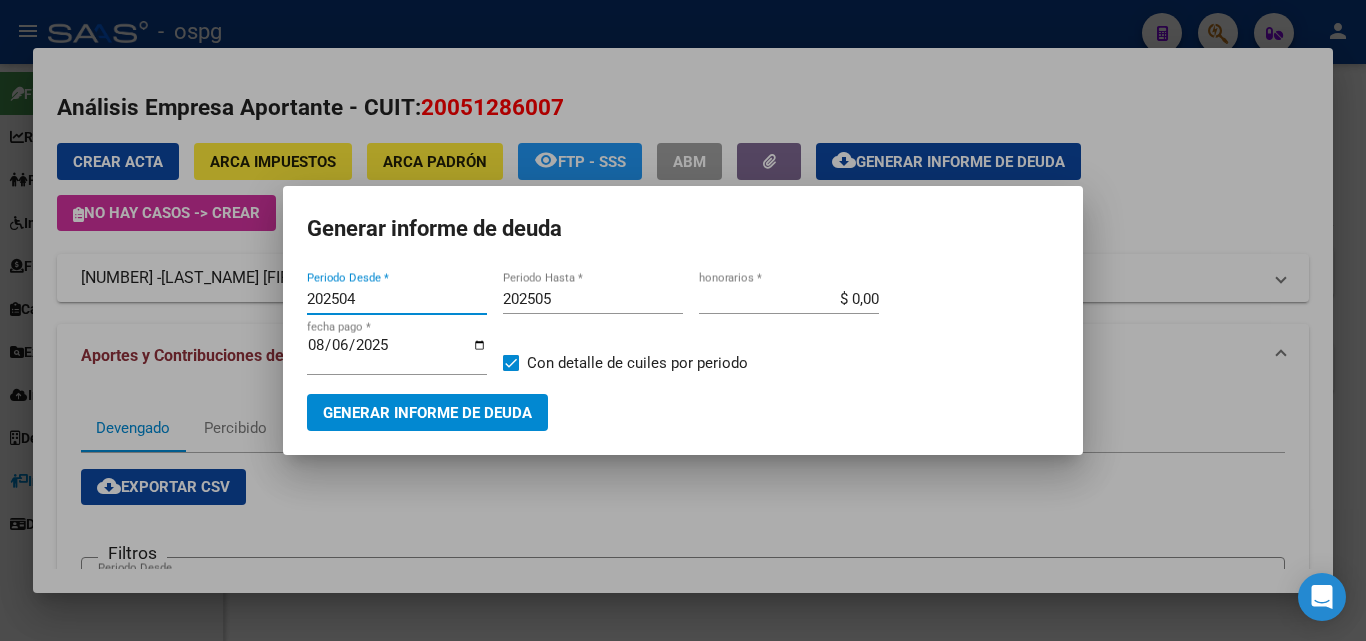 type on "202504" 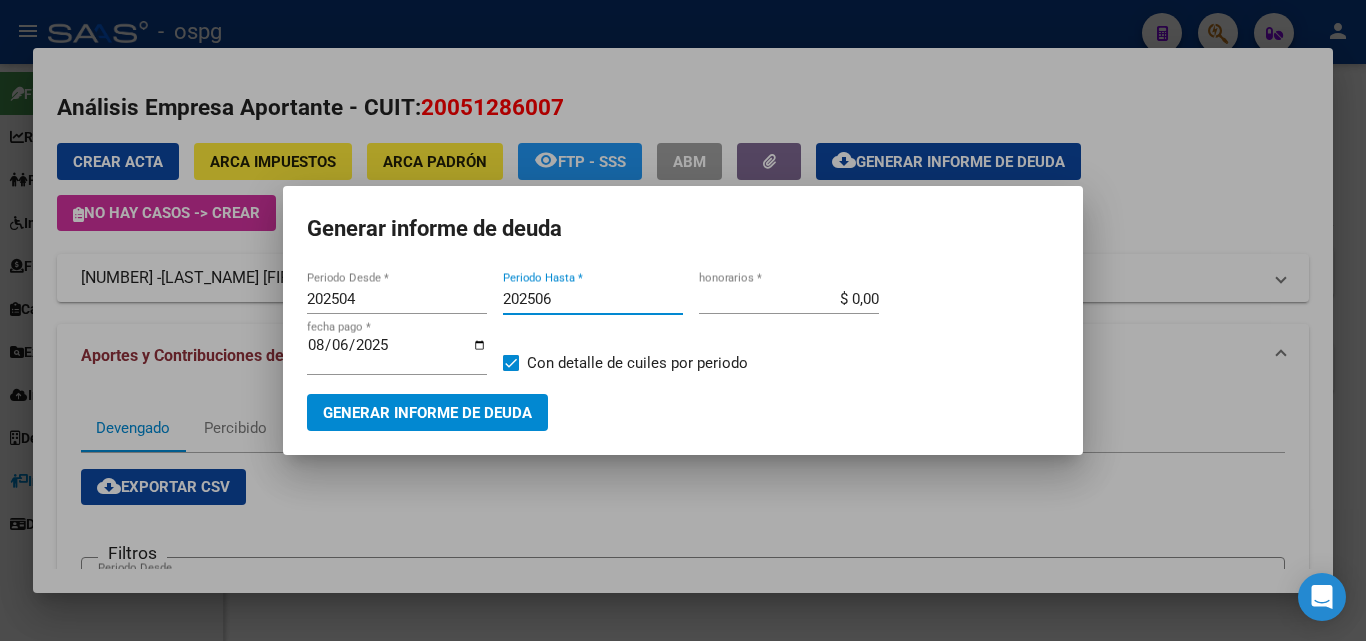type on "202506" 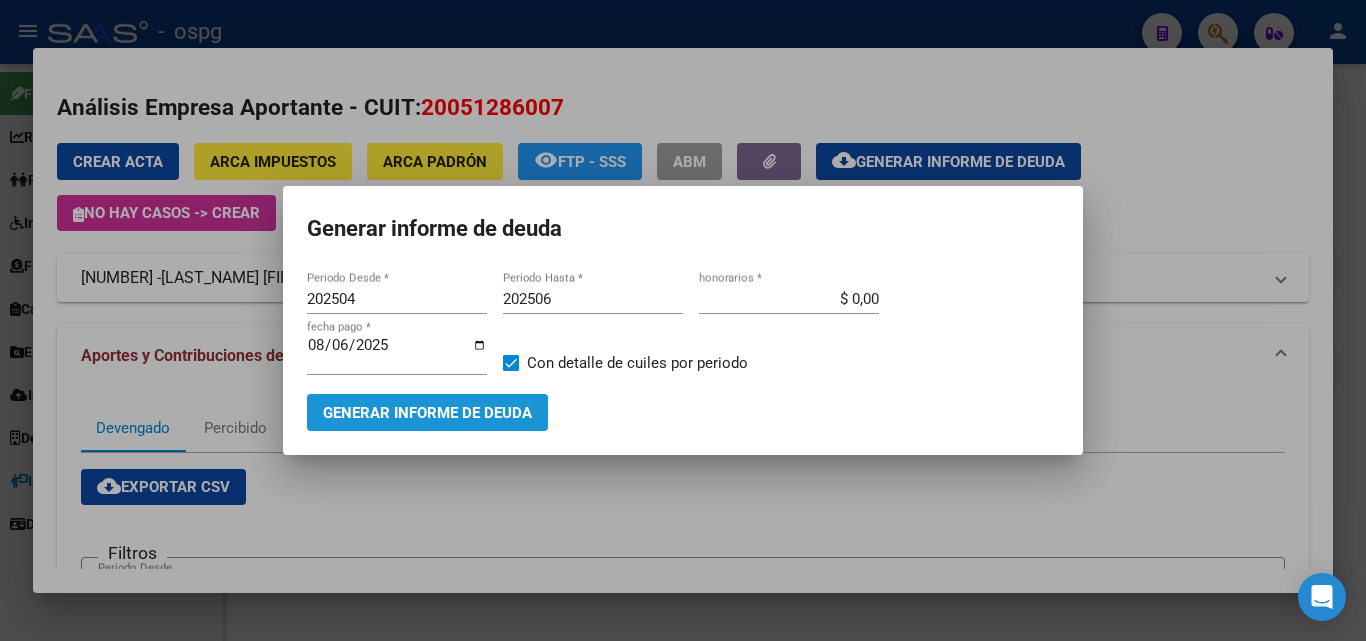click on "Generar informe de deuda" at bounding box center [427, 413] 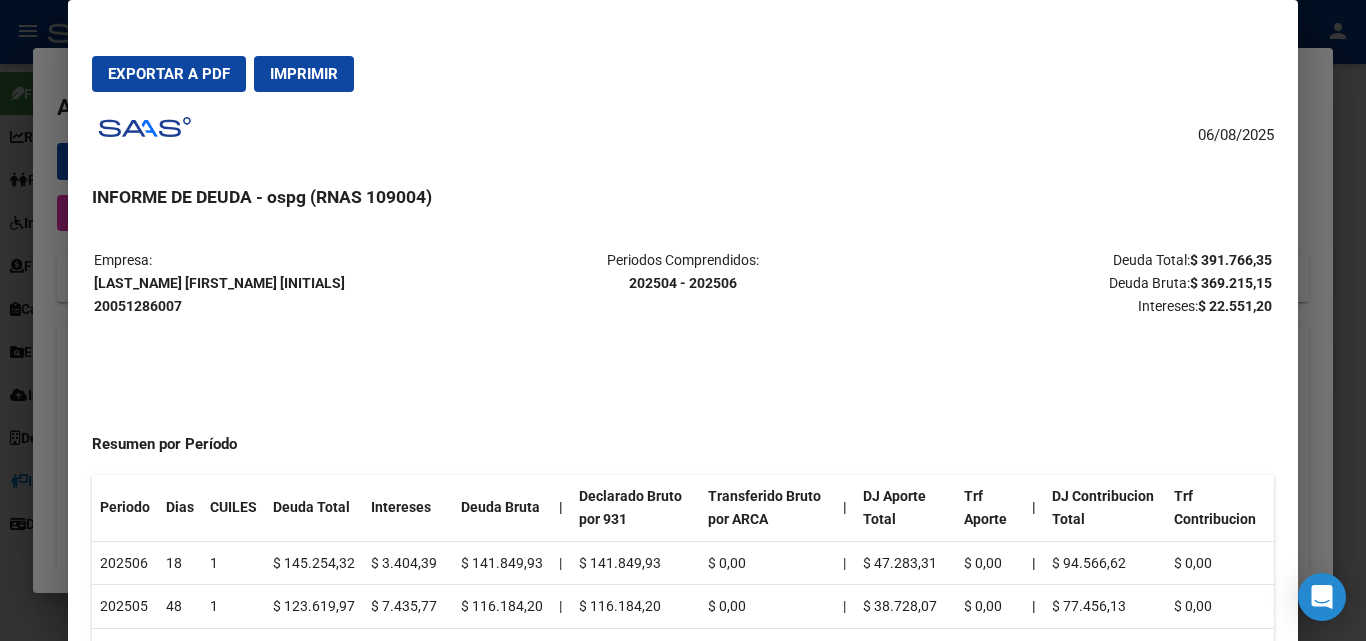 drag, startPoint x: 198, startPoint y: 61, endPoint x: 303, endPoint y: 89, distance: 108.66922 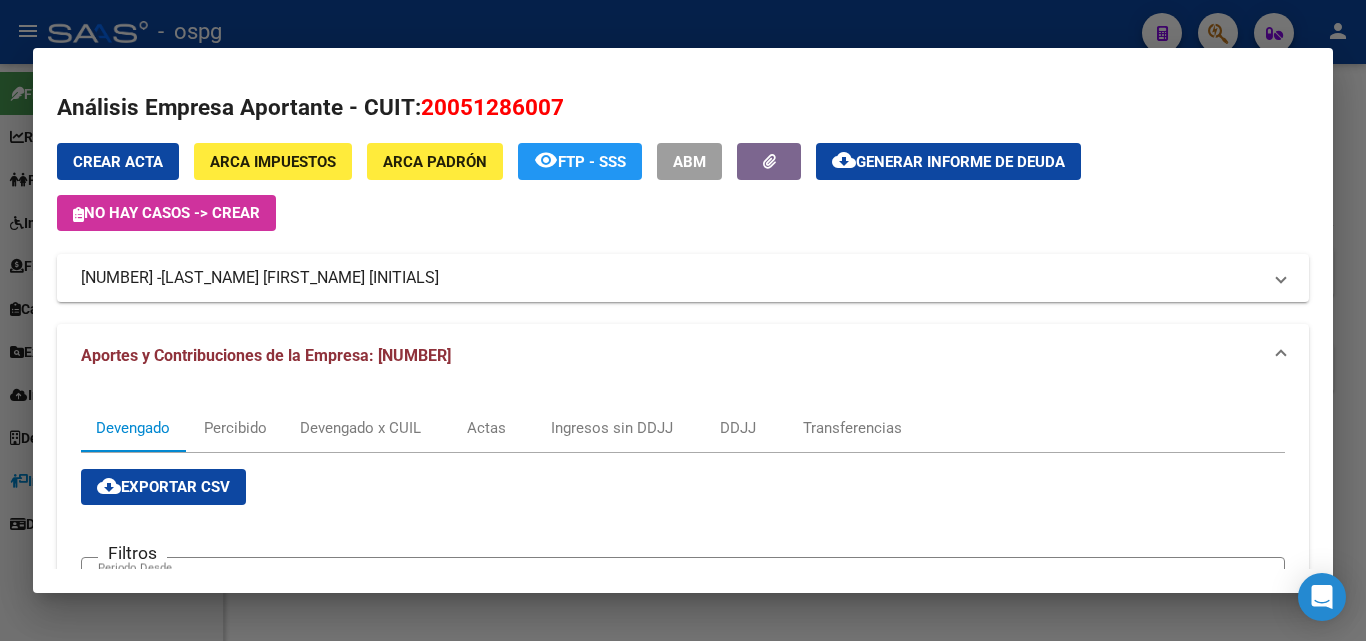 click at bounding box center [683, 320] 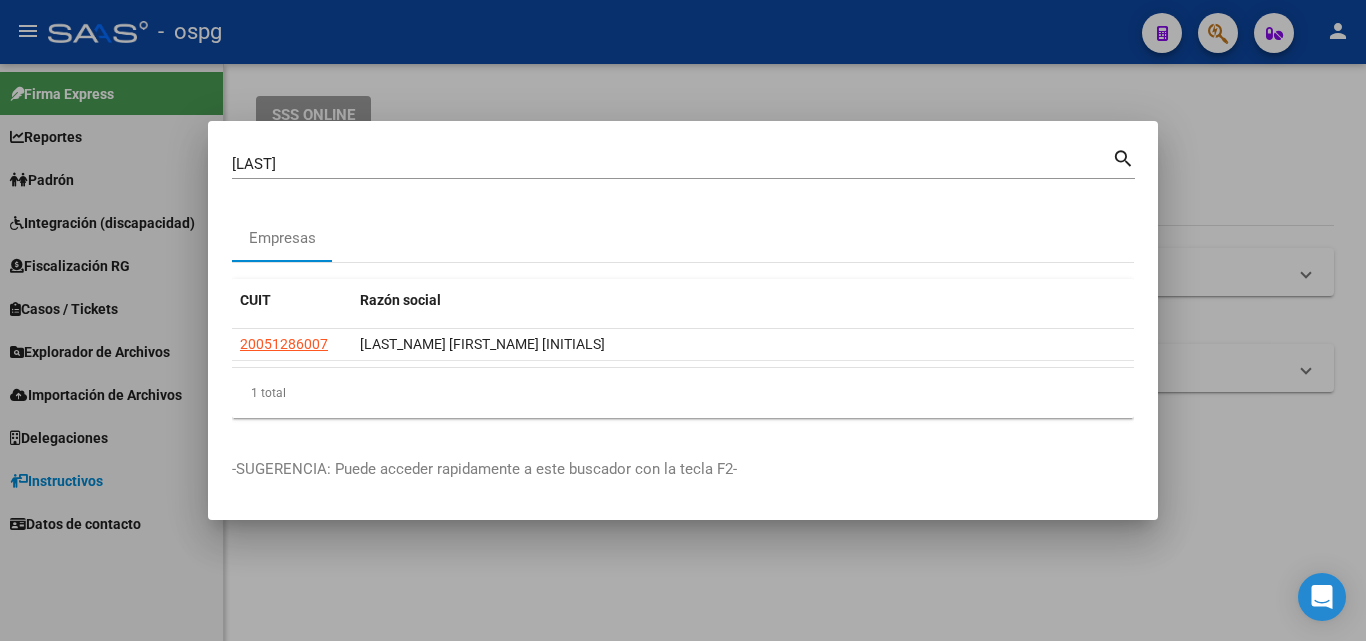 click at bounding box center (683, 320) 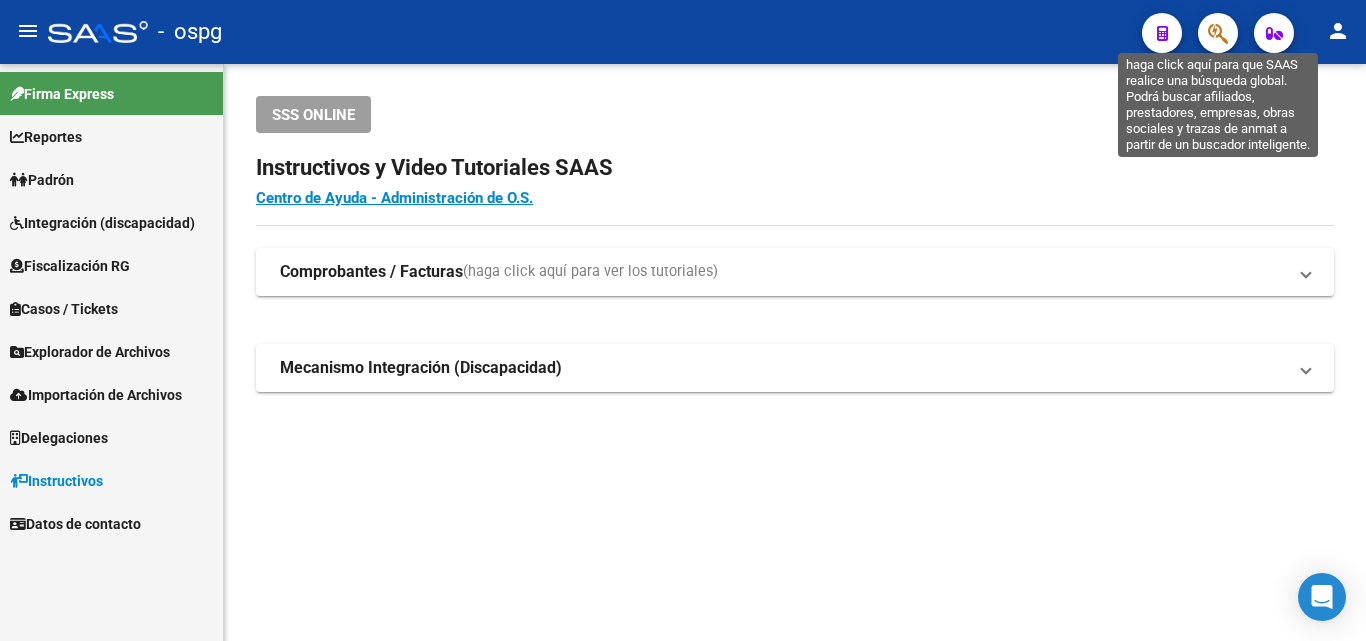 click 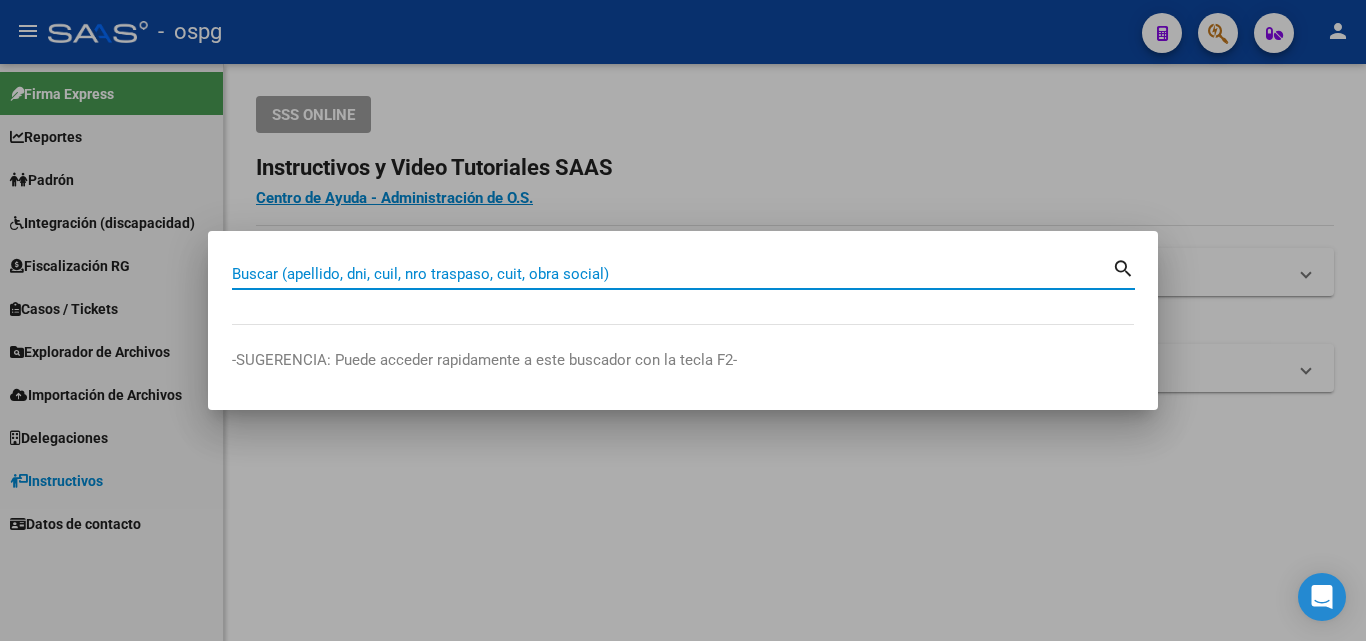 click on "Buscar (apellido, dni, cuil, nro traspaso, cuit, obra social)" at bounding box center (672, 274) 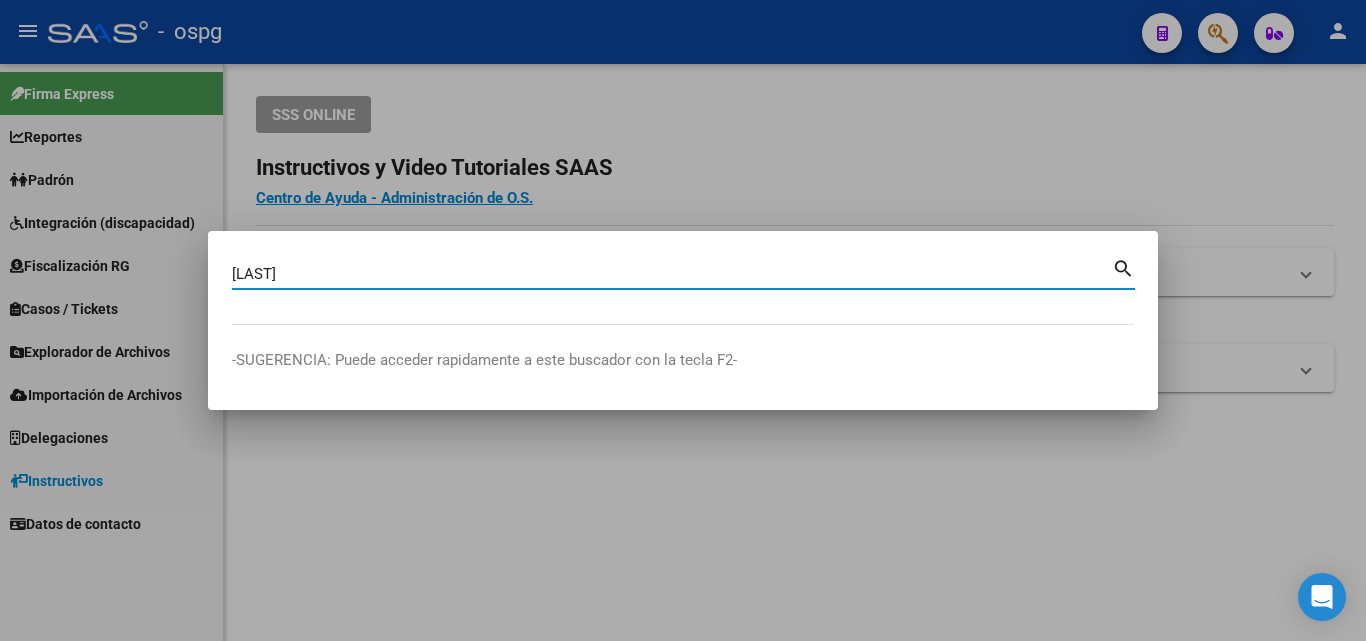 type on "[LAST]" 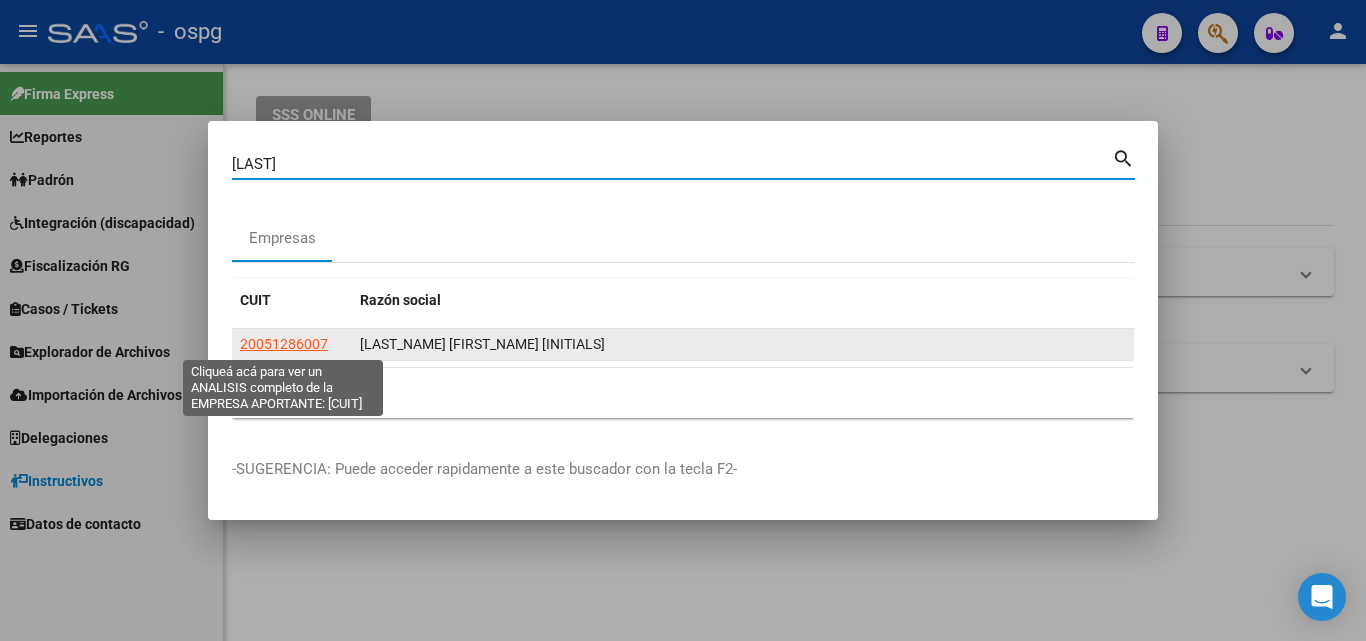click on "20051286007" 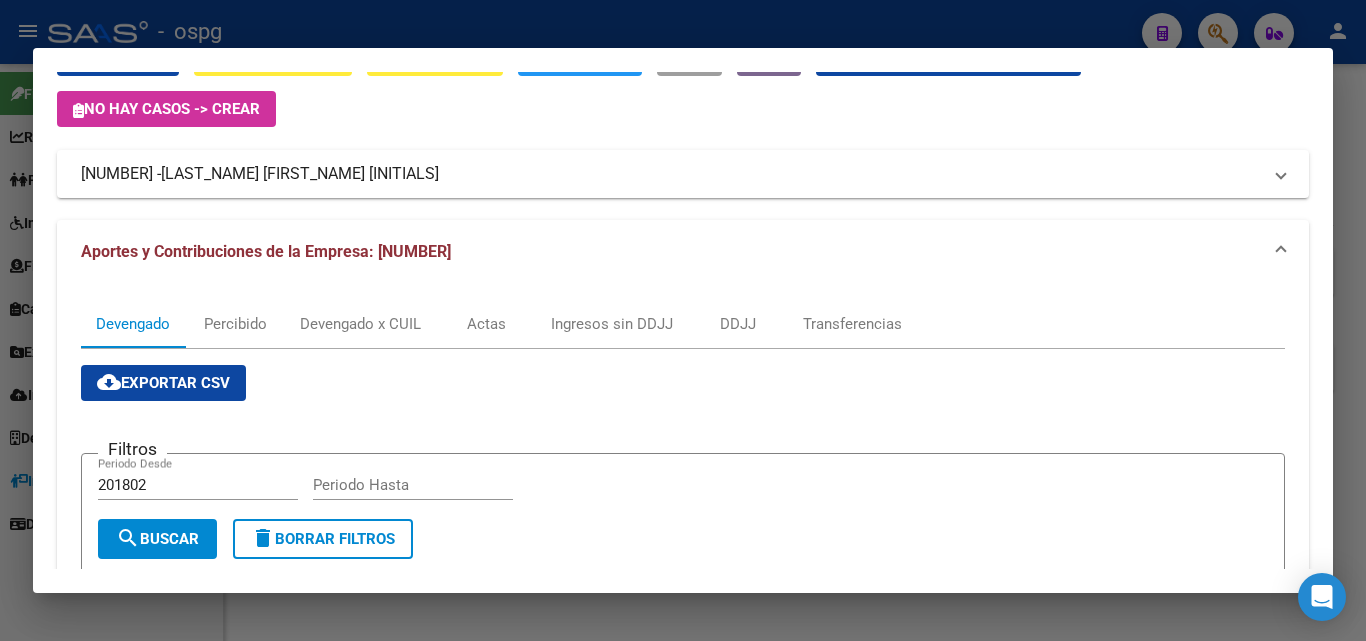 scroll, scrollTop: 100, scrollLeft: 0, axis: vertical 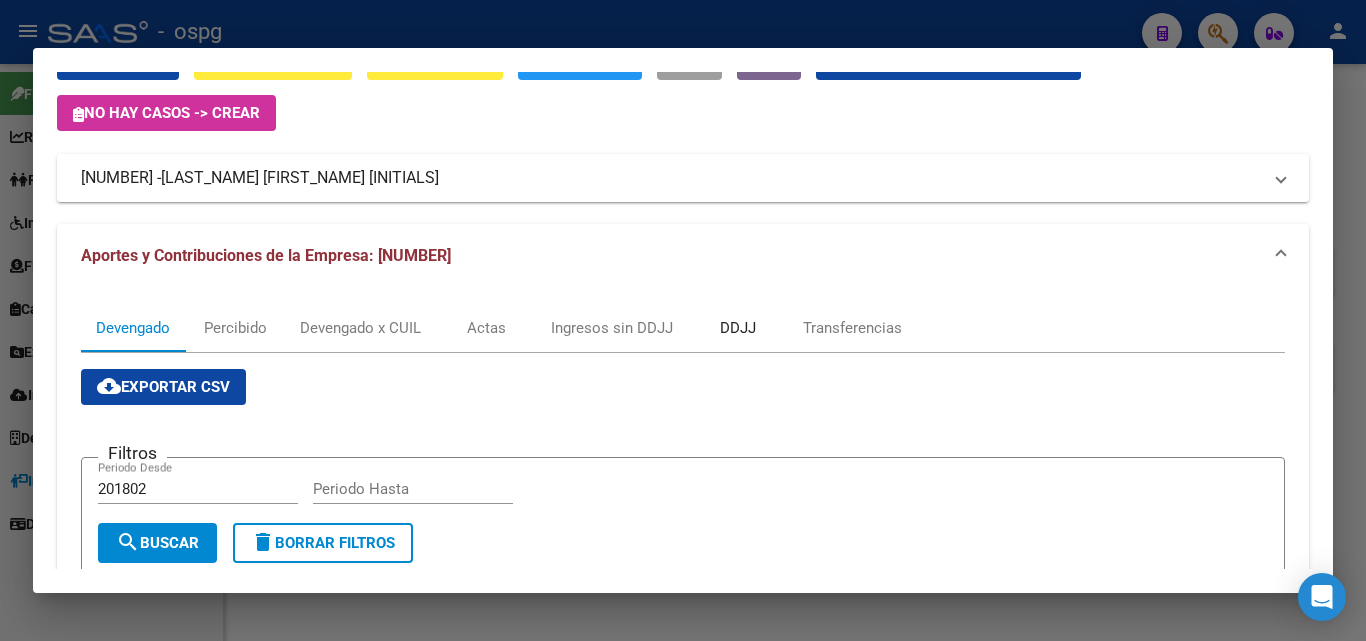 click on "DDJJ" at bounding box center (738, 328) 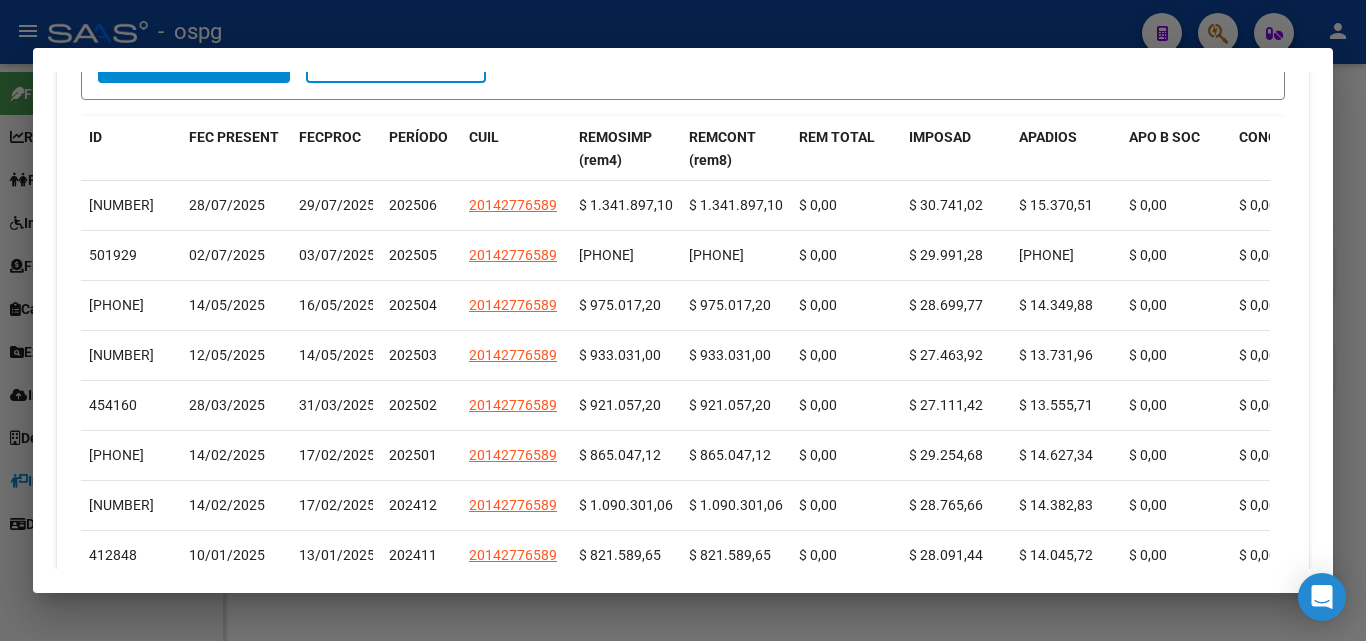 scroll, scrollTop: 700, scrollLeft: 0, axis: vertical 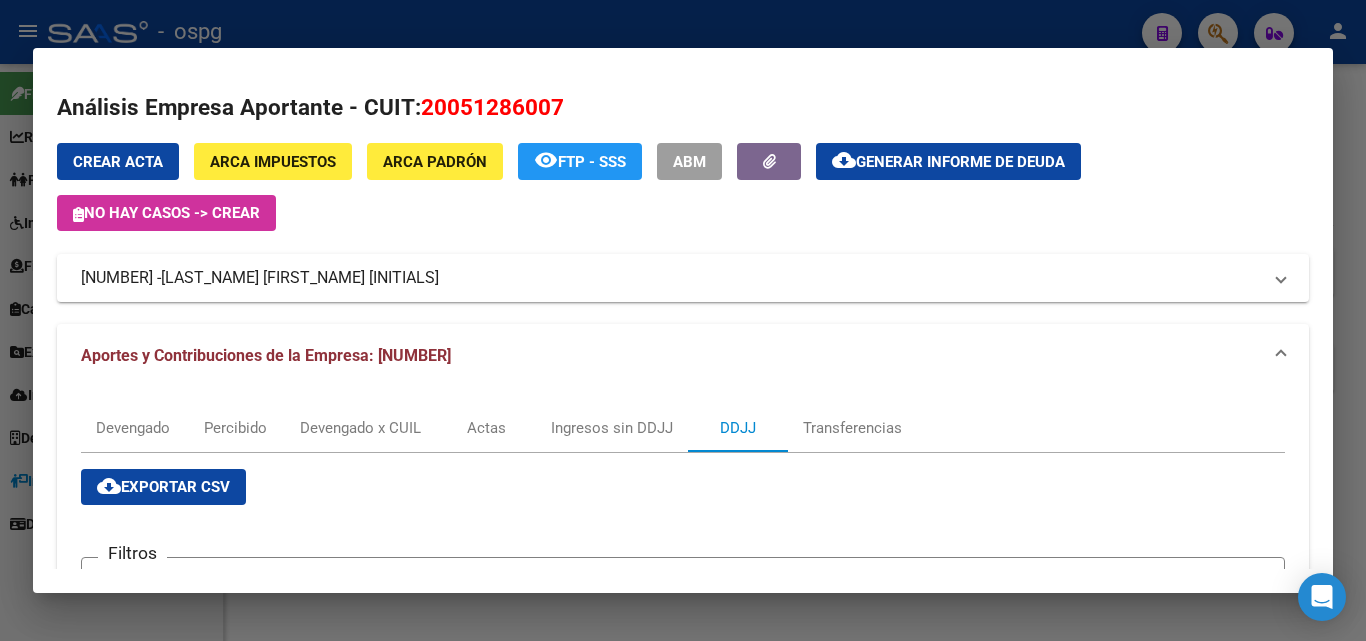 click on "Generar informe de deuda" 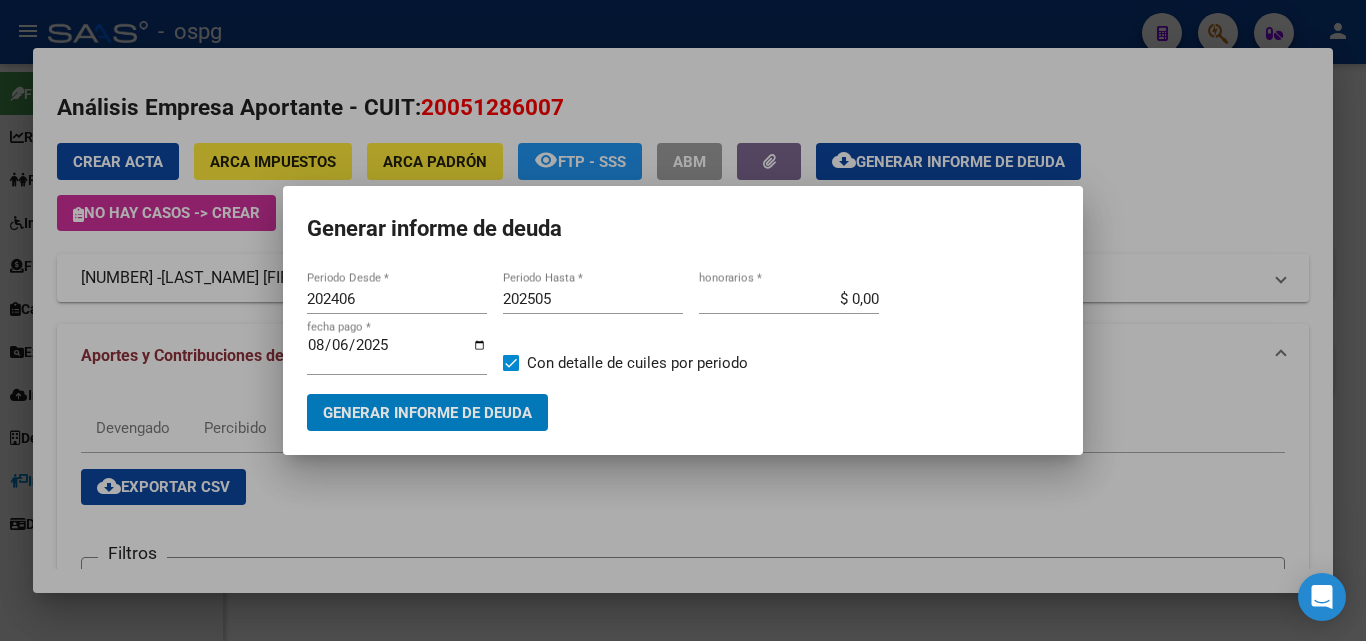 click on "202406" at bounding box center [397, 299] 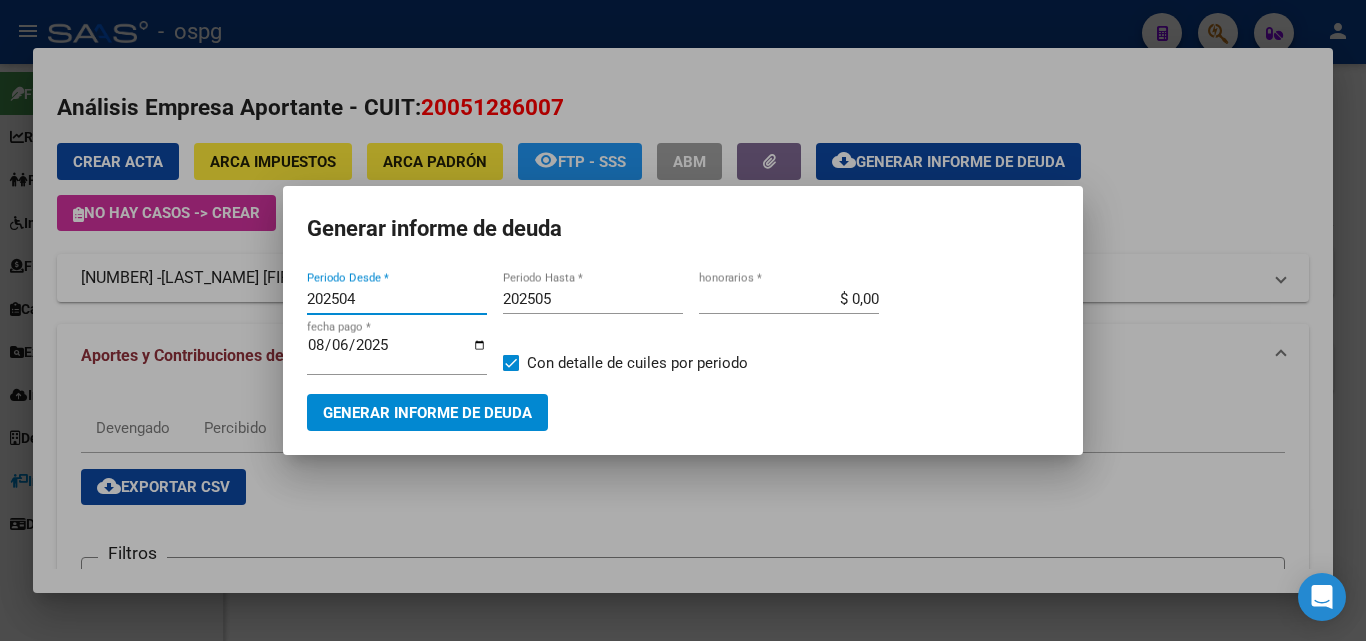 type on "202504" 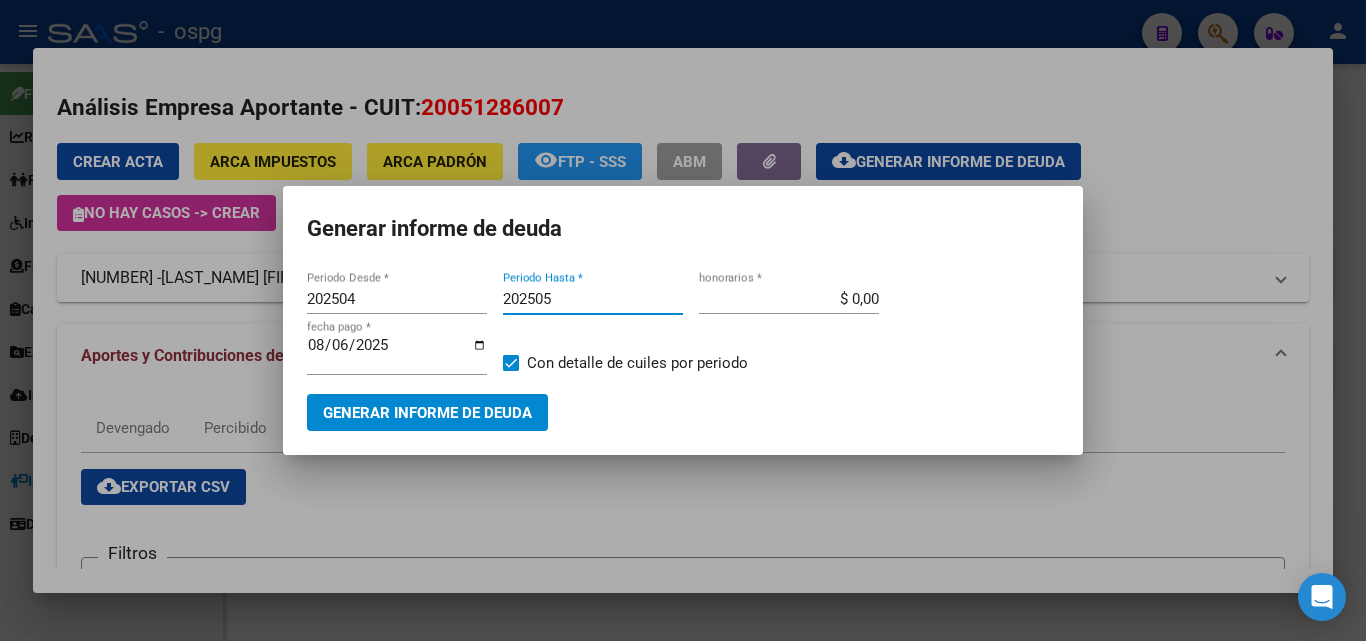 click on "202505" at bounding box center (593, 299) 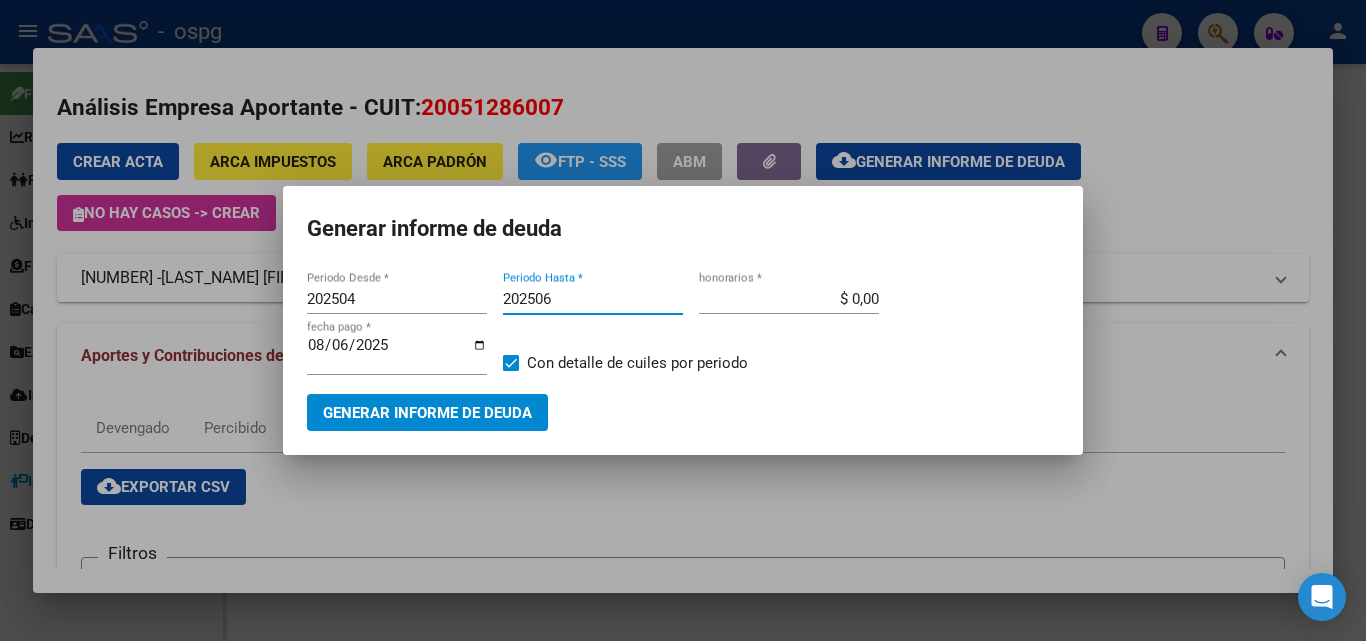 type on "202506" 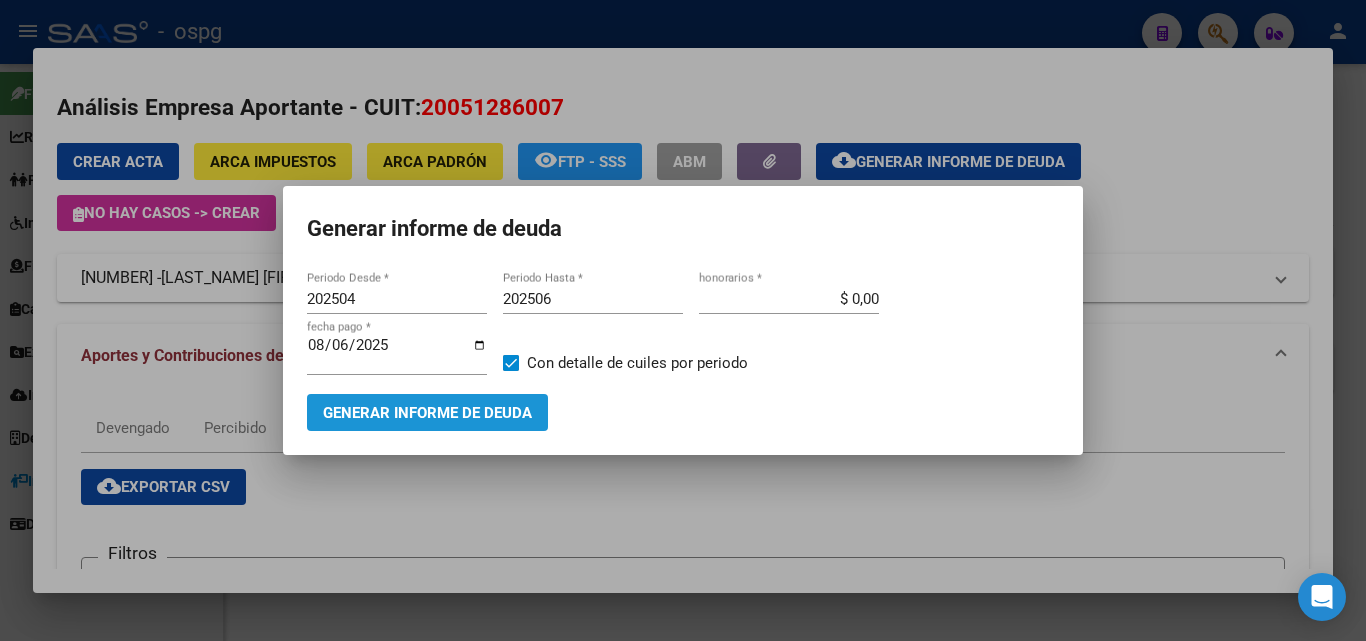 click on "Generar informe de deuda" at bounding box center [427, 413] 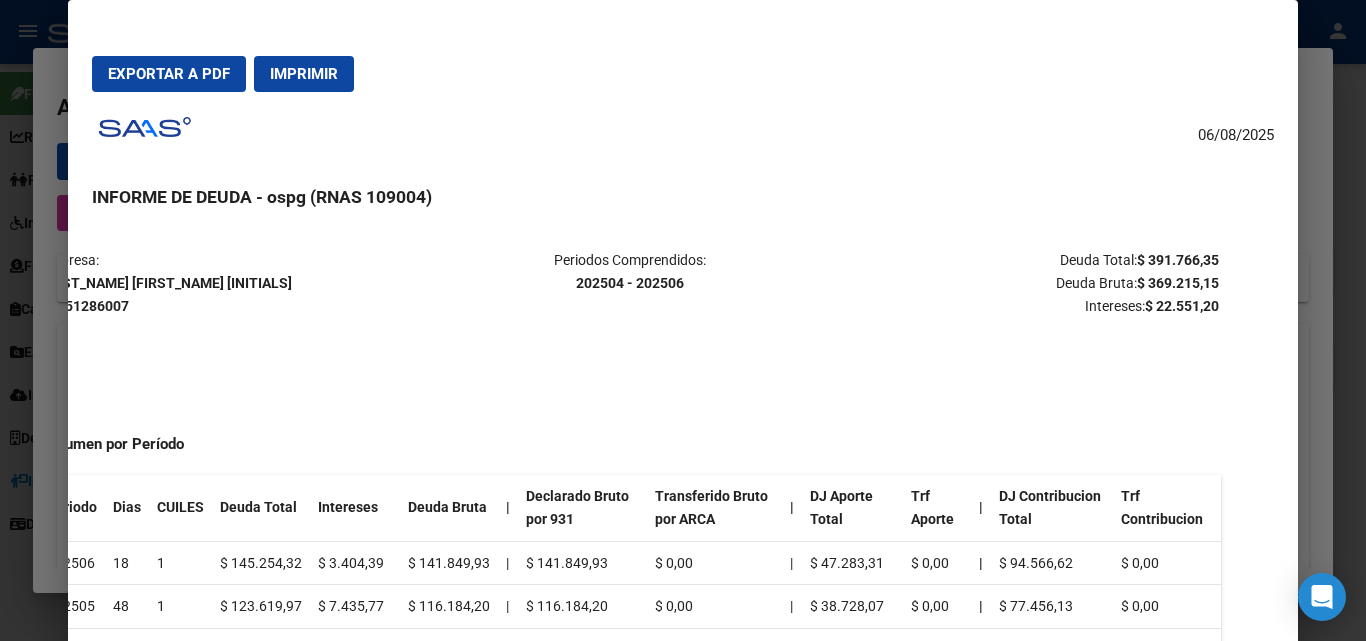 scroll, scrollTop: 0, scrollLeft: 95, axis: horizontal 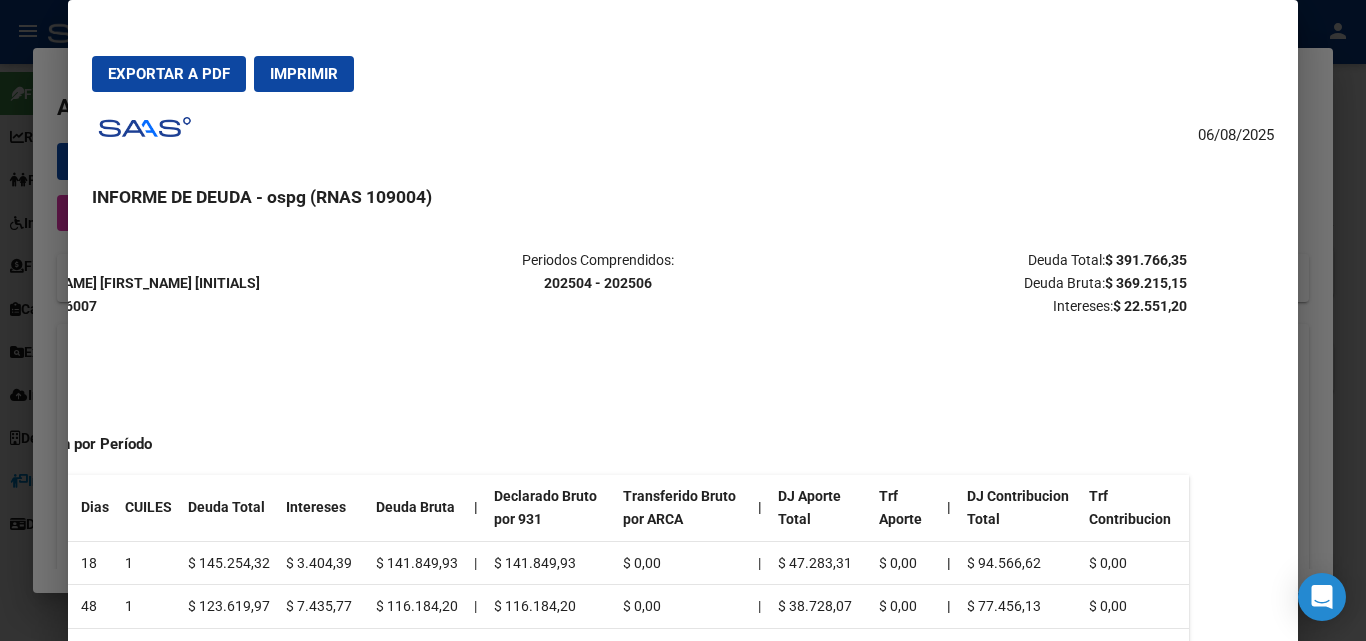 drag, startPoint x: 1185, startPoint y: 254, endPoint x: 1163, endPoint y: 218, distance: 42.190044 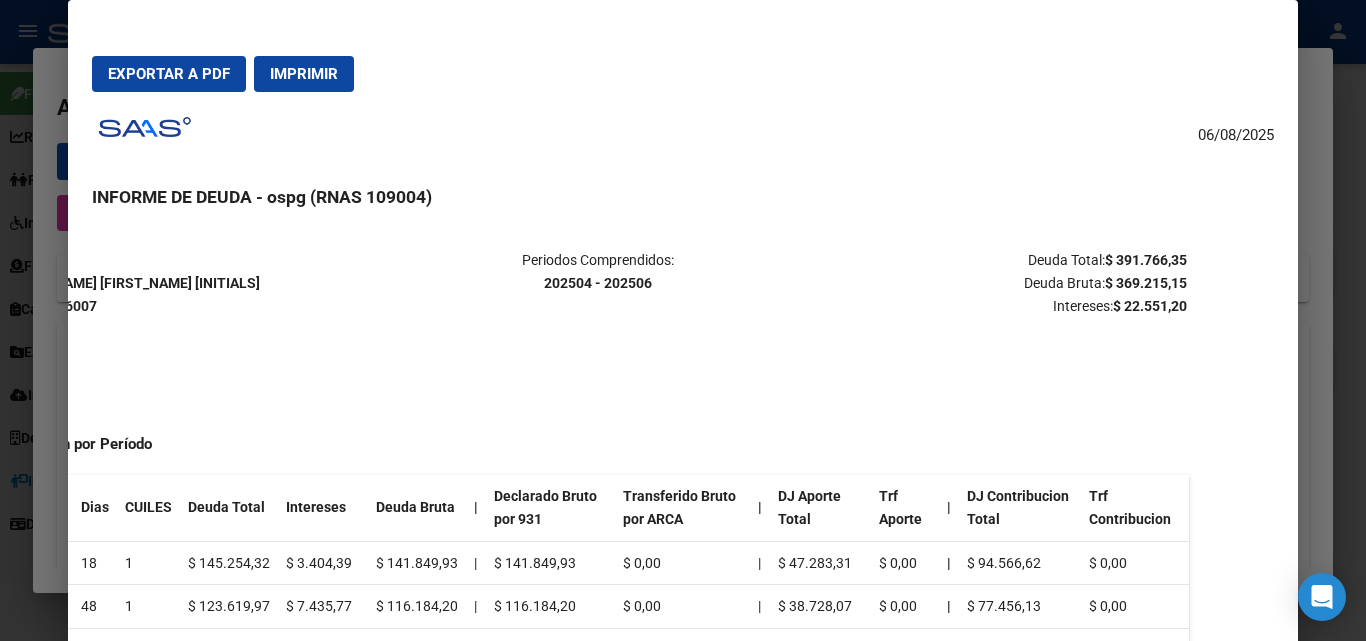 drag, startPoint x: 1087, startPoint y: 256, endPoint x: 1161, endPoint y: 250, distance: 74.24284 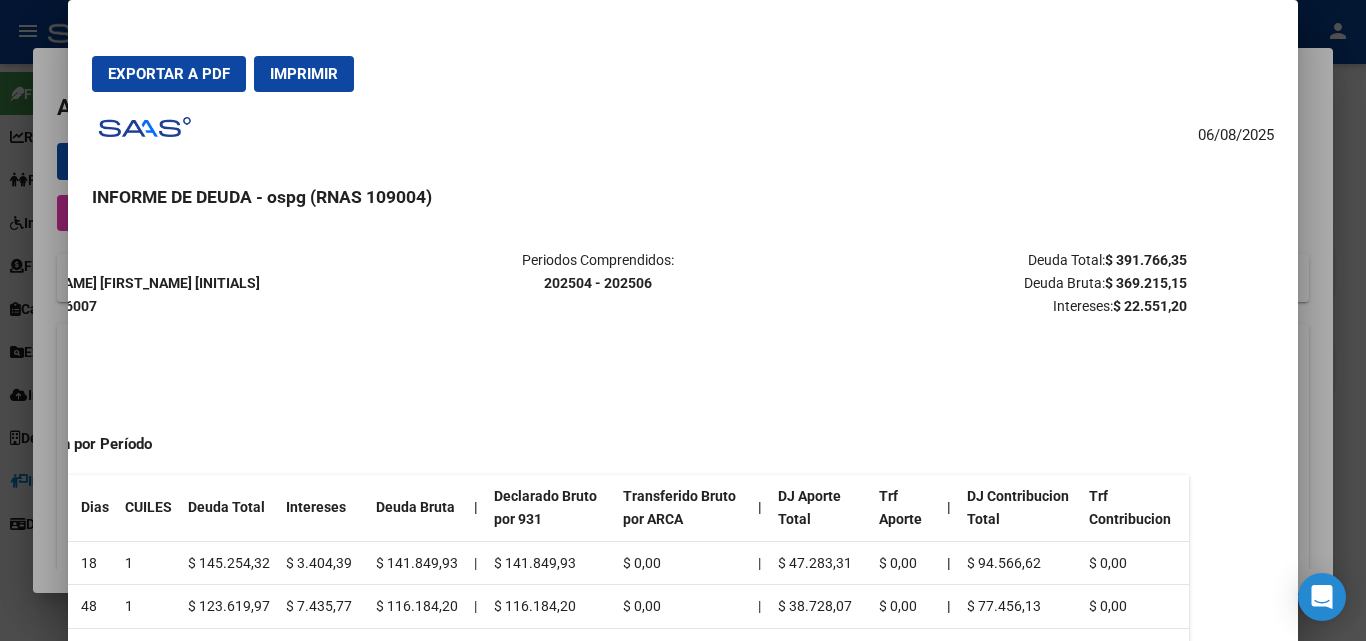 click at bounding box center [683, 320] 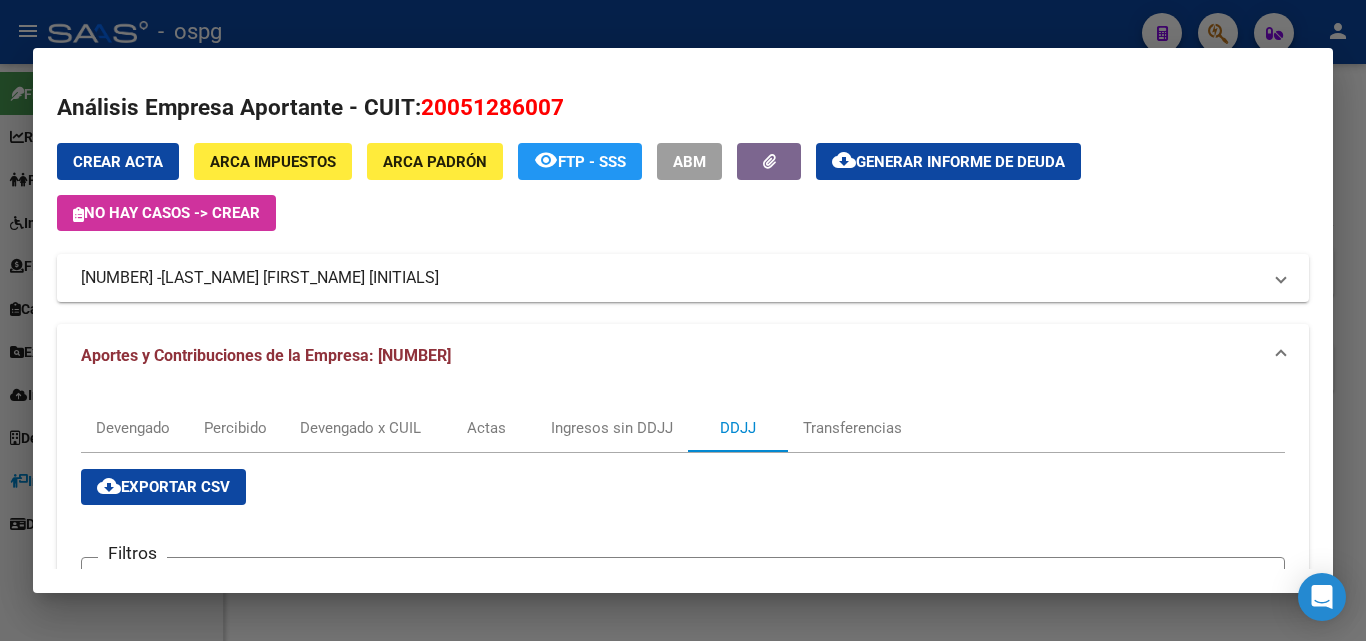 click at bounding box center [683, 320] 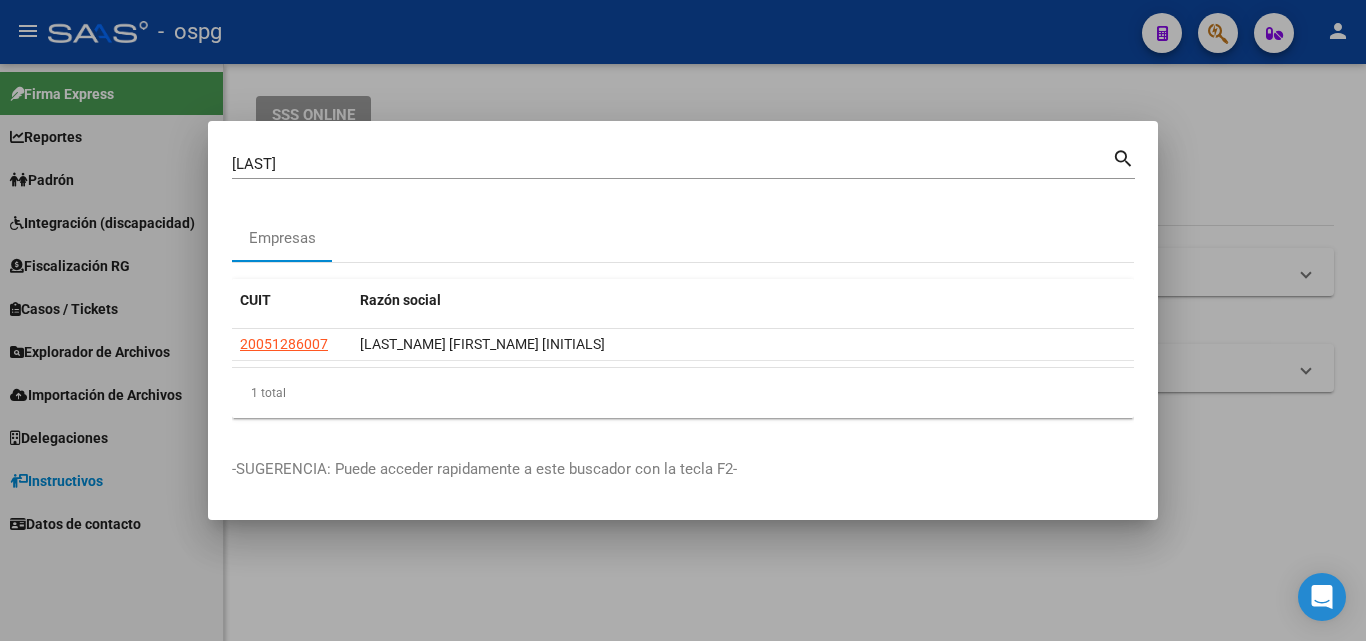 click at bounding box center [683, 320] 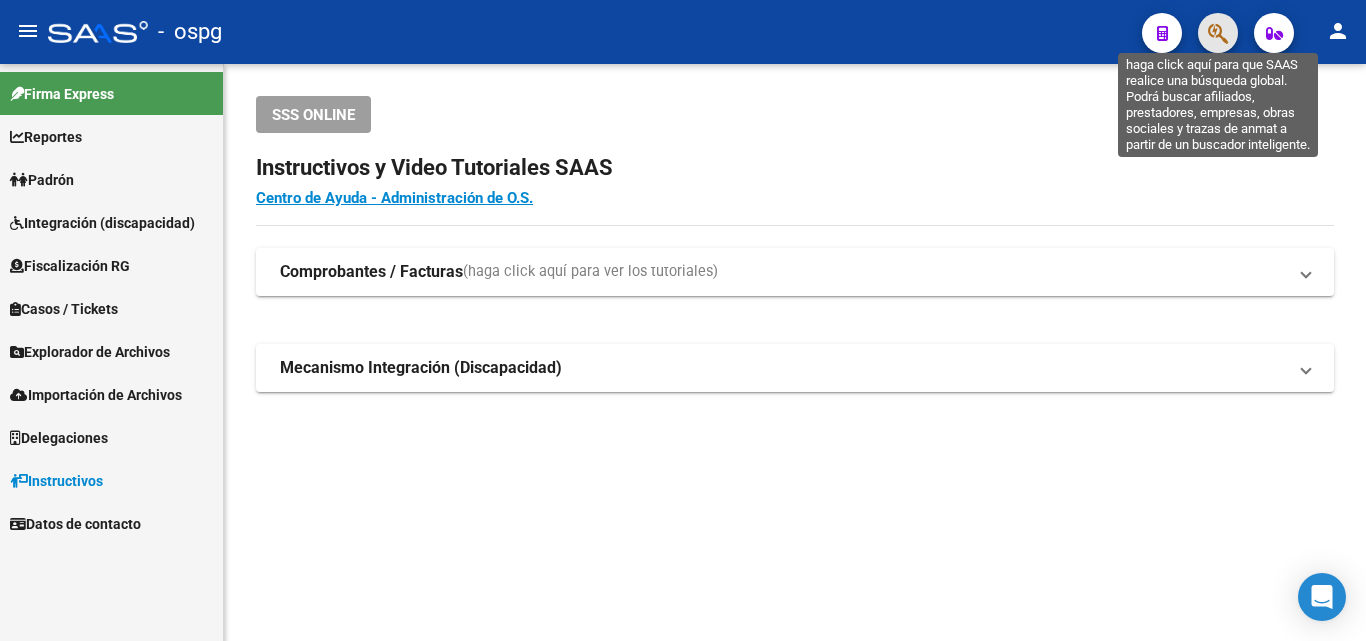 click 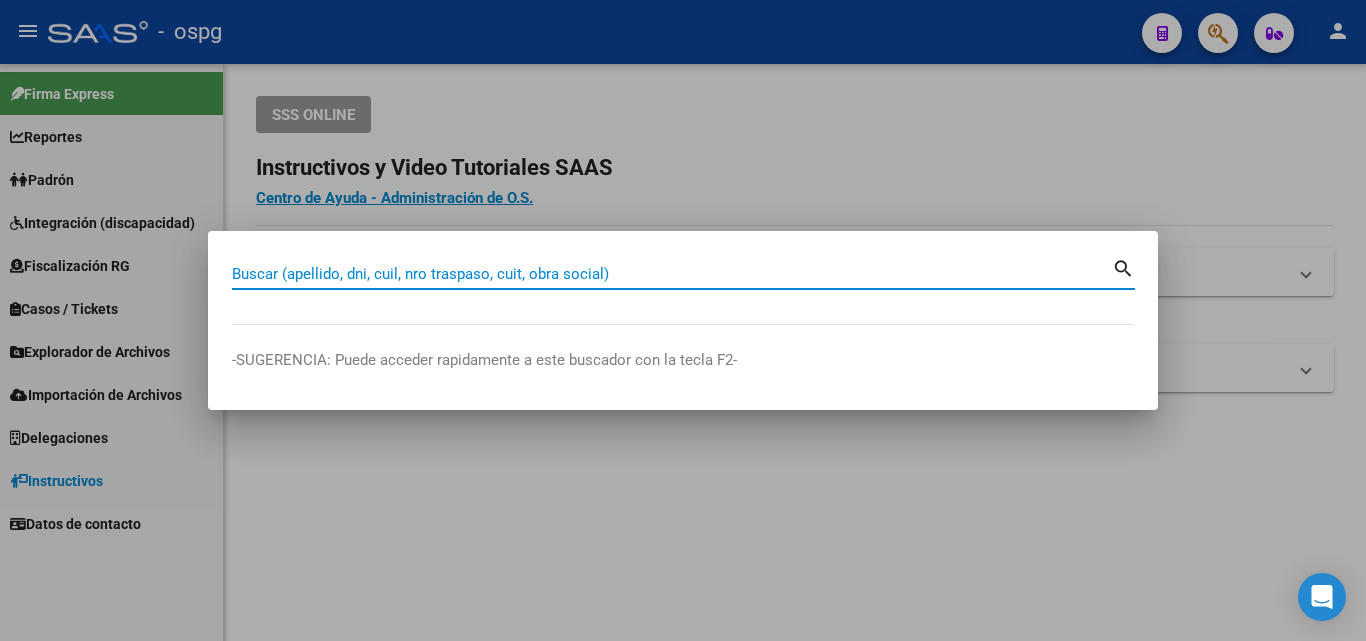 click on "Buscar (apellido, dni, cuil, nro traspaso, cuit, obra social)" at bounding box center (672, 274) 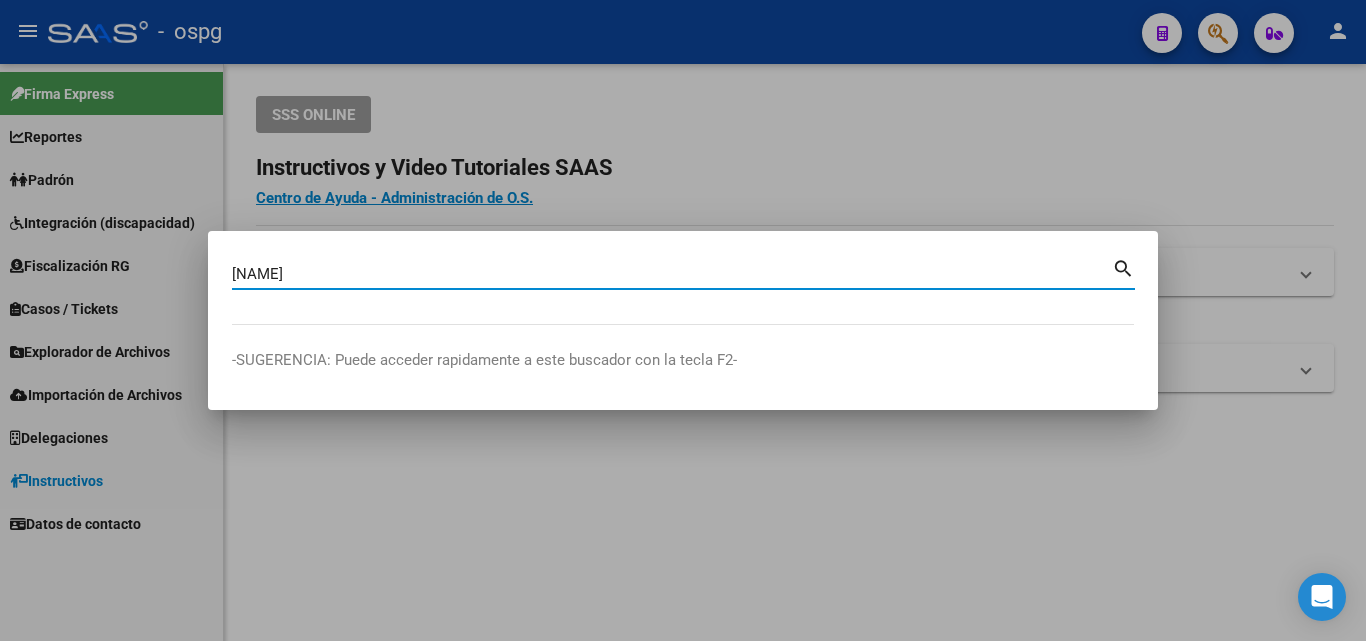type on "[NAME]" 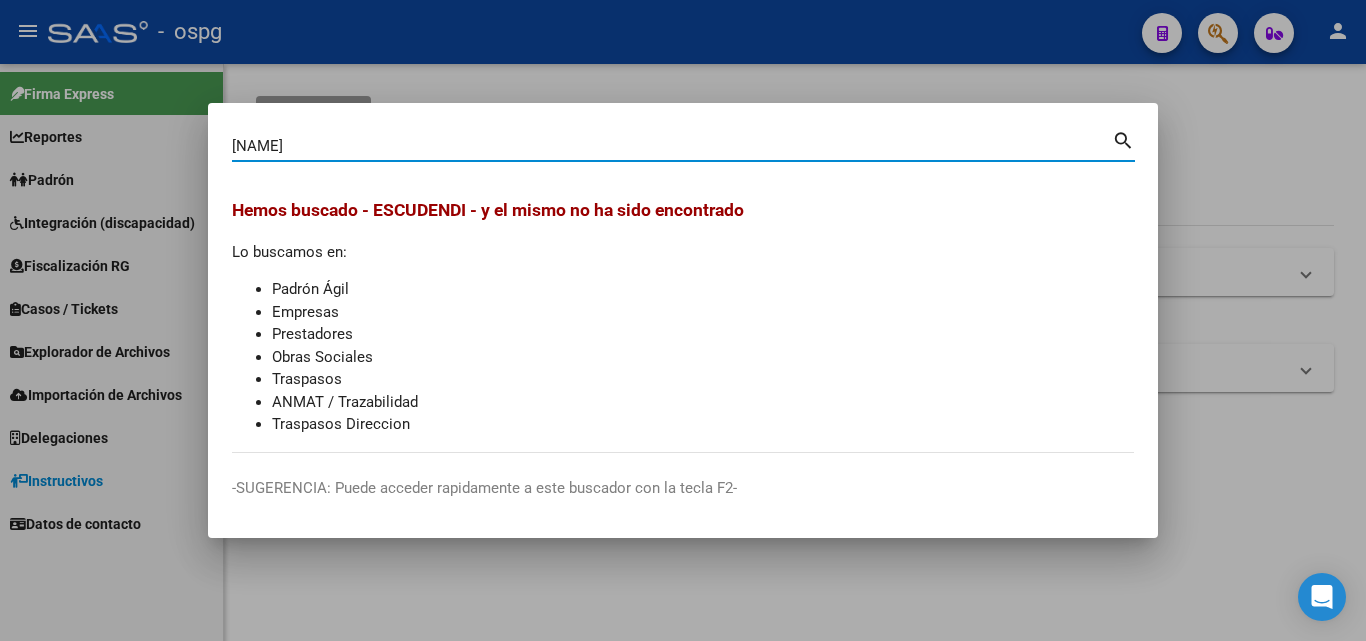 click at bounding box center [683, 320] 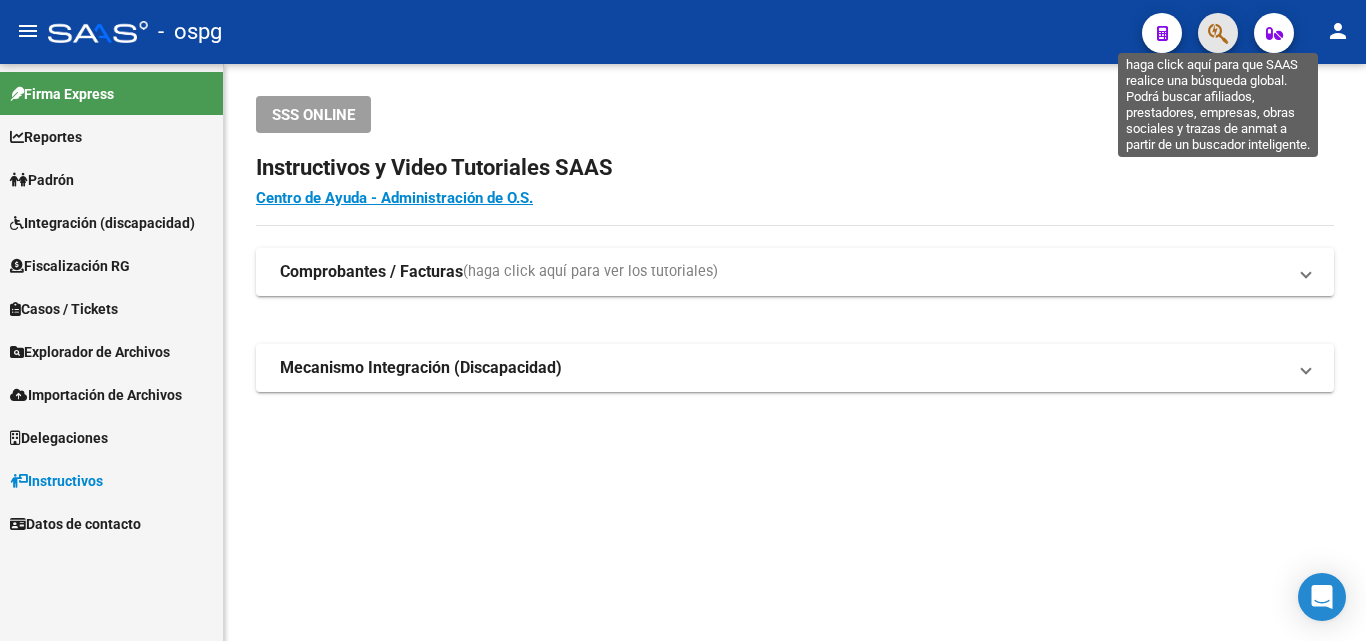 click 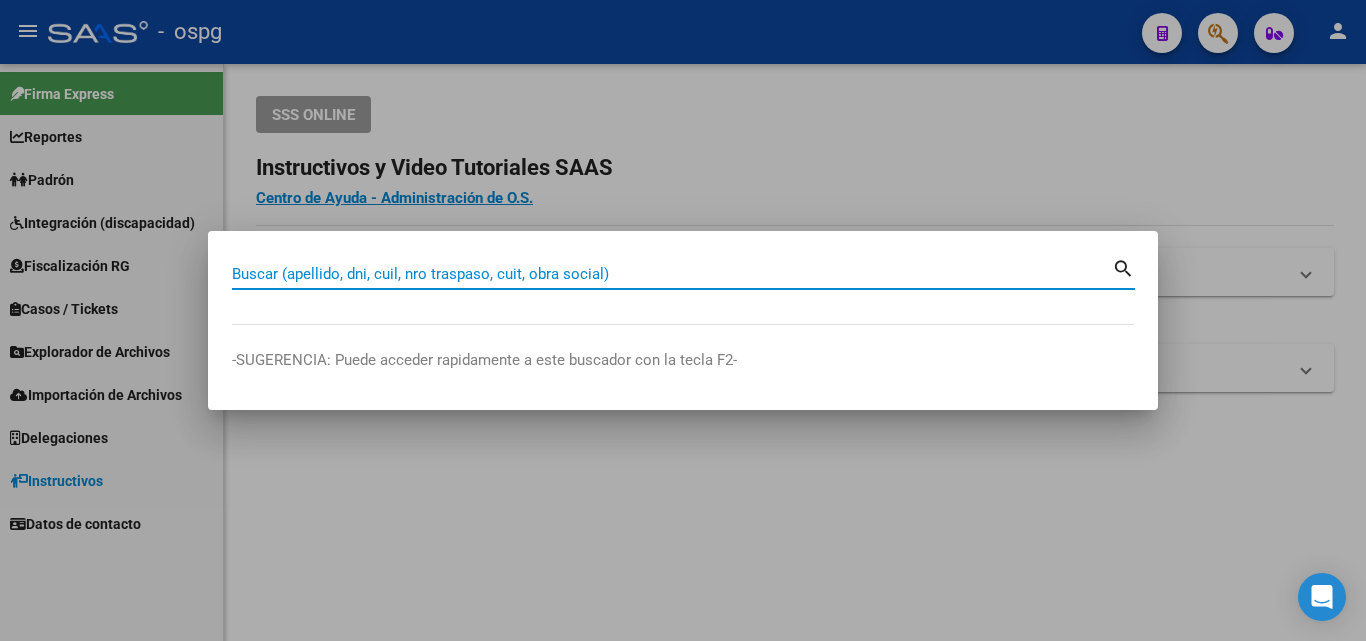 click on "Buscar (apellido, dni, cuil, nro traspaso, cuit, obra social)" at bounding box center [672, 274] 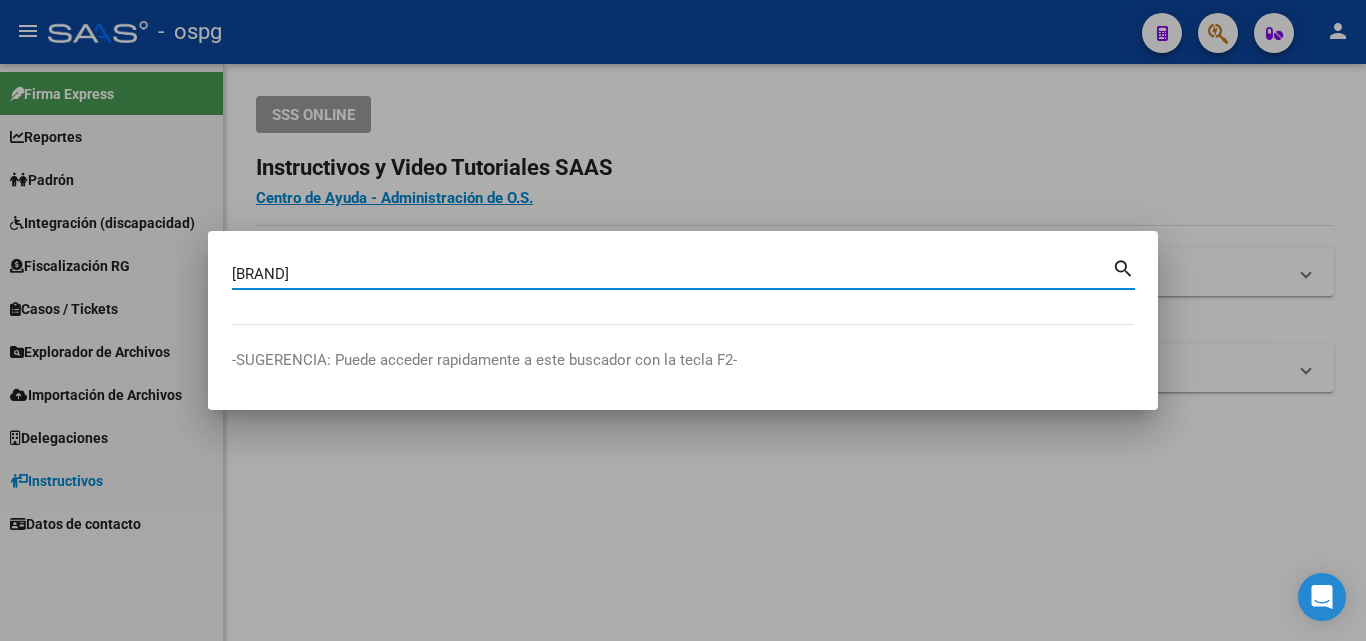 type on "[BRAND]" 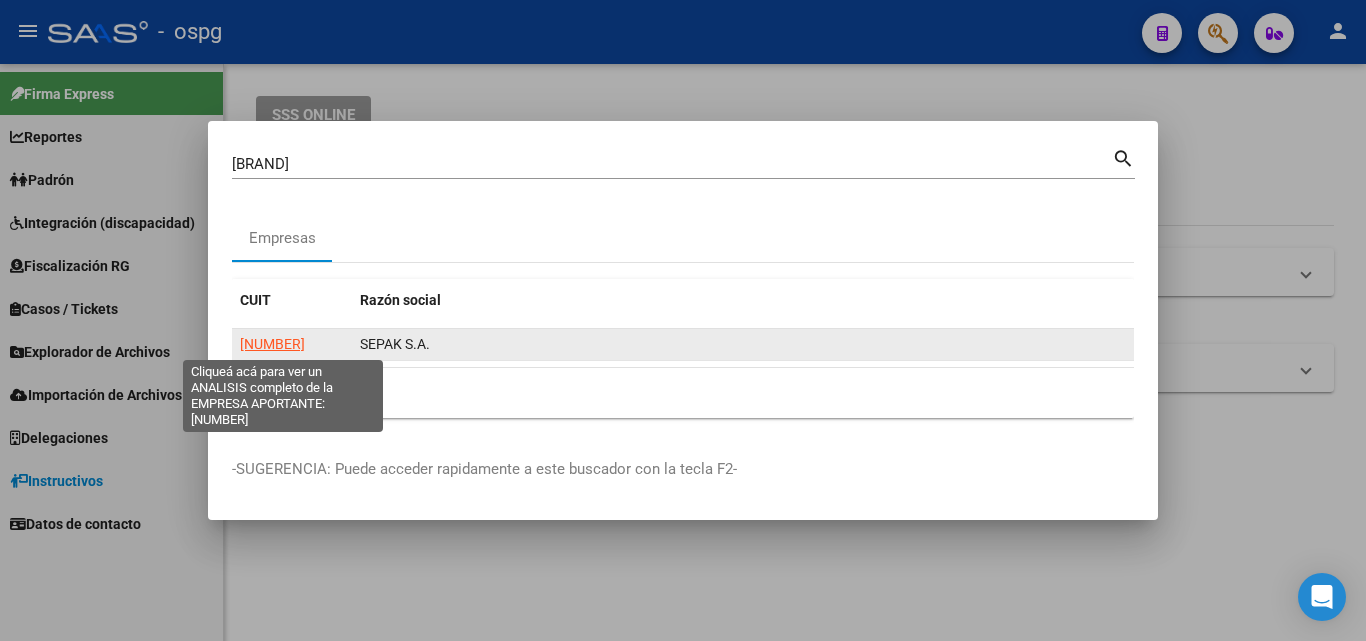 click on "[NUMBER]" 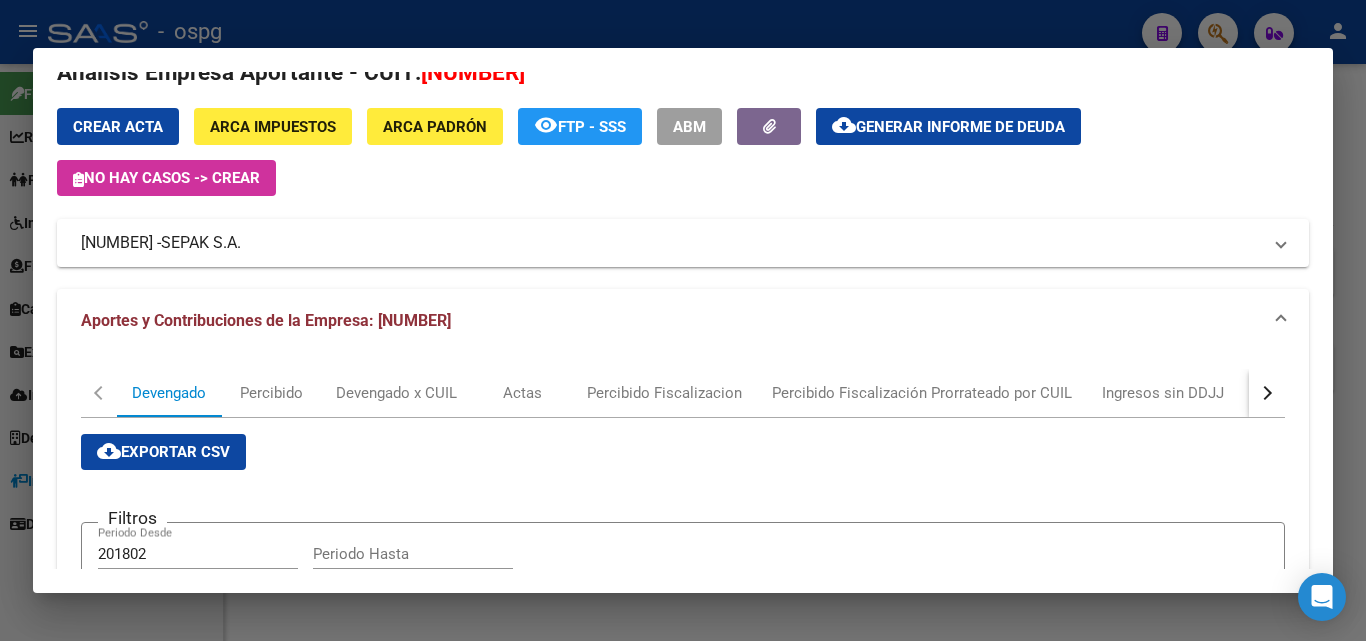 scroll, scrollTop: 0, scrollLeft: 0, axis: both 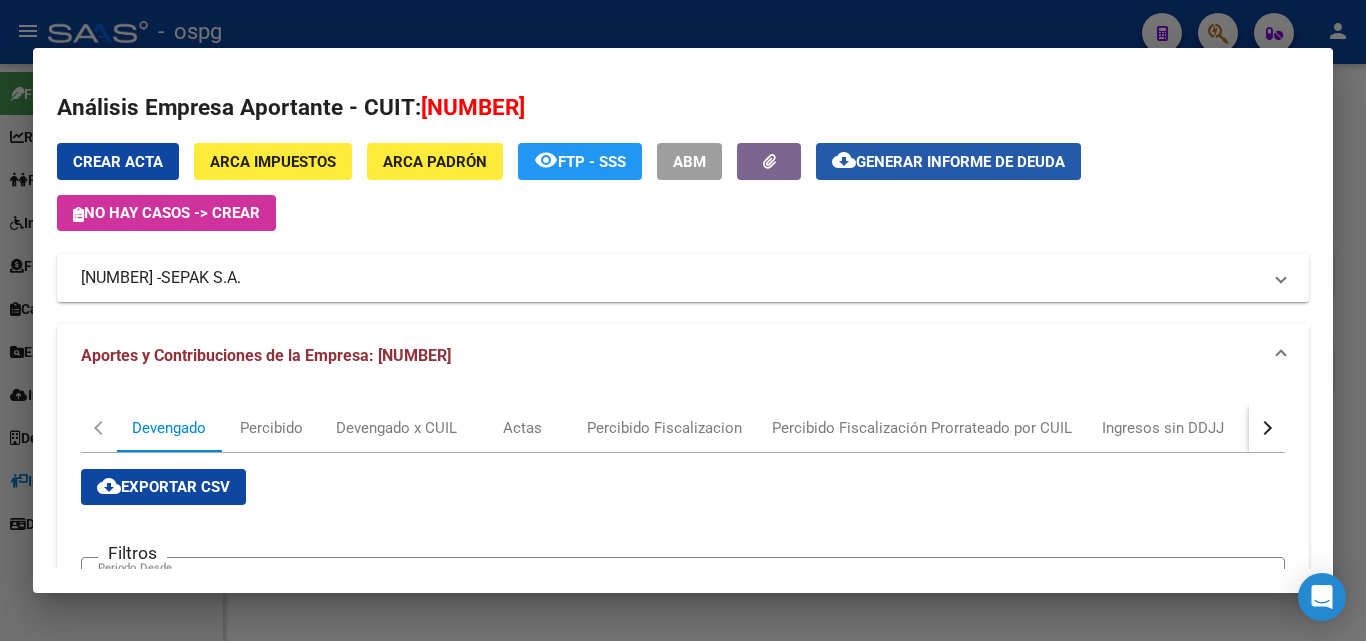 click on "cloud_download  Generar informe de deuda" 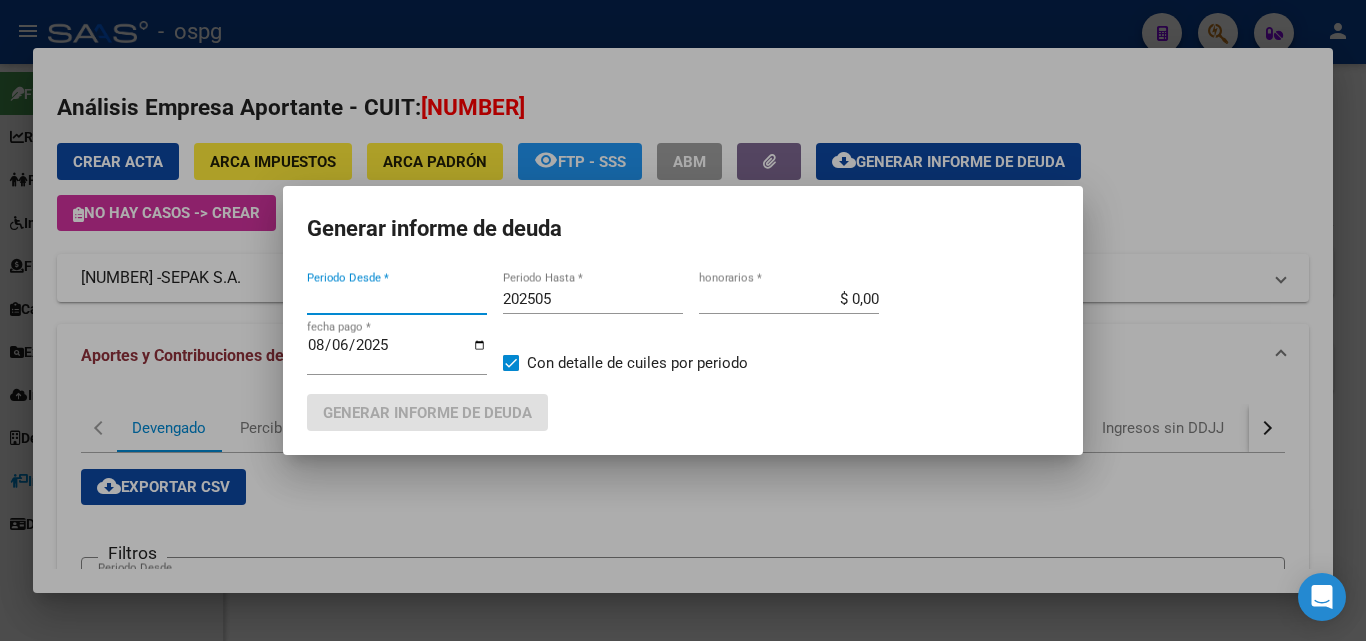 type on "202503" 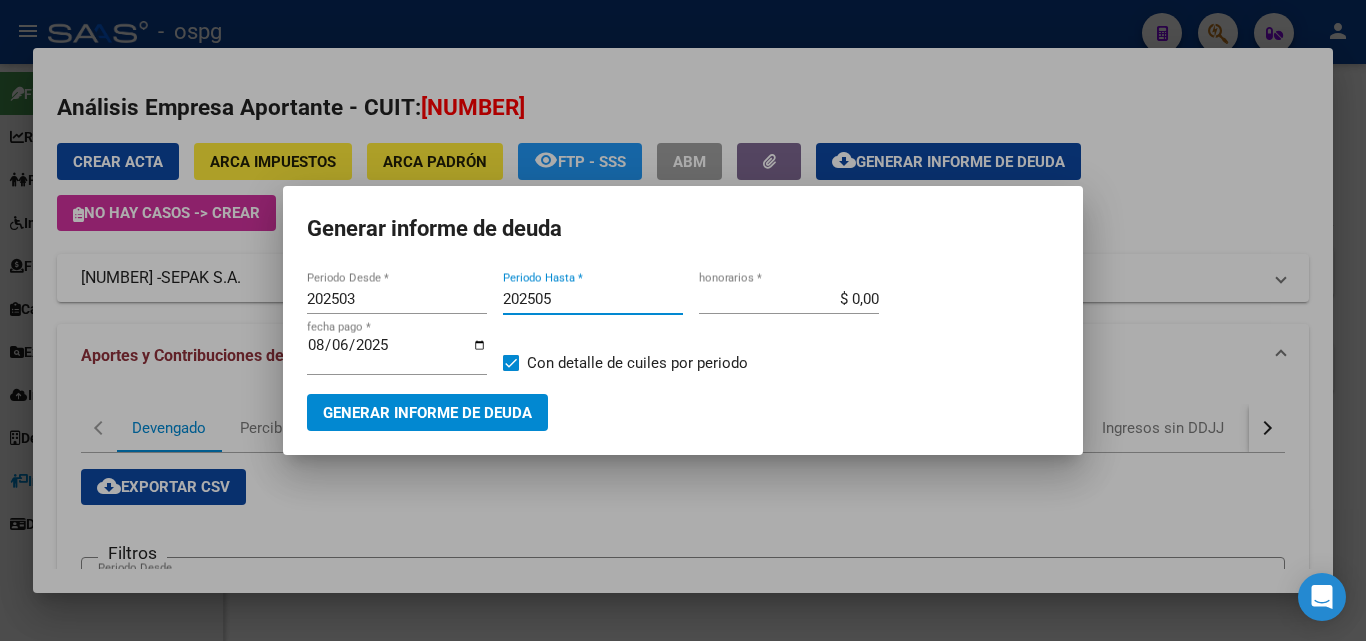 click on "202505" at bounding box center (593, 299) 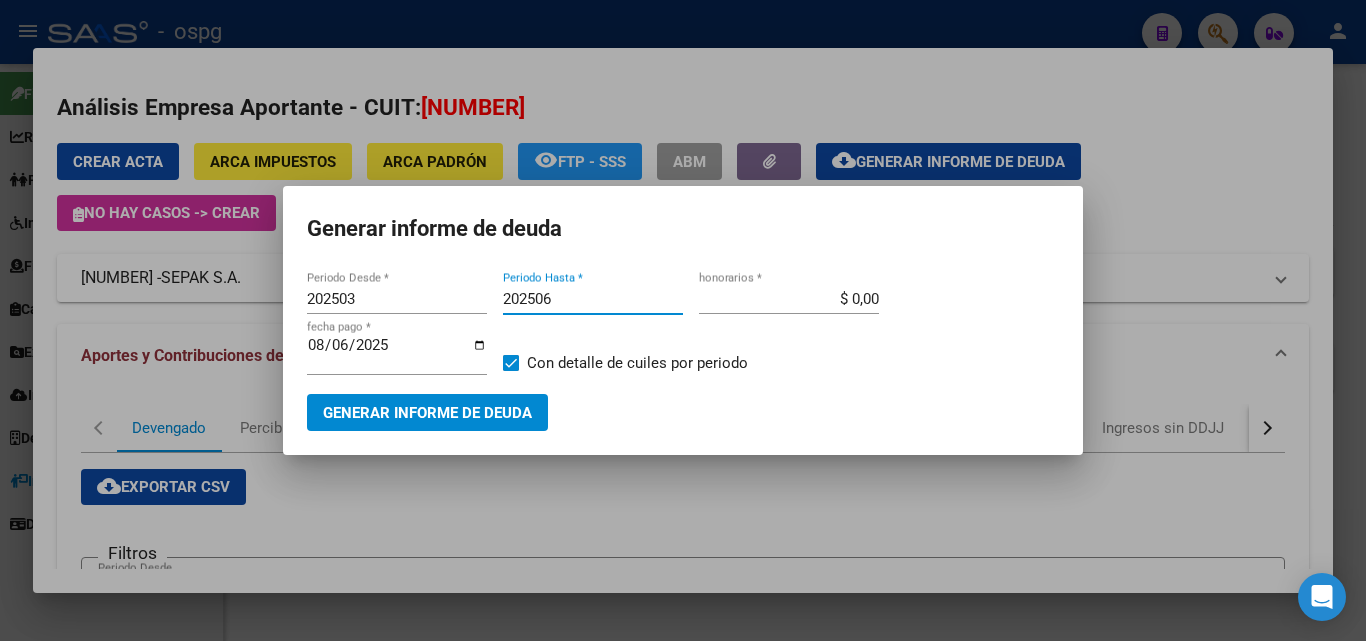 type on "202506" 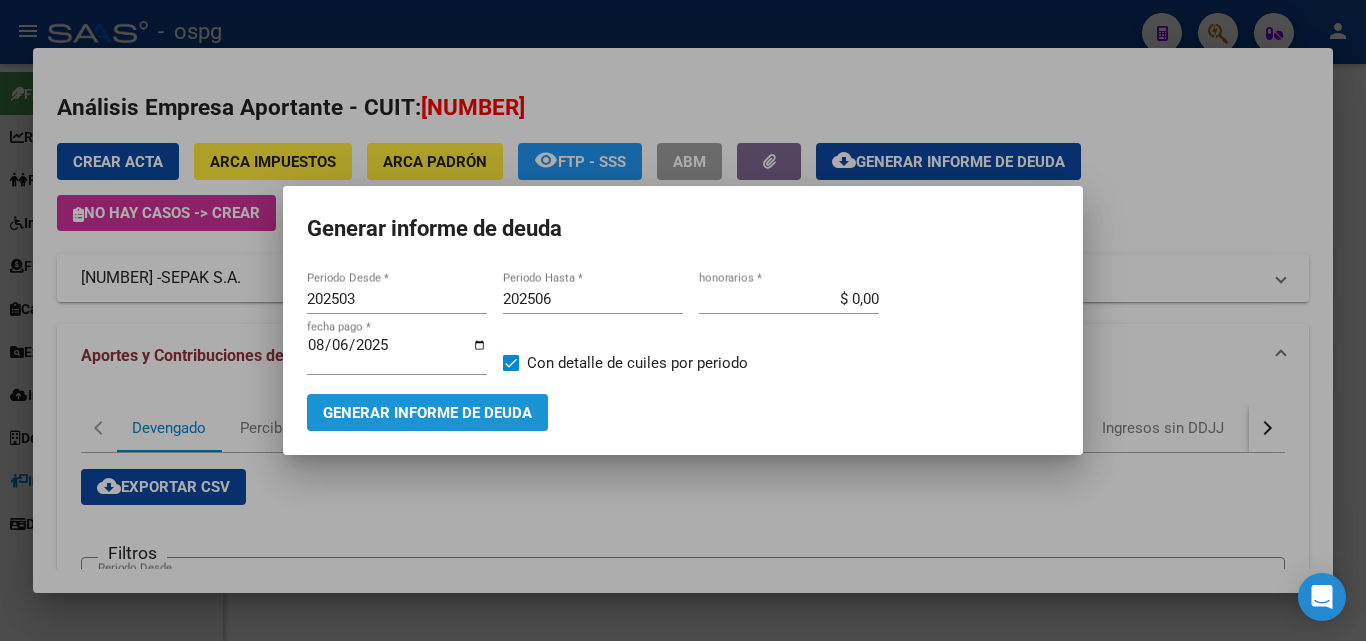 click on "Generar informe de deuda" at bounding box center [427, 413] 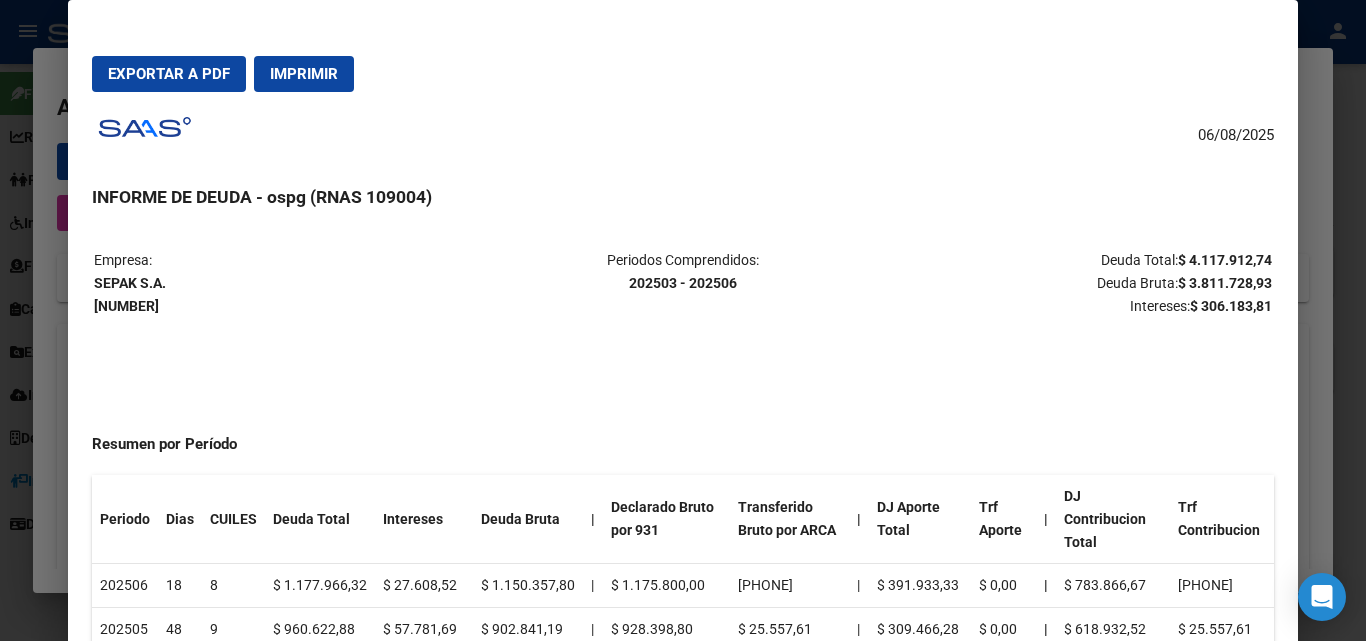 click on "Exportar a PDF" at bounding box center (169, 74) 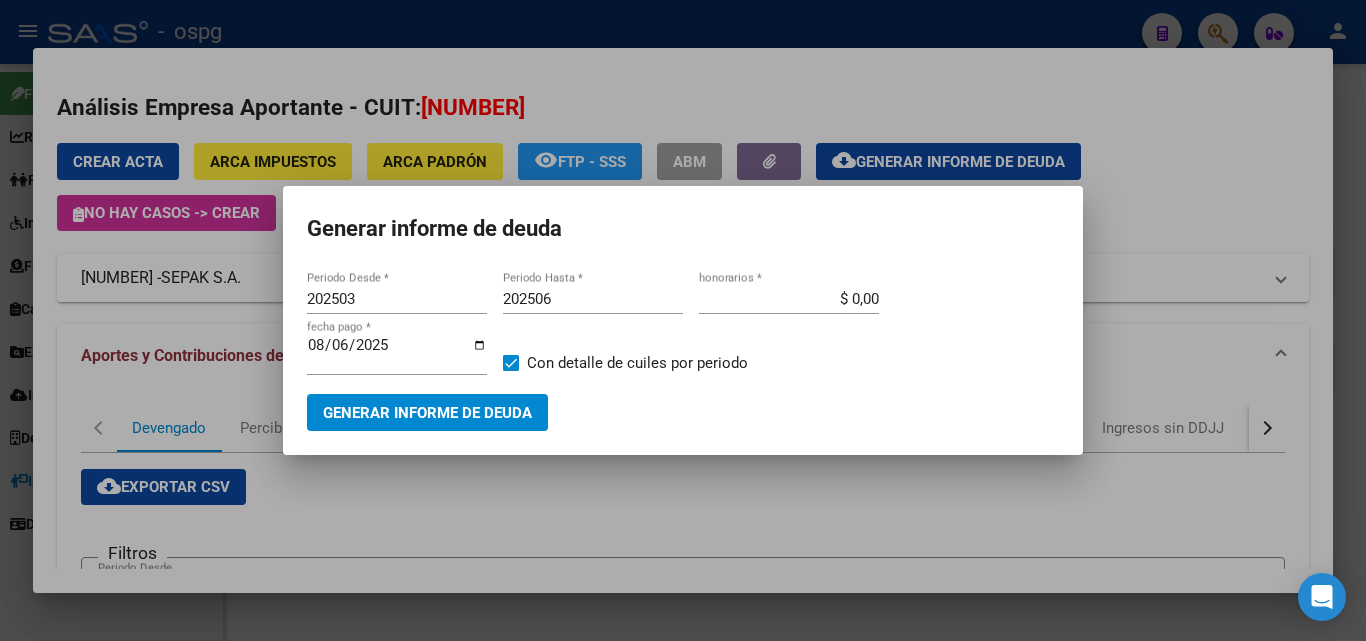 click at bounding box center [683, 320] 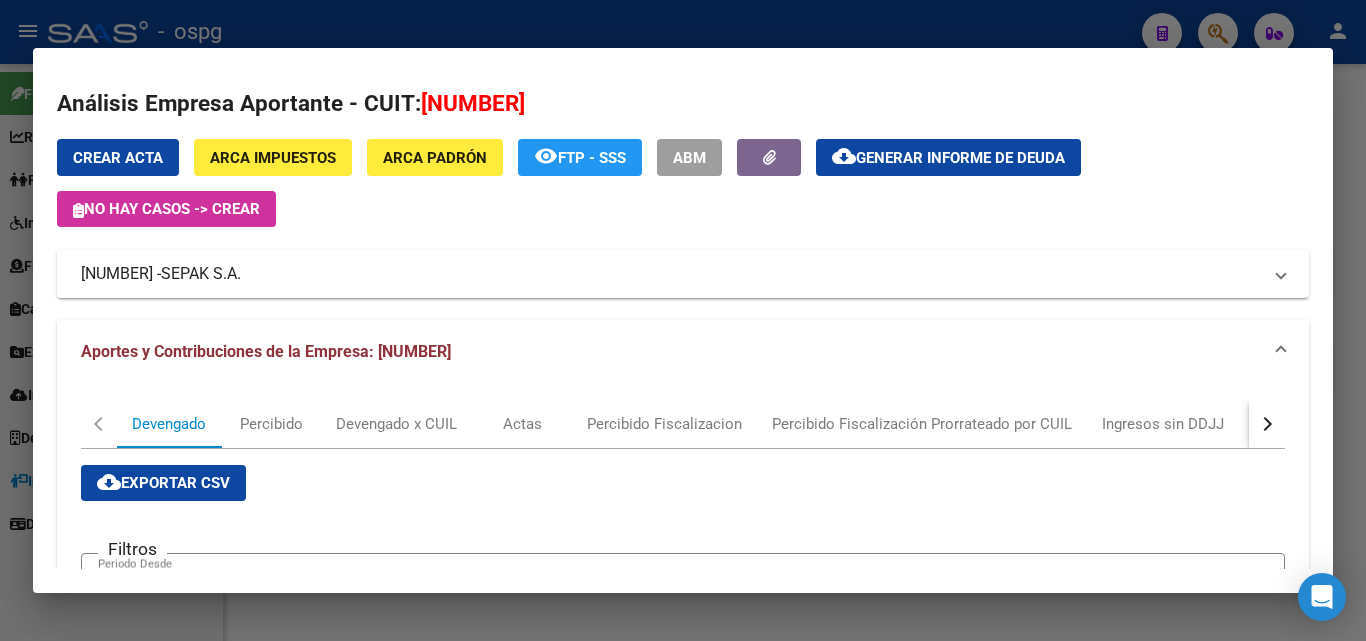 scroll, scrollTop: 0, scrollLeft: 0, axis: both 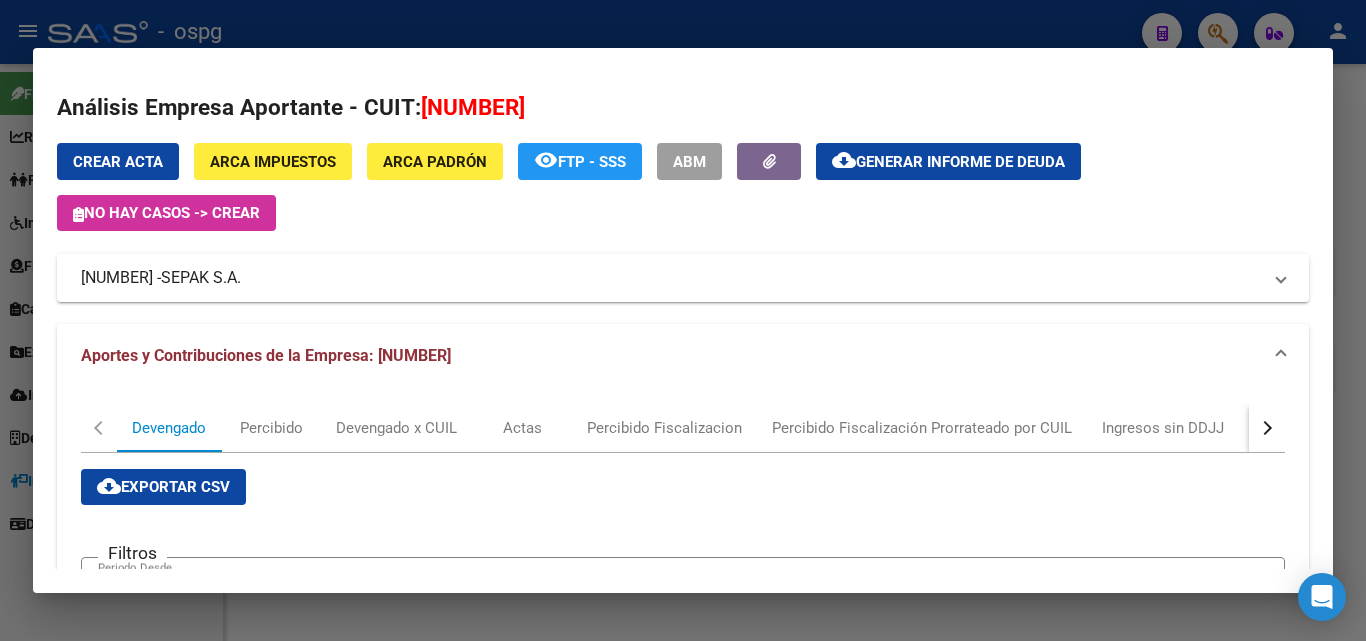 click at bounding box center (683, 320) 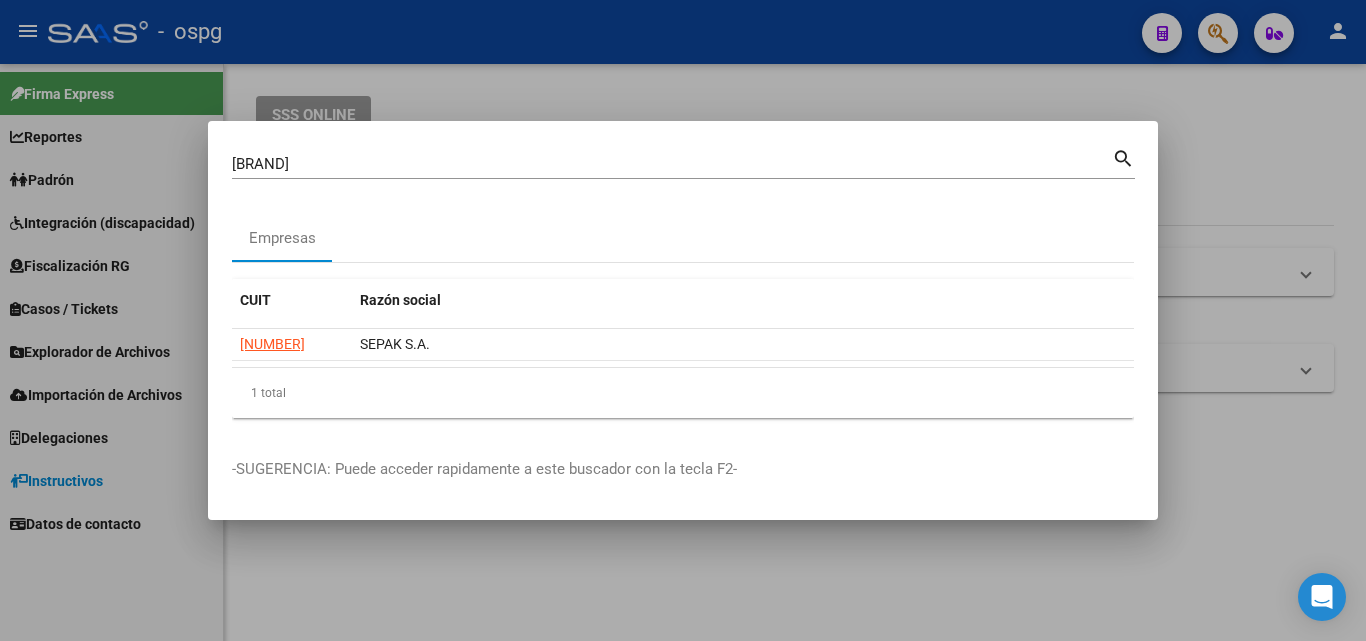 click at bounding box center [683, 320] 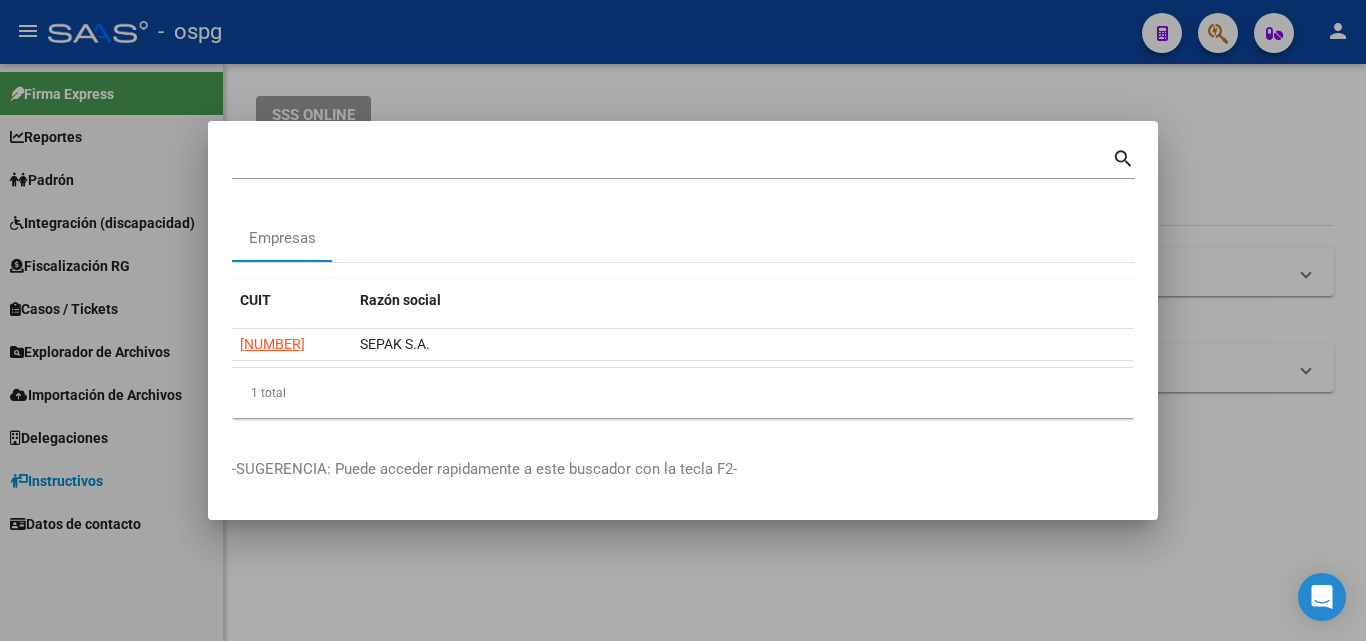 click on "SSS ONLINE Instructivos y Video Tutoriales SAAS Centro de Ayuda - Administración de O.S. Comprobantes / Facturas  (haga click aquí para ver los tutoriales) ¿Cómo cargar una factura?    Carga de Facturas En este video explicaremos cómo cargar facturas. También les mostraremos cómo asociar la documentación respaldatoria. Instructivo Carga de Facturas ¿Cómo cargar una factura con trazabilidad?    Carga de Facturas con Trazabilidad En este video explicaremos cómo cargar una factura con trazabilidad. También les mostraremos cómo asociar la documentación respaldatoria.  Instructivo Carga de Facturas con Trazabilidad ANMAT ¿Cómo editar una factura con trazabilidad?    Edición de Facturas con Trazabilidad En este video explicaremos cómo editar una factura que ya habíamos cargado. Les mostraremos cómo asociar la documentación respaldatoria y la trazabilidad. Mecanismo Integración (Discapacidad) Presentación de Legajos y Comprobantes SSS Presentación de legajos y comprobantes" 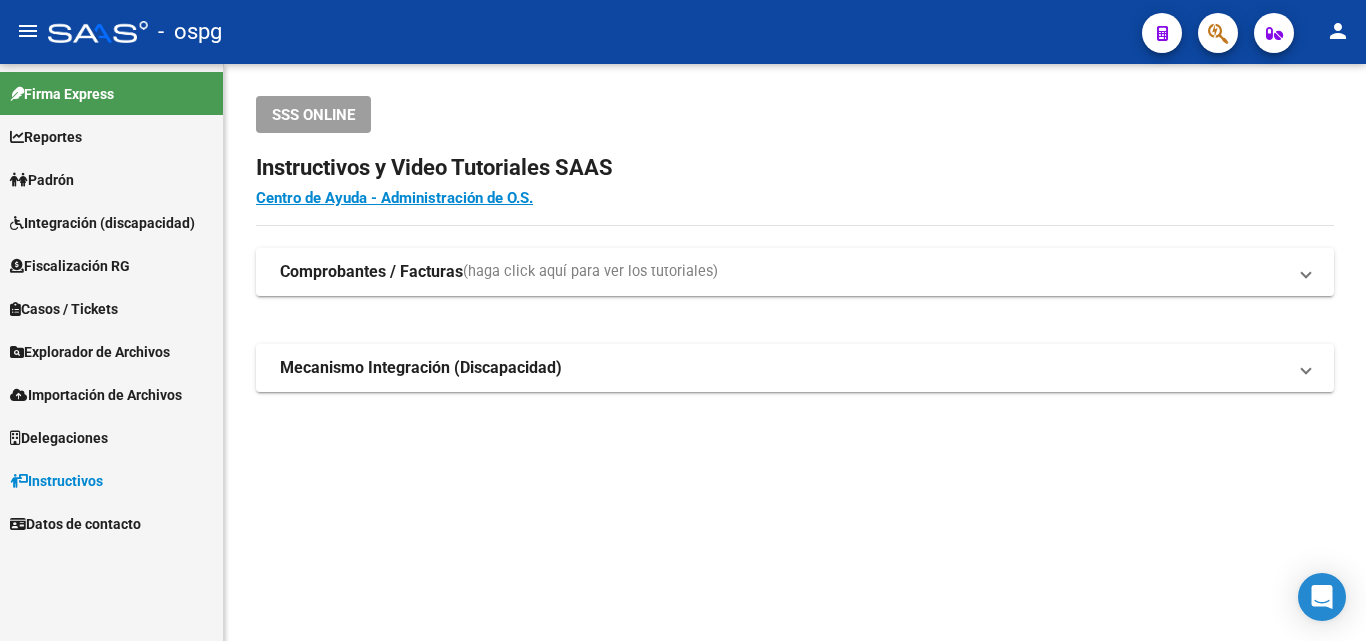 click 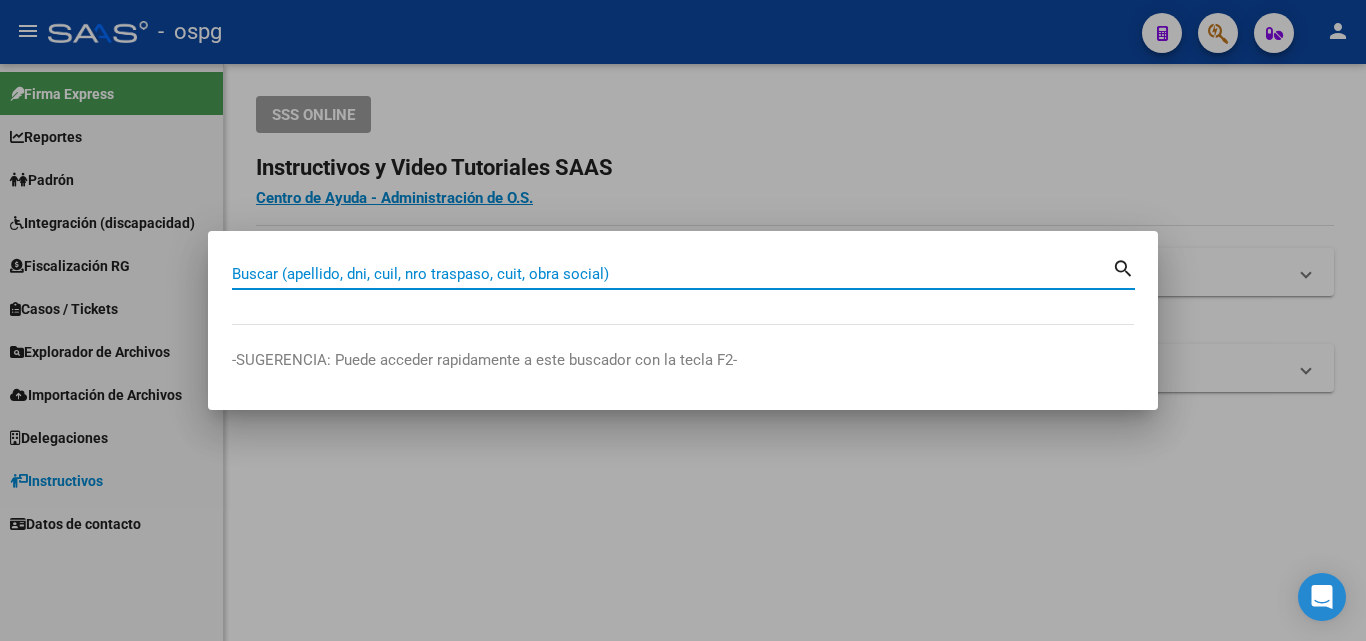 click on "Buscar (apellido, dni, cuil, nro traspaso, cuit, obra social)" at bounding box center [672, 274] 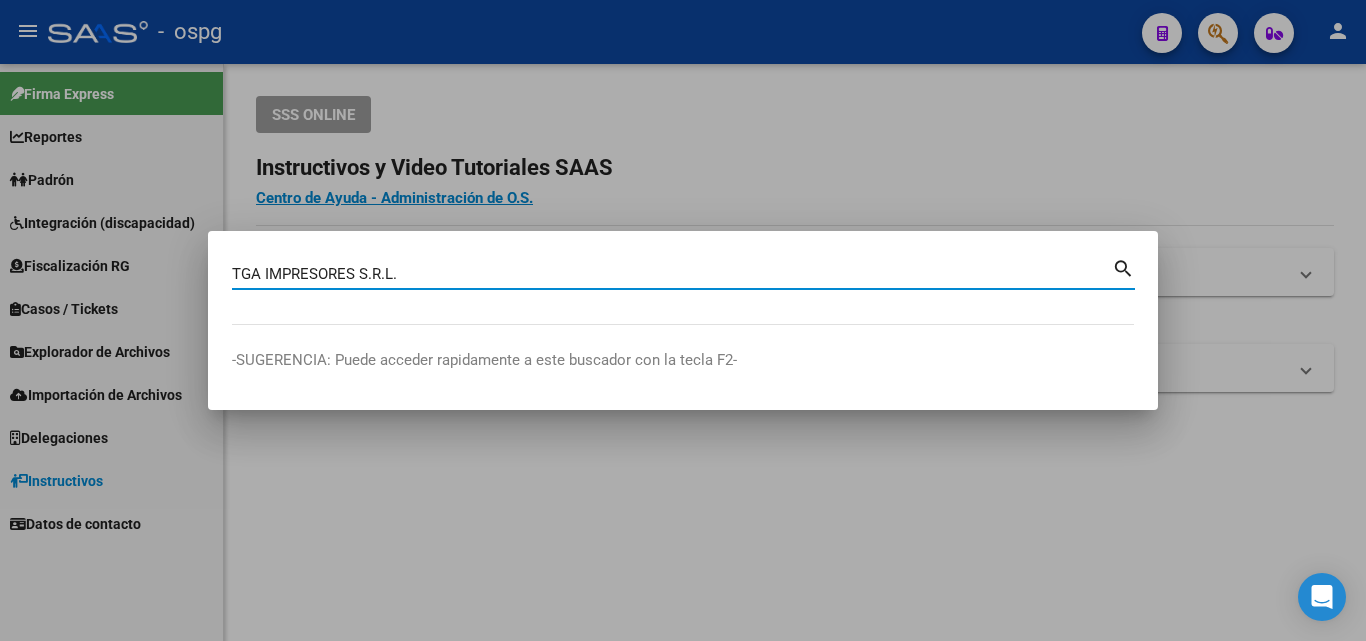 type on "TGA IMPRESORES S.R.L." 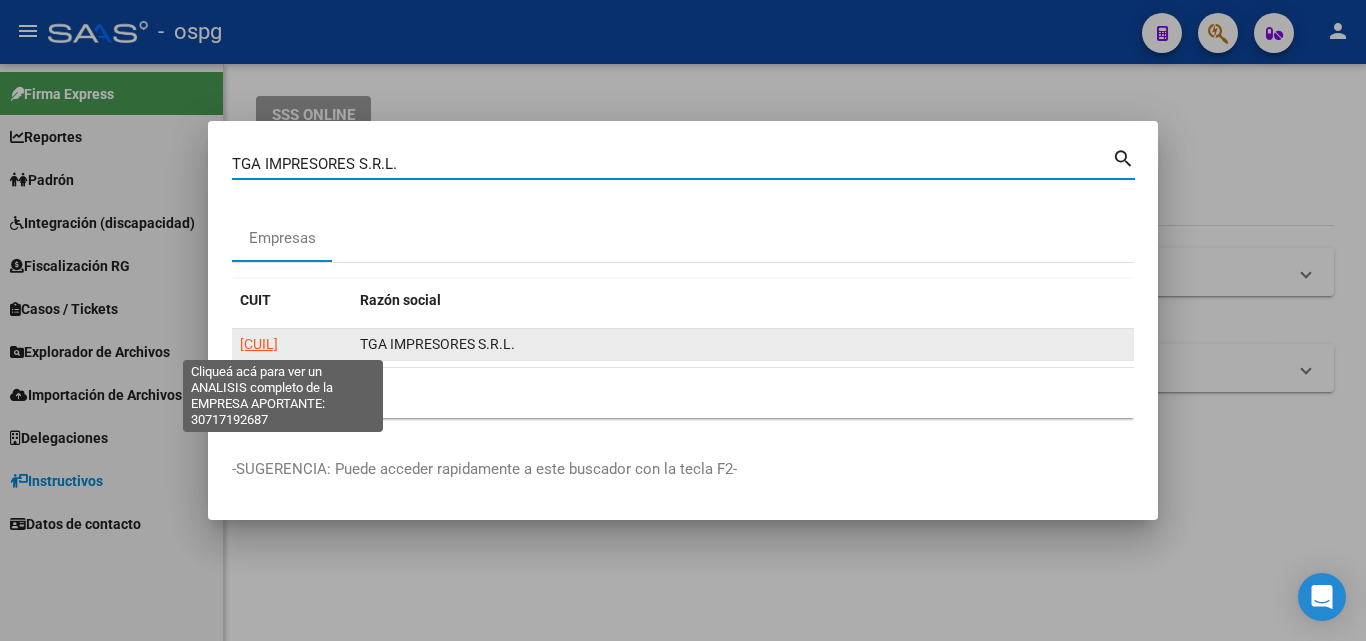 click on "[CUIL]" 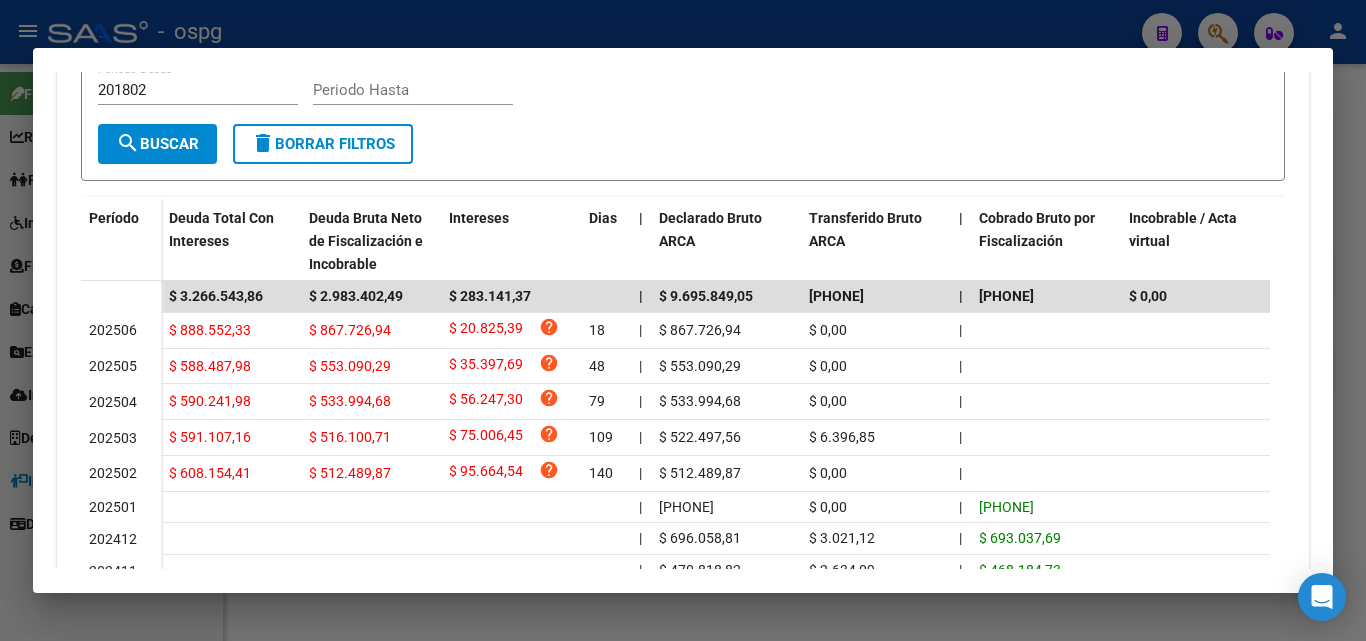 scroll, scrollTop: 500, scrollLeft: 0, axis: vertical 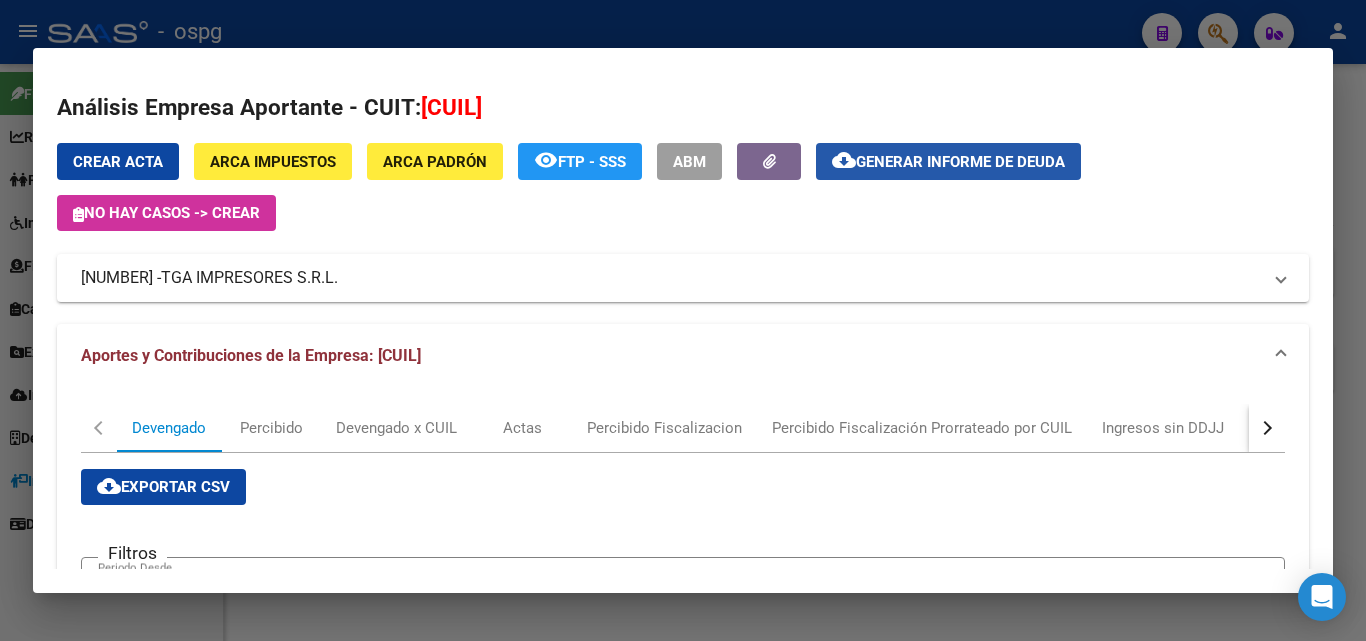 click on "Generar informe de deuda" 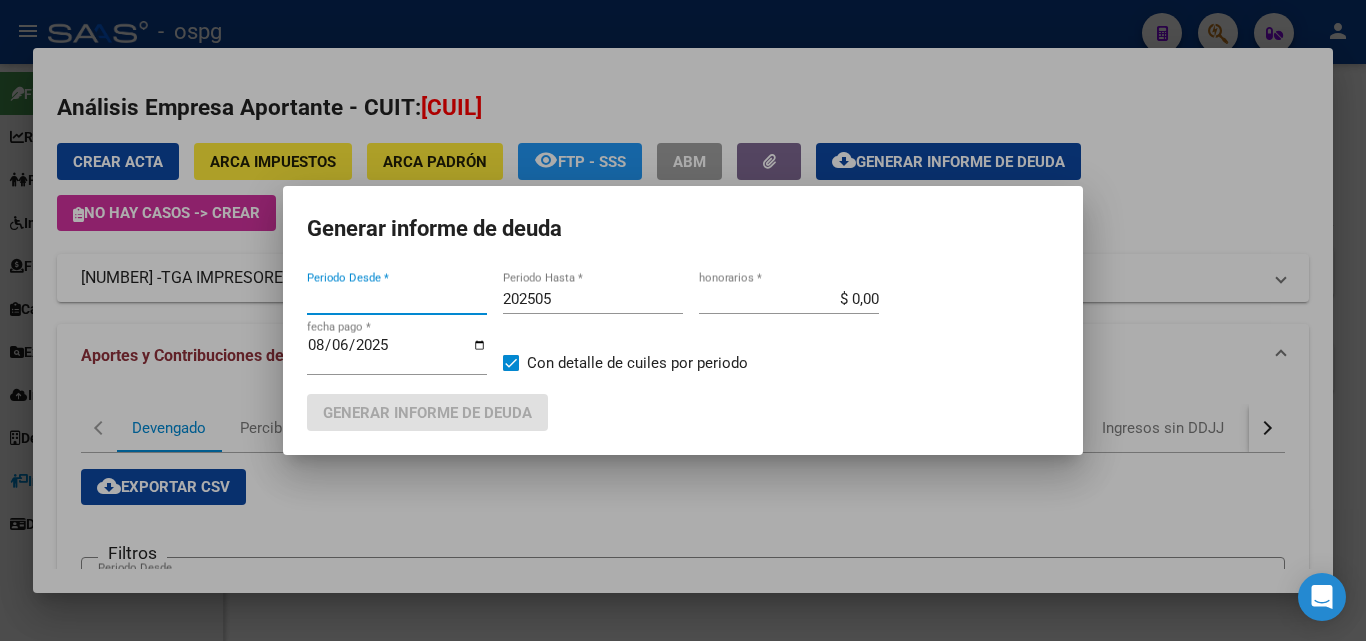type on "202502" 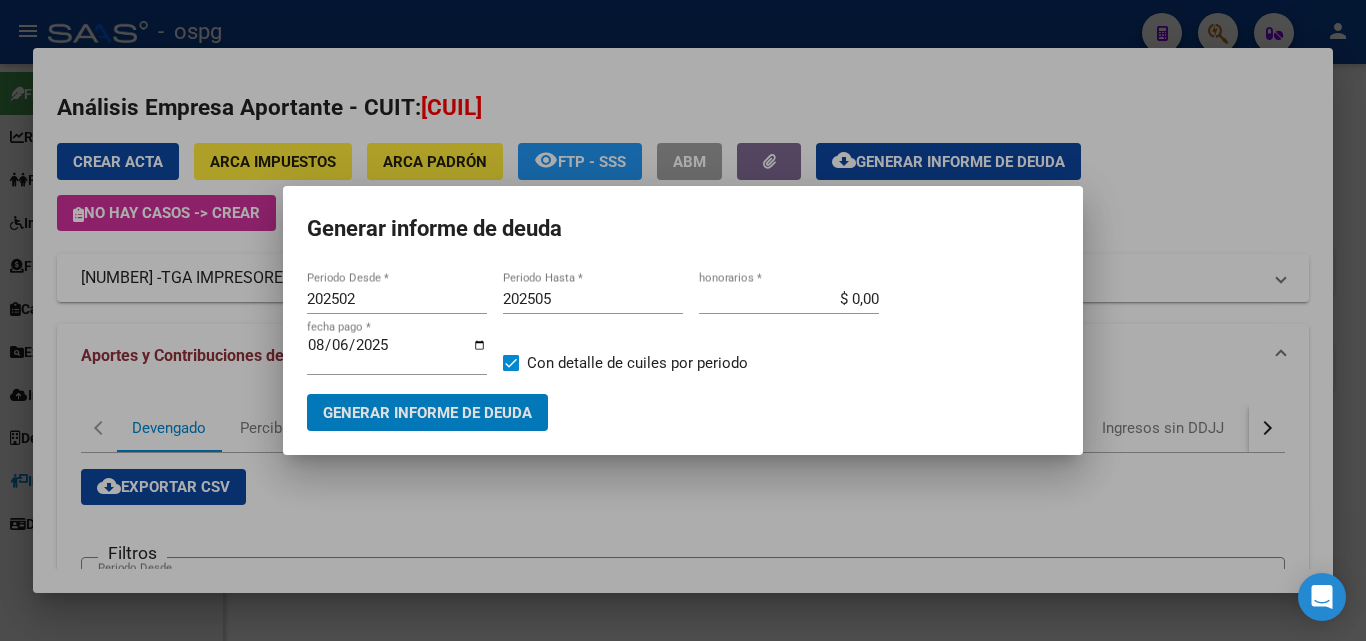 click on "202505" at bounding box center [593, 299] 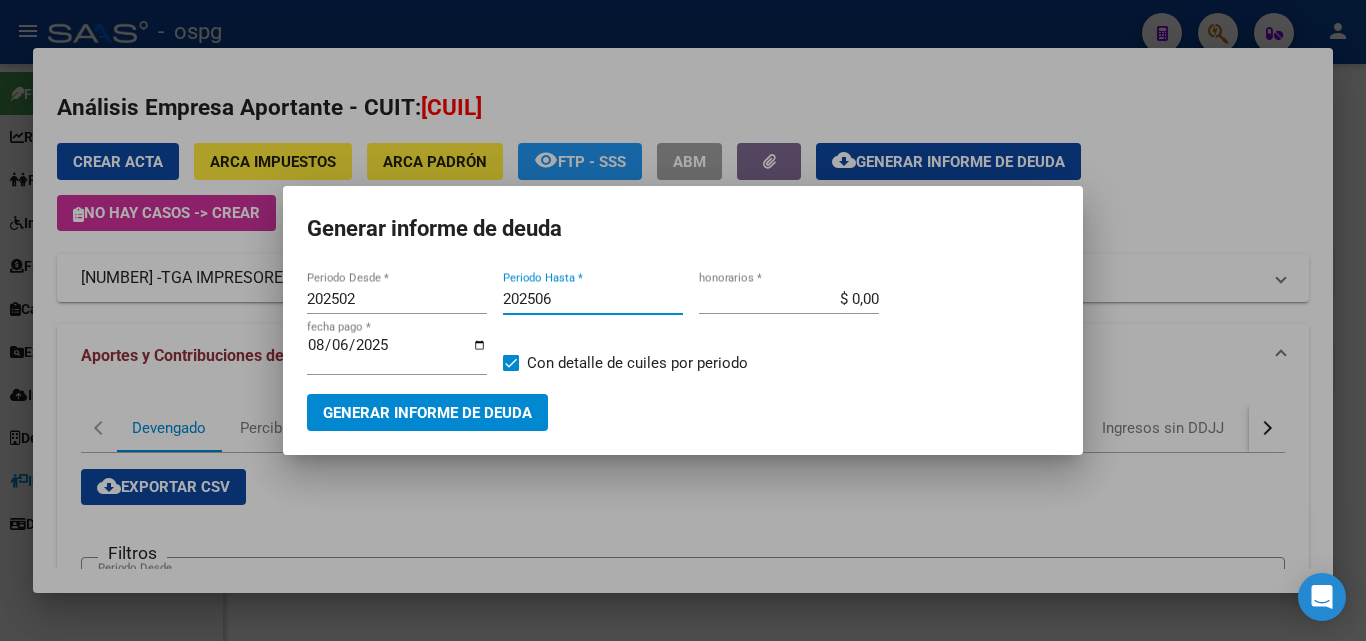 type on "202506" 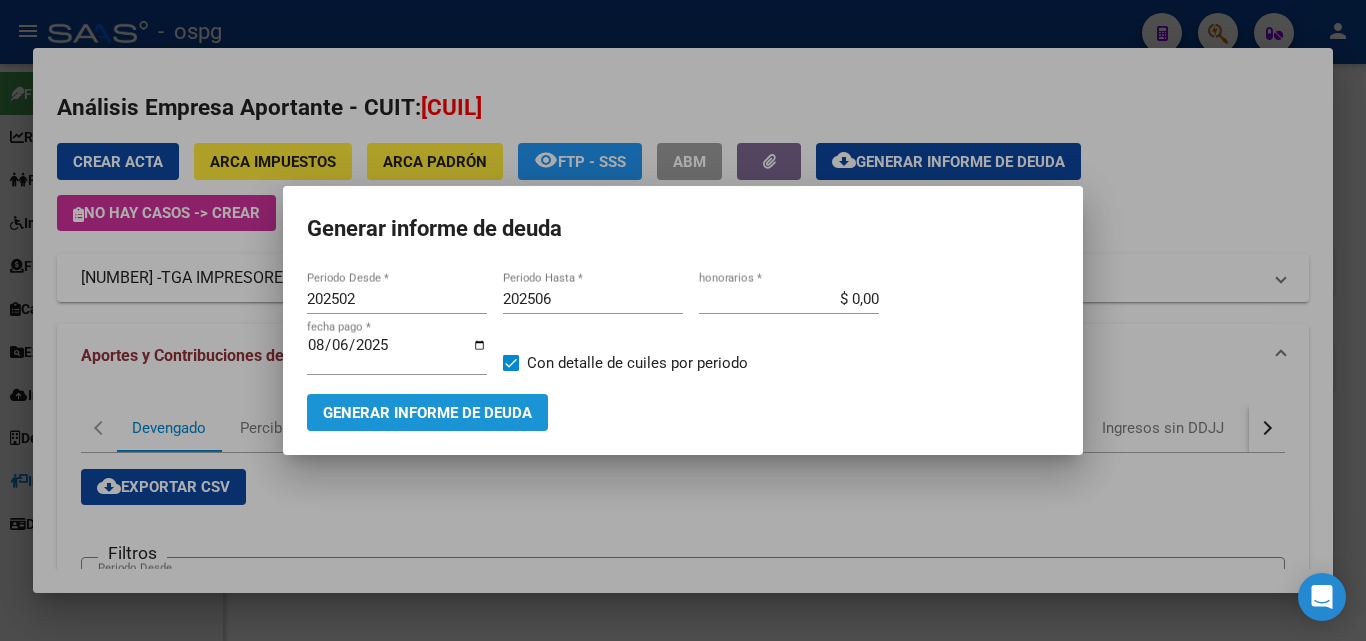 click on "Generar informe de deuda" at bounding box center (427, 412) 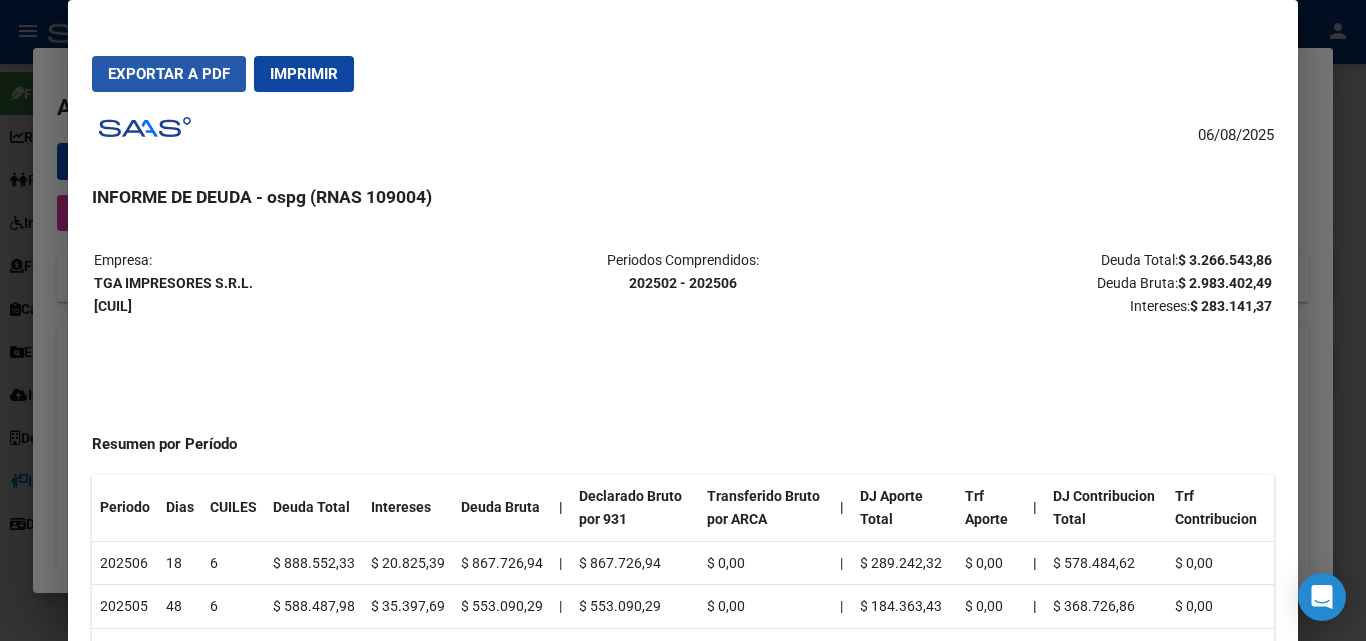 click on "Exportar a PDF" at bounding box center (169, 74) 